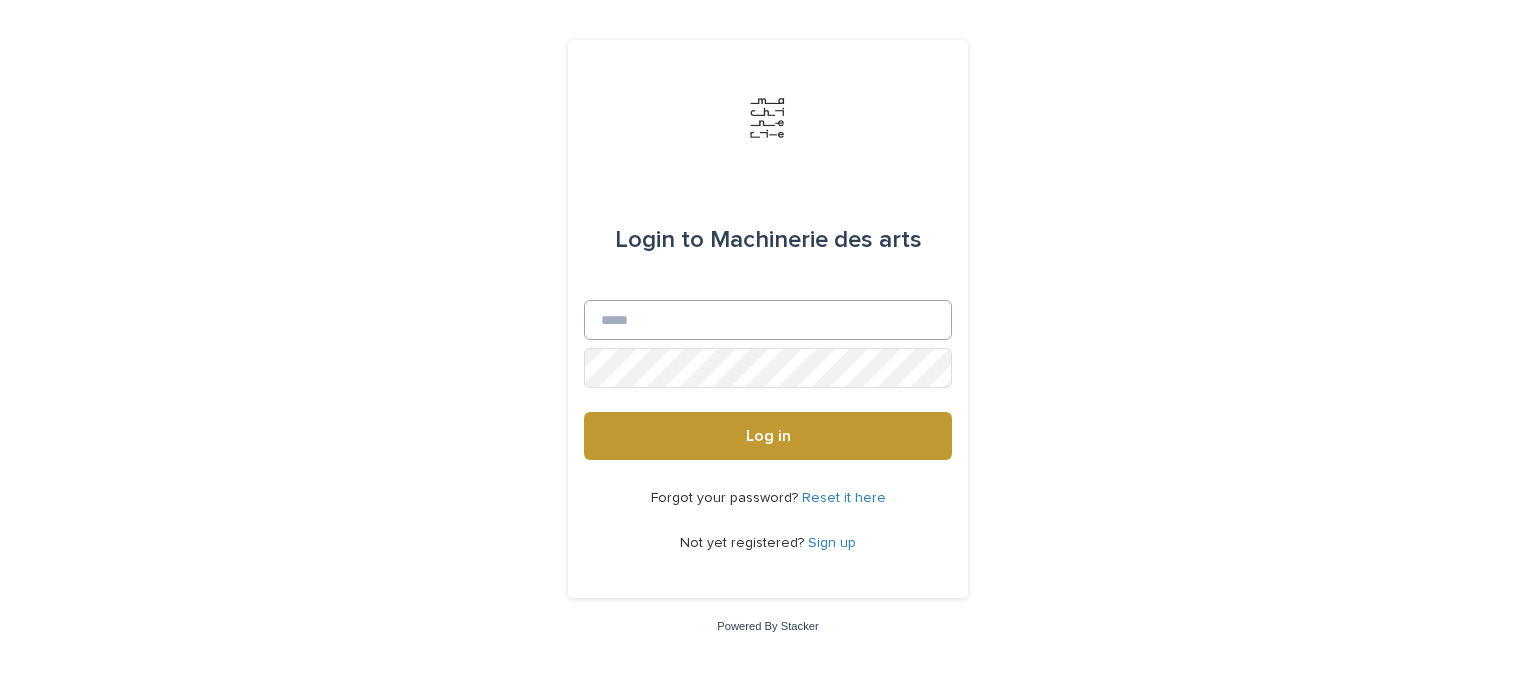 scroll, scrollTop: 0, scrollLeft: 0, axis: both 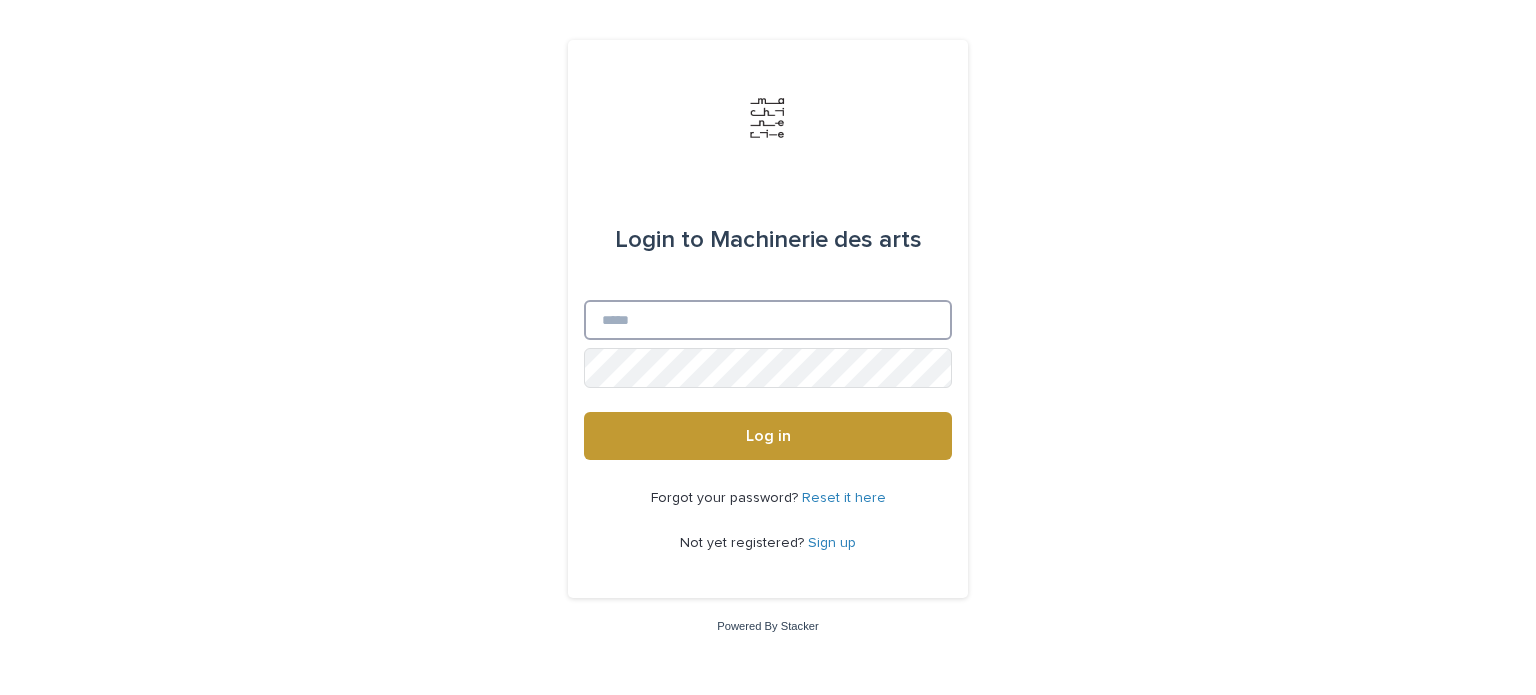 click on "Email" at bounding box center (768, 320) 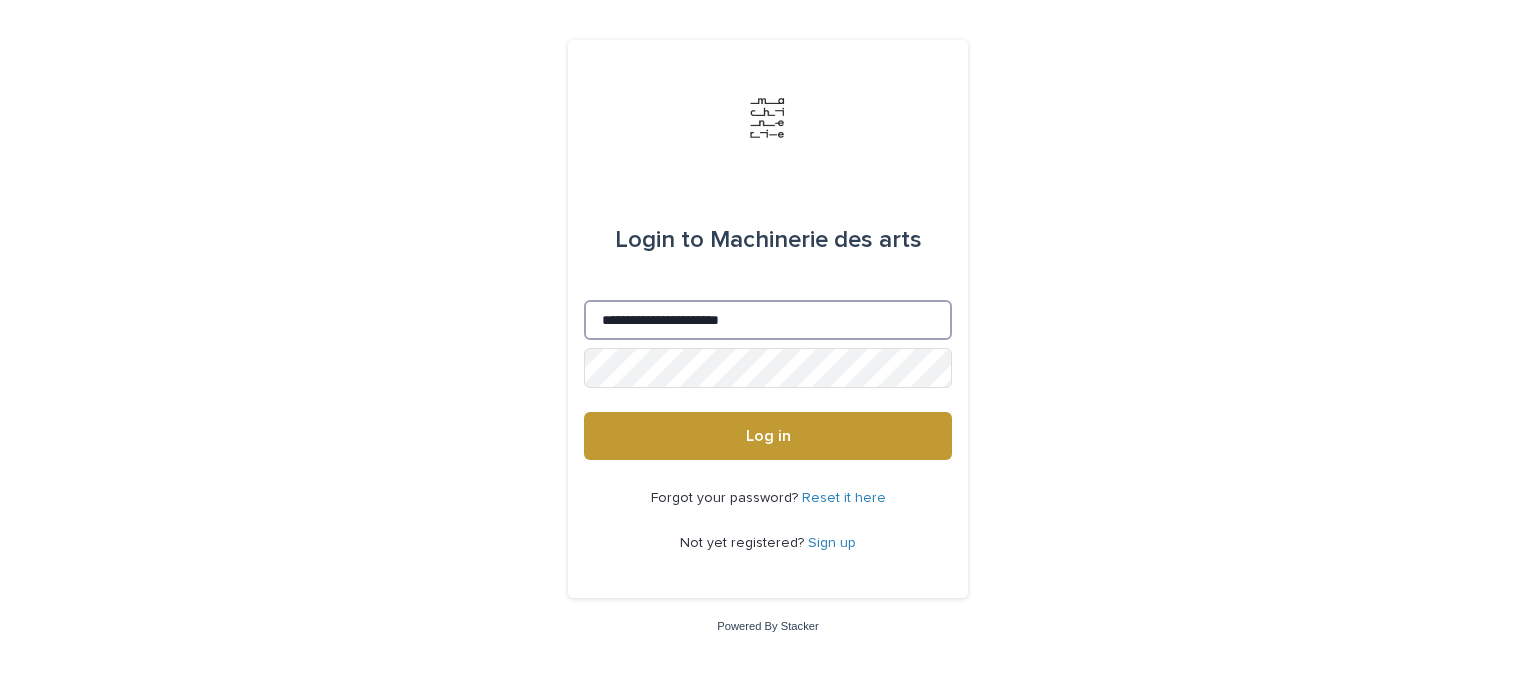 type on "**********" 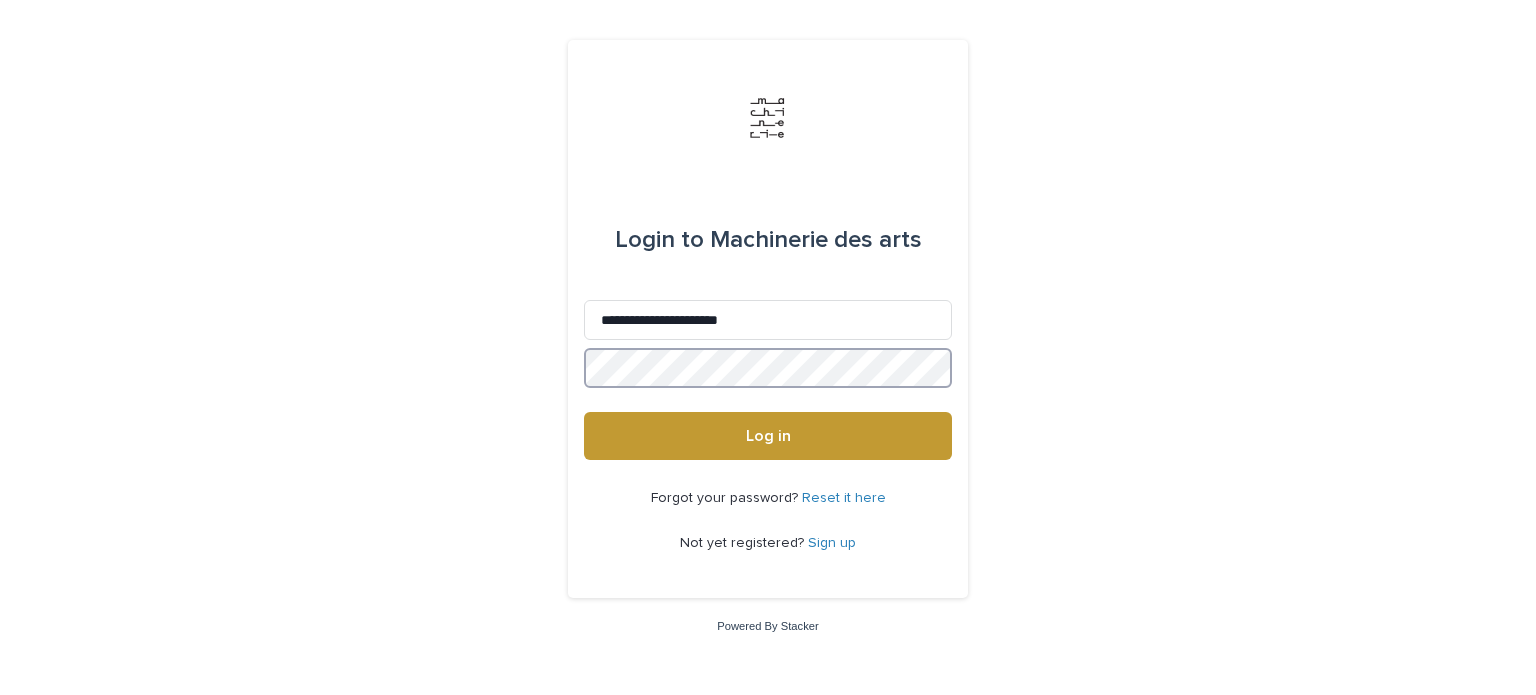 click on "Log in" at bounding box center (768, 436) 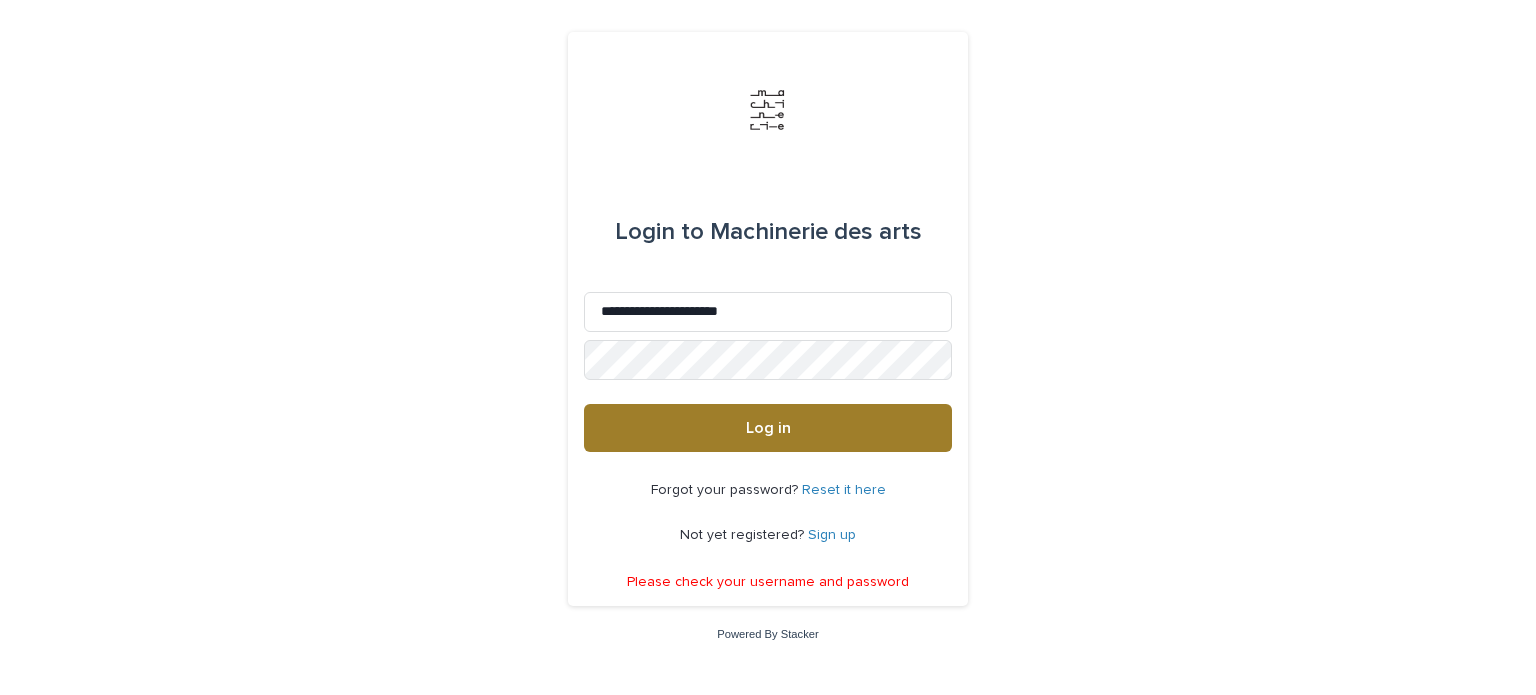 click on "Log in" at bounding box center [768, 428] 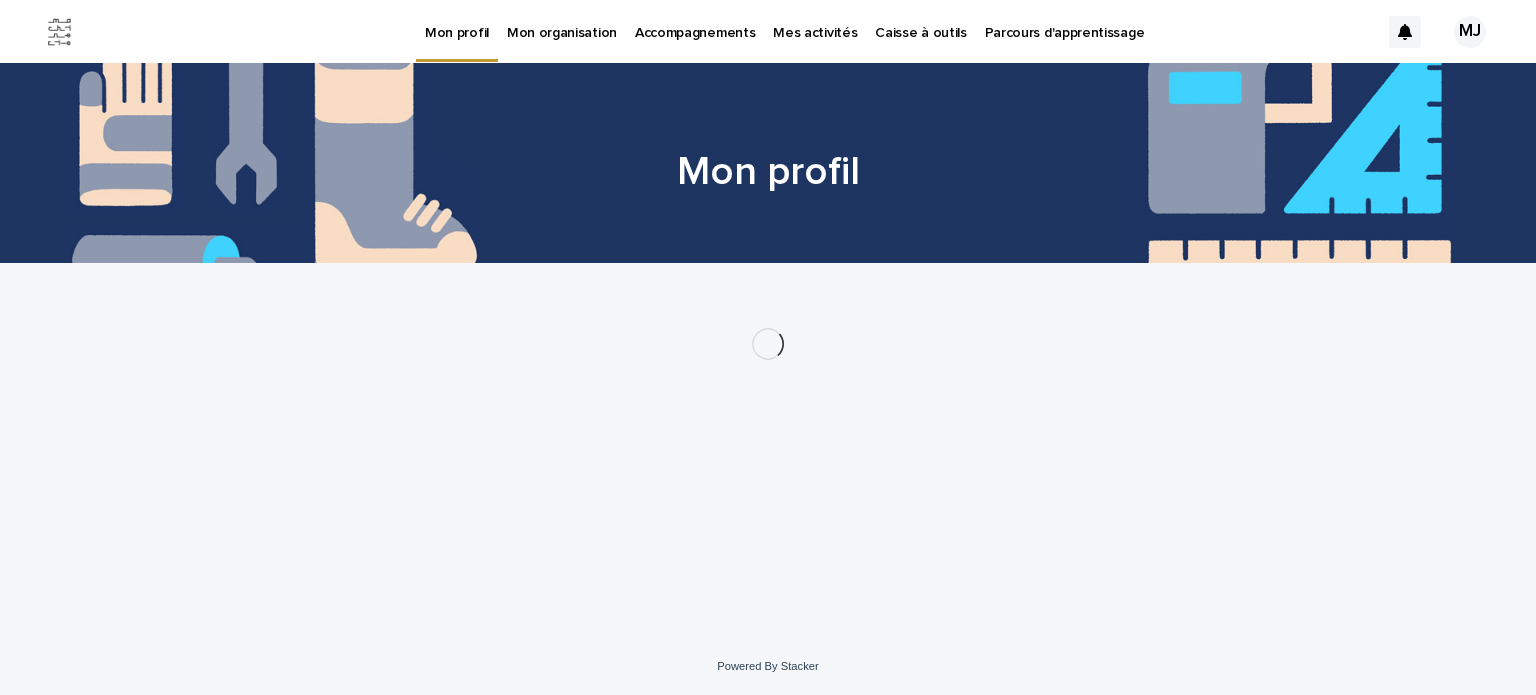 scroll, scrollTop: 0, scrollLeft: 0, axis: both 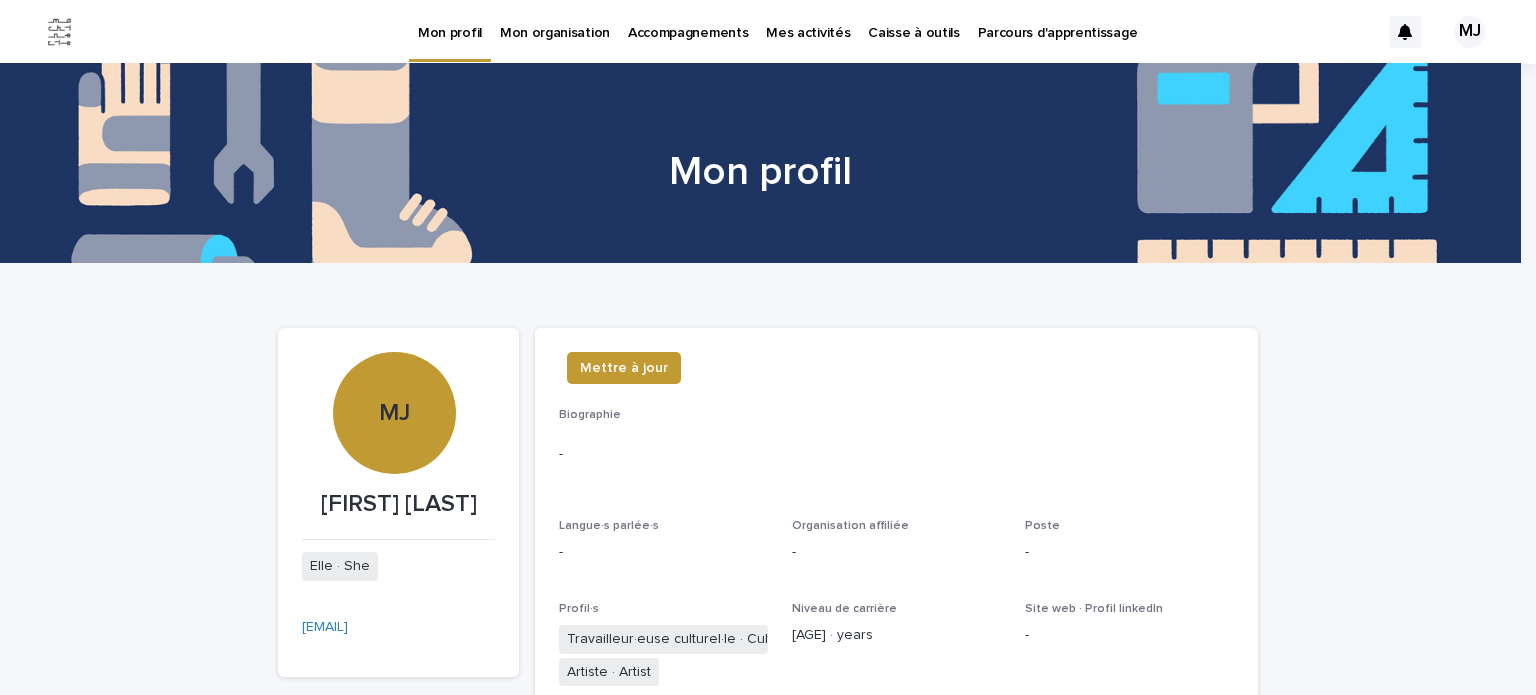 click on "Caisse à outils" at bounding box center [913, 21] 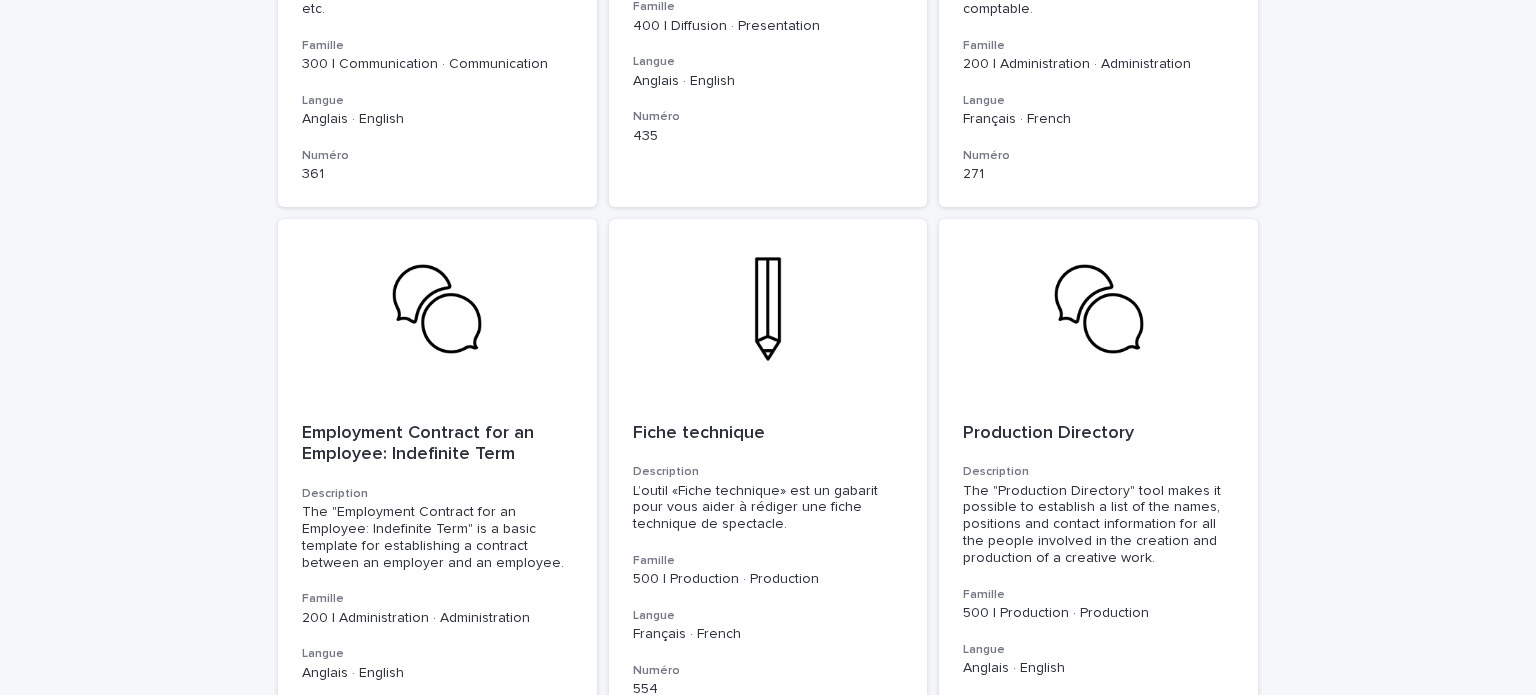 scroll, scrollTop: 2797, scrollLeft: 0, axis: vertical 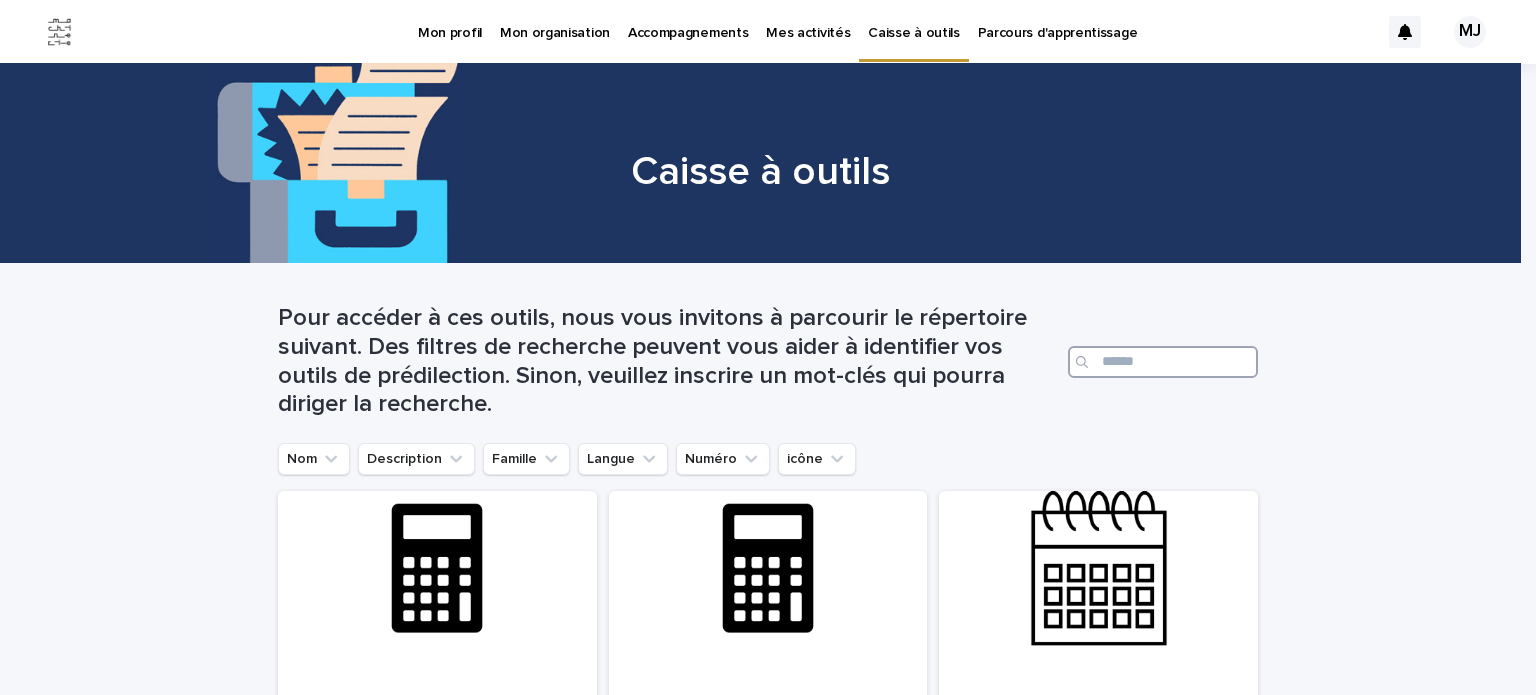 click at bounding box center [1163, 362] 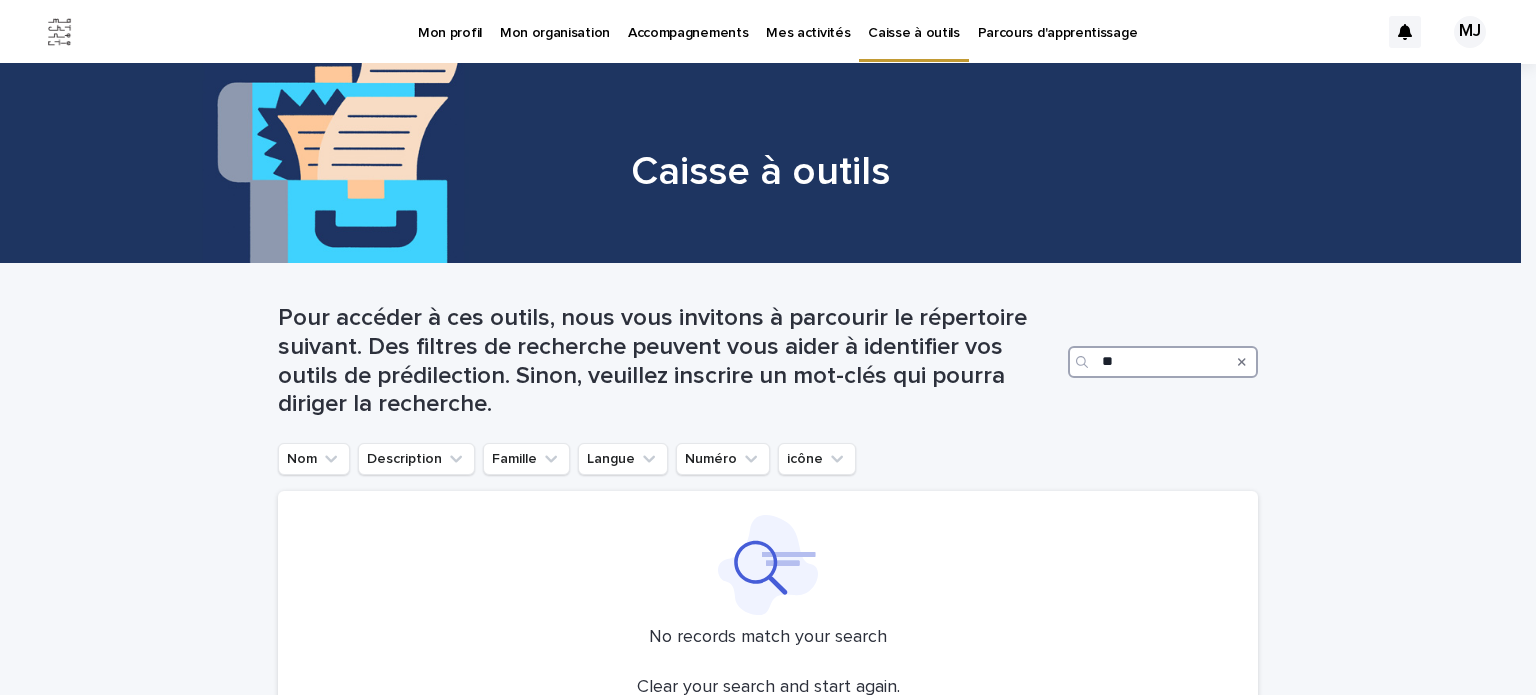 type on "*" 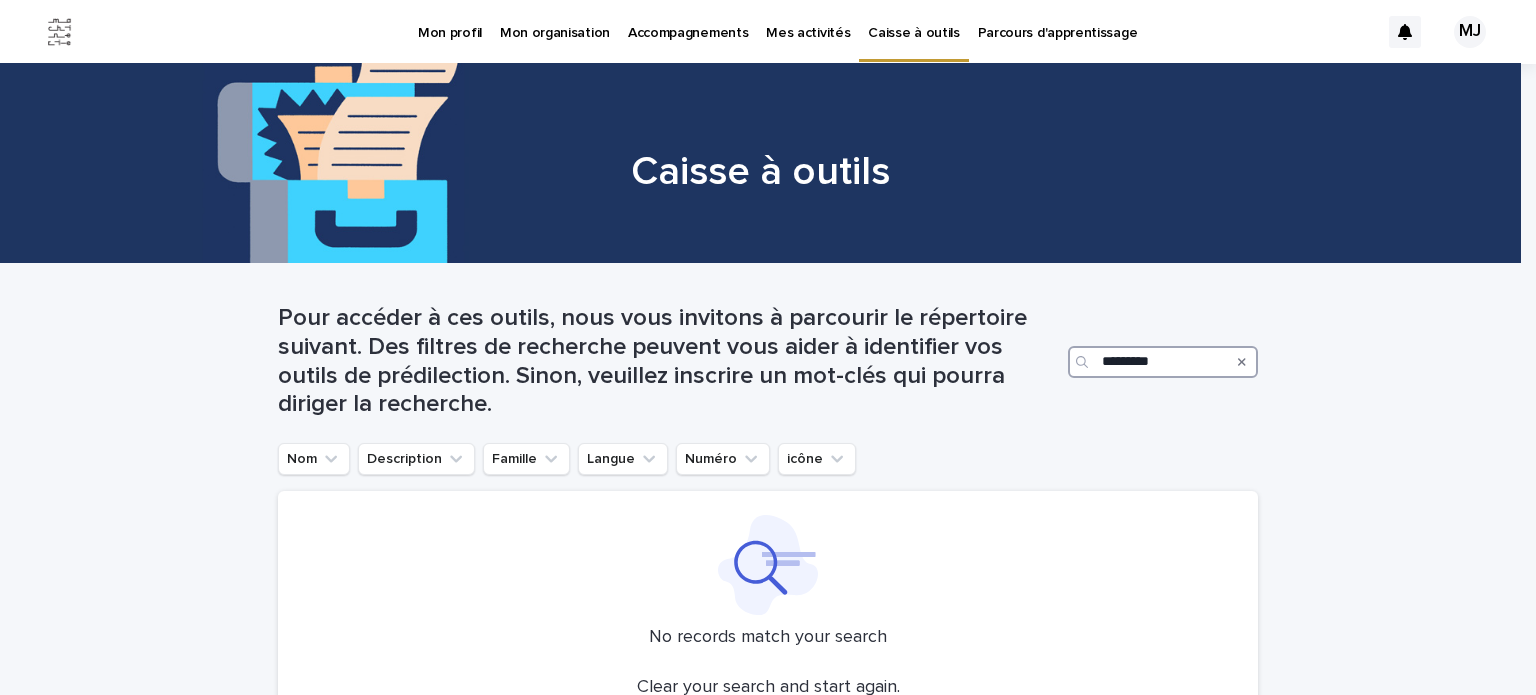 type on "*********" 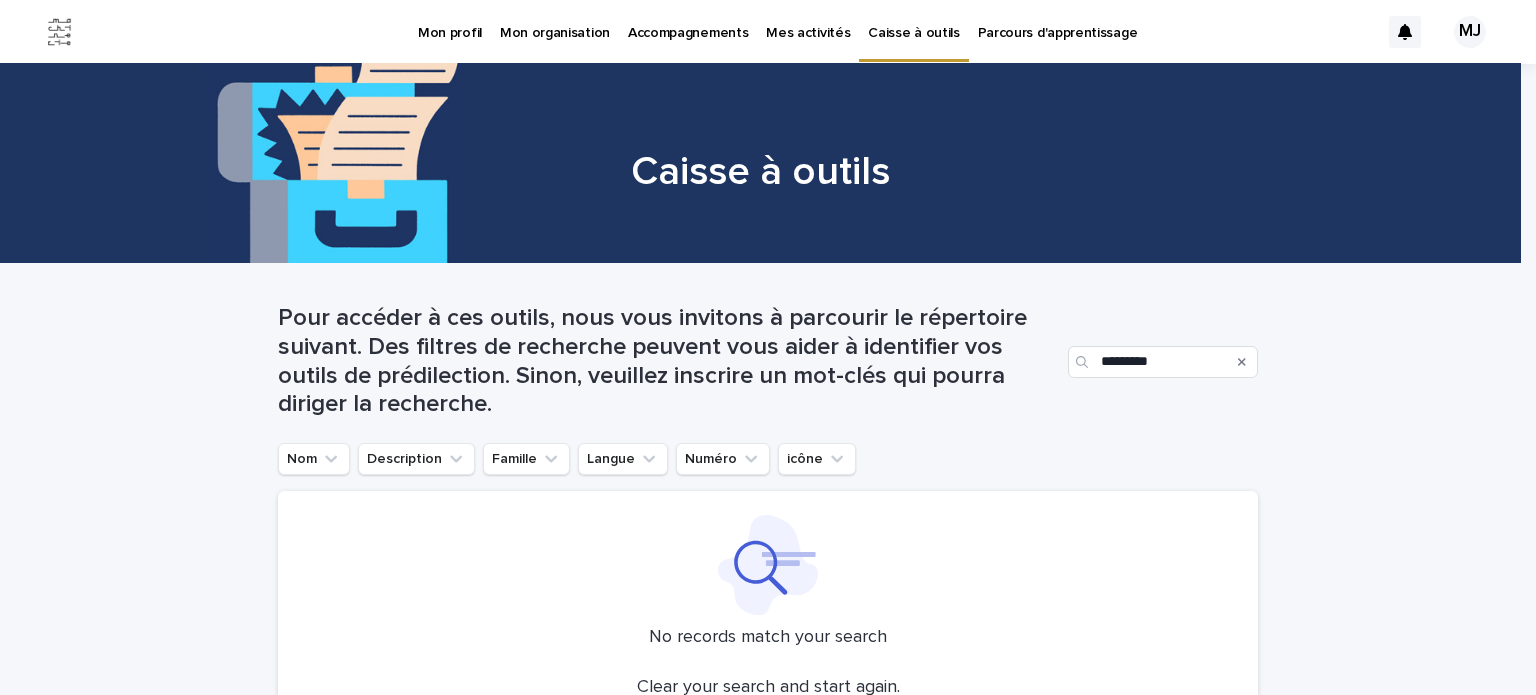 click 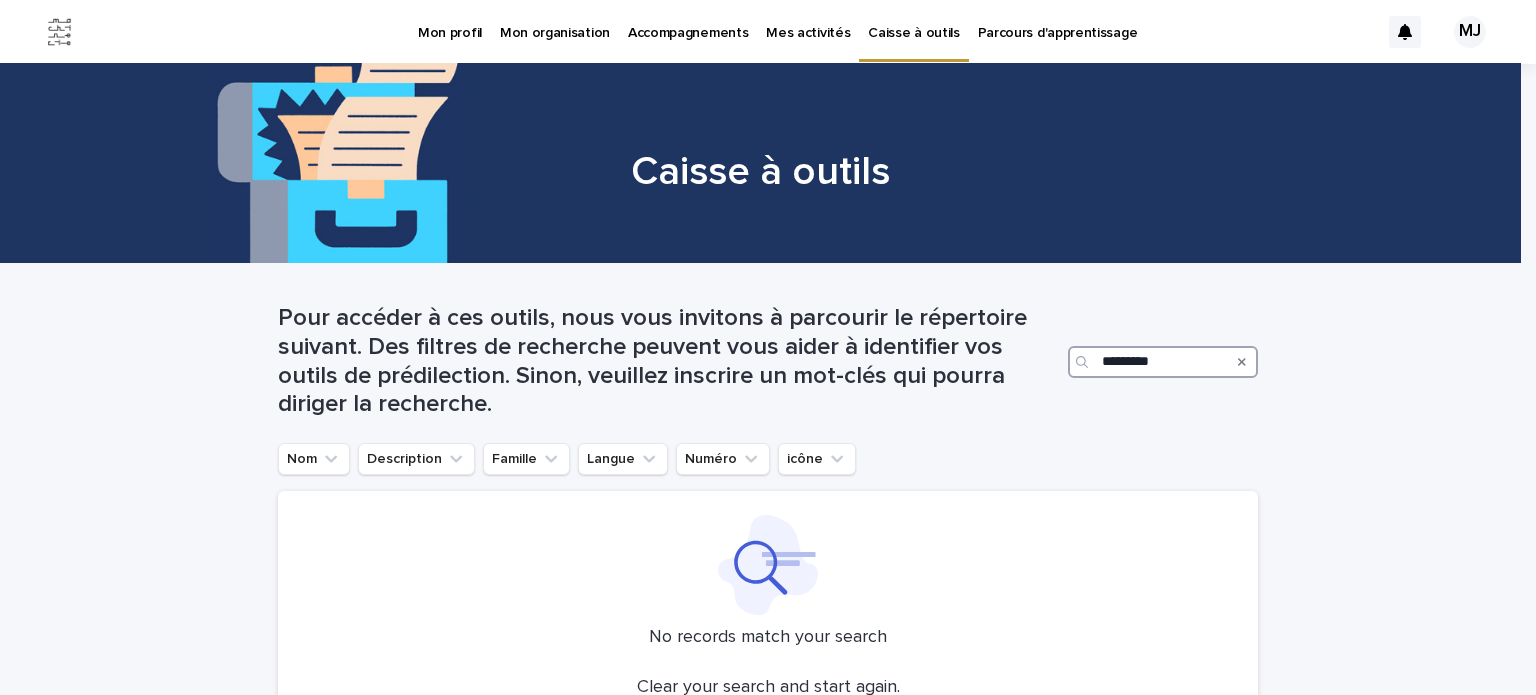 drag, startPoint x: 1188, startPoint y: 361, endPoint x: 1004, endPoint y: 348, distance: 184.45866 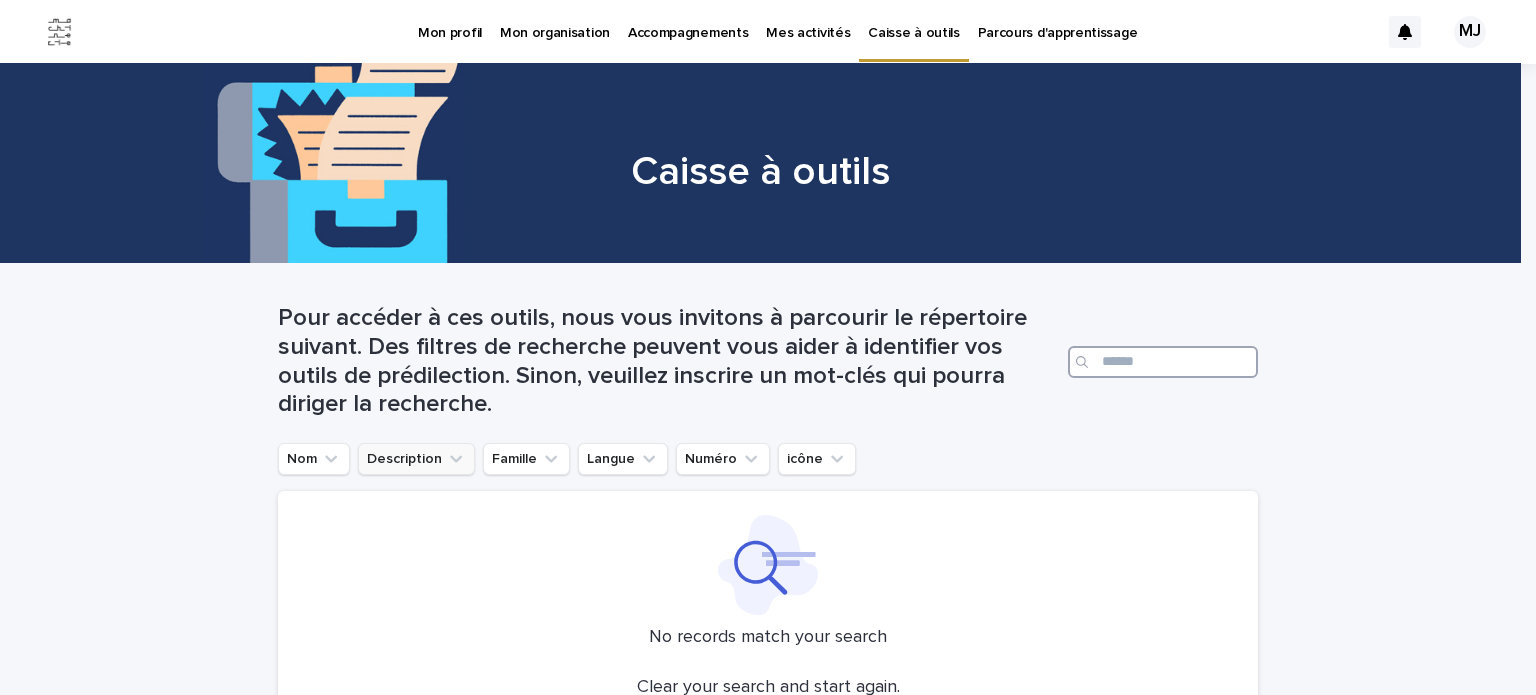 type 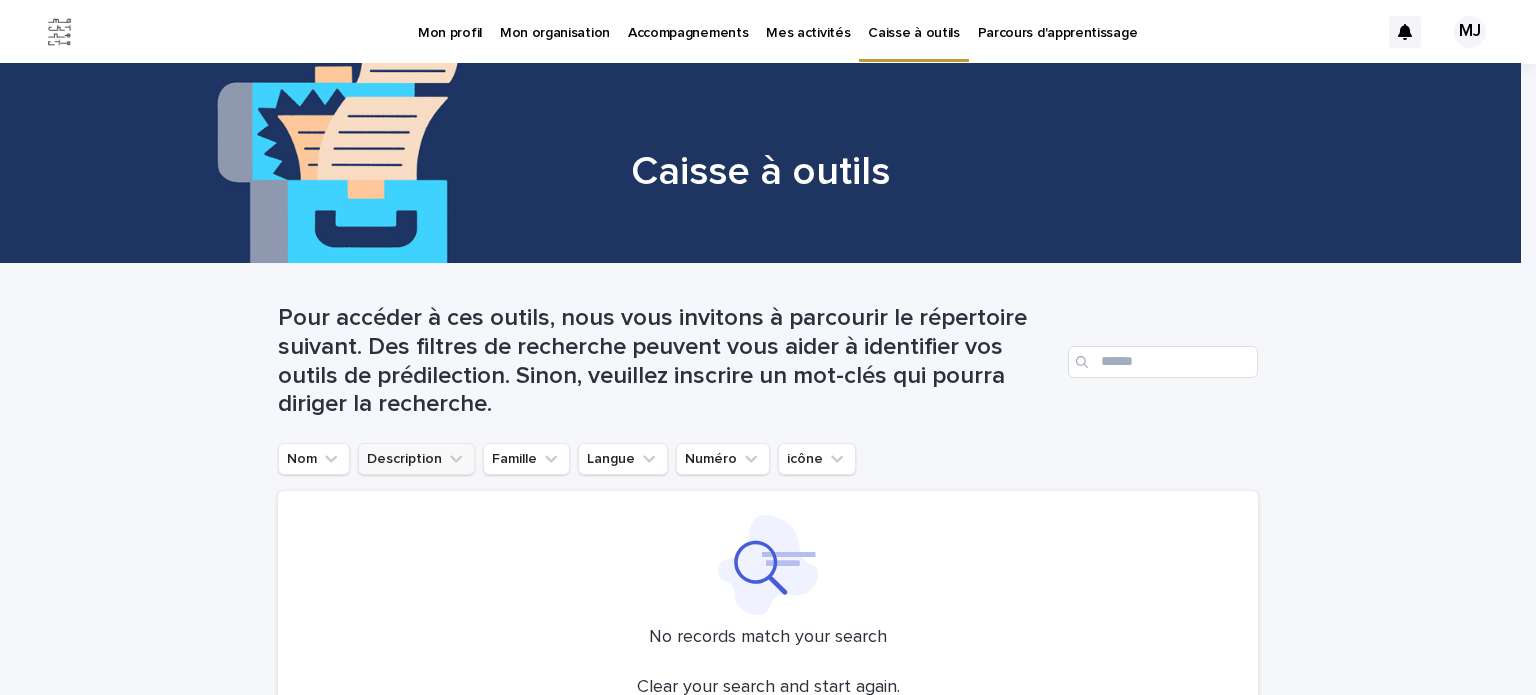 click 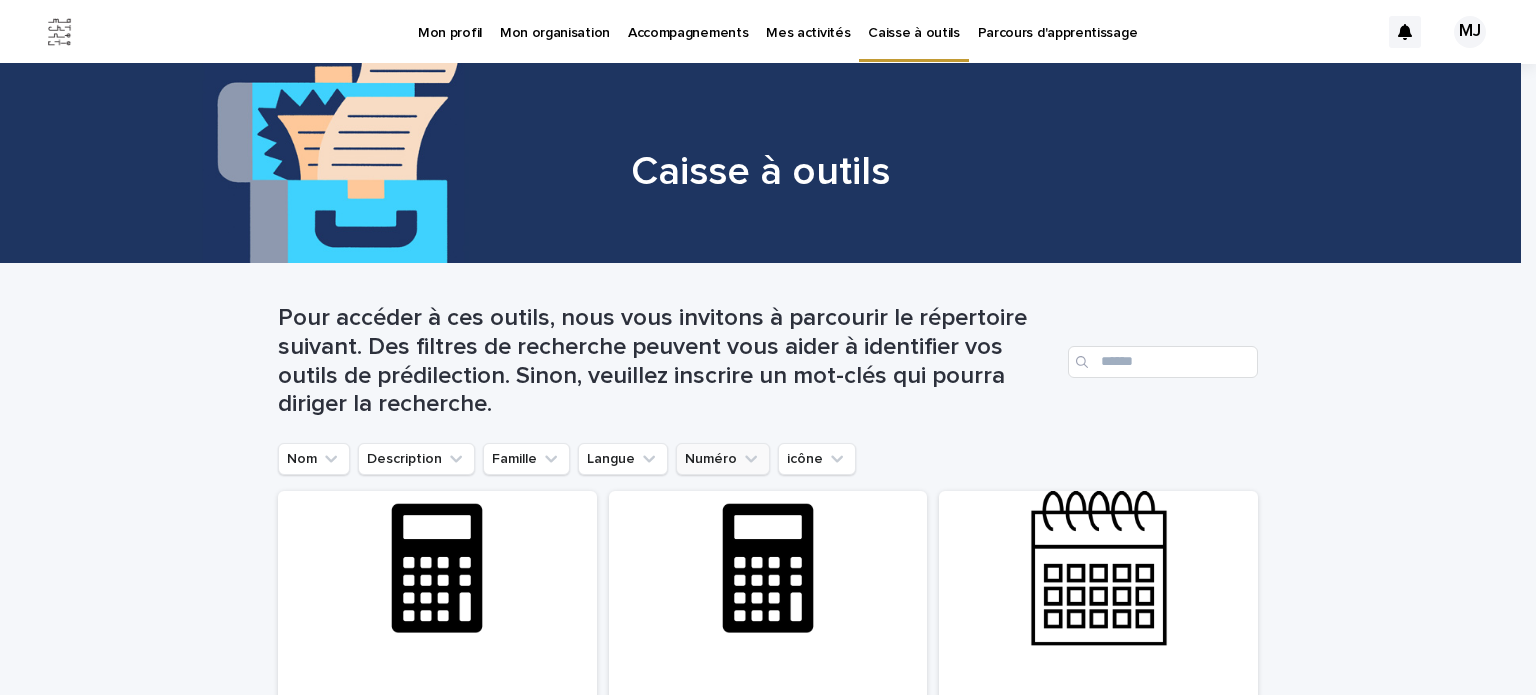 click 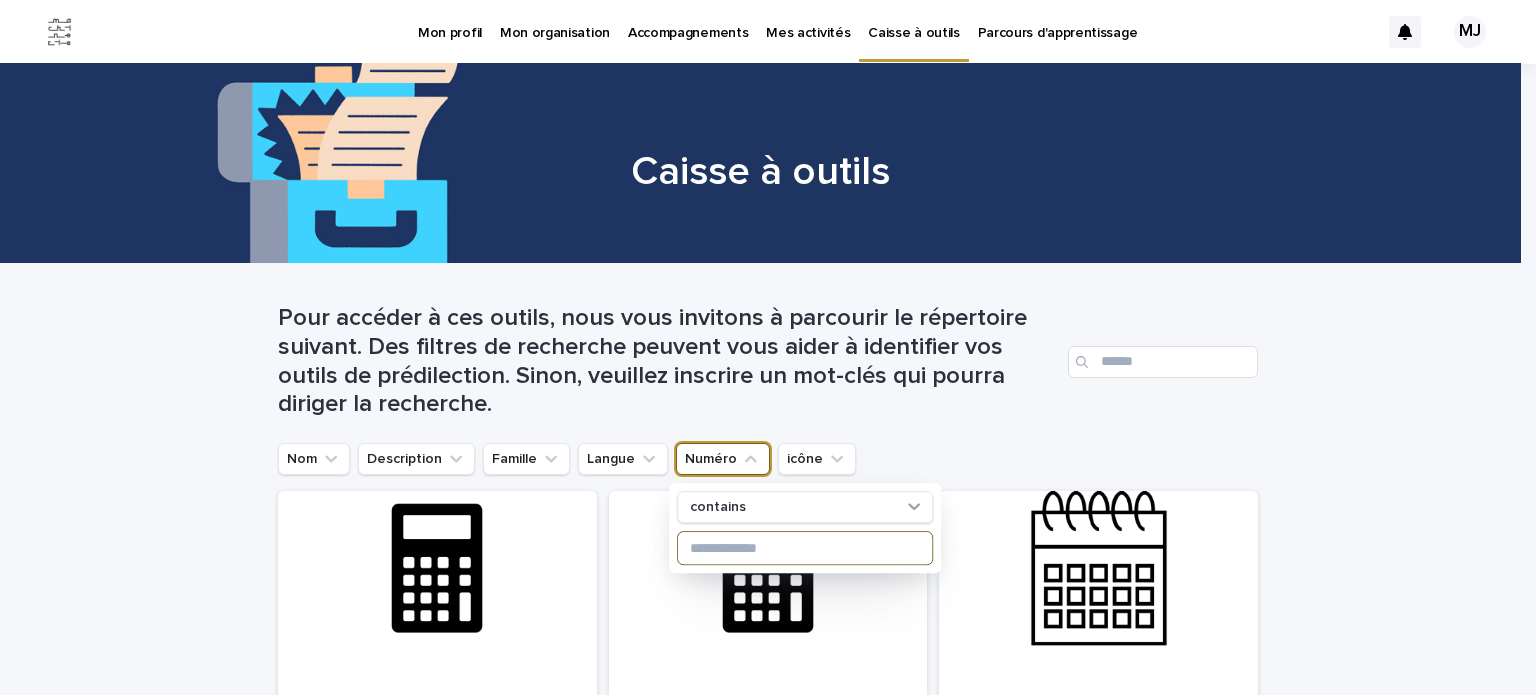 click at bounding box center (805, 548) 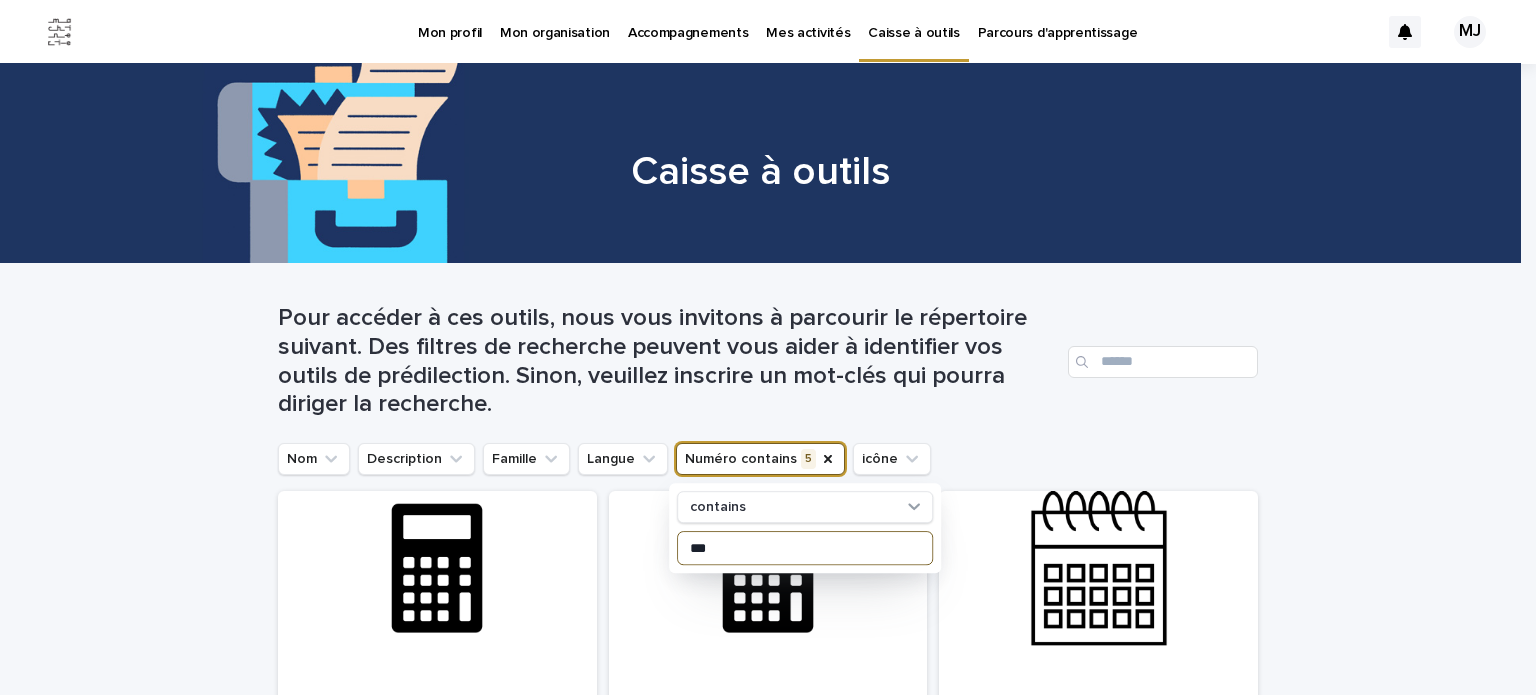 type on "***" 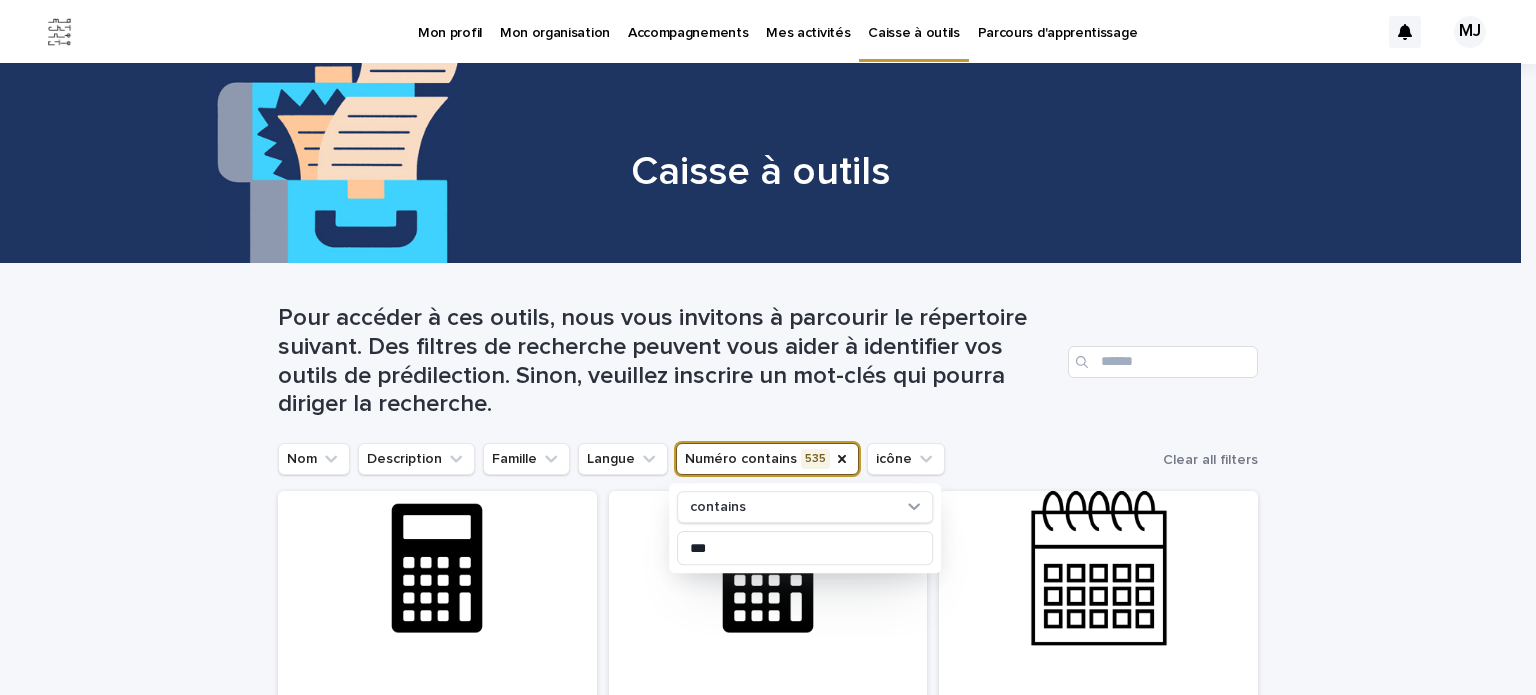 click on "Langue is any of Français · French" at bounding box center (768, 3959) 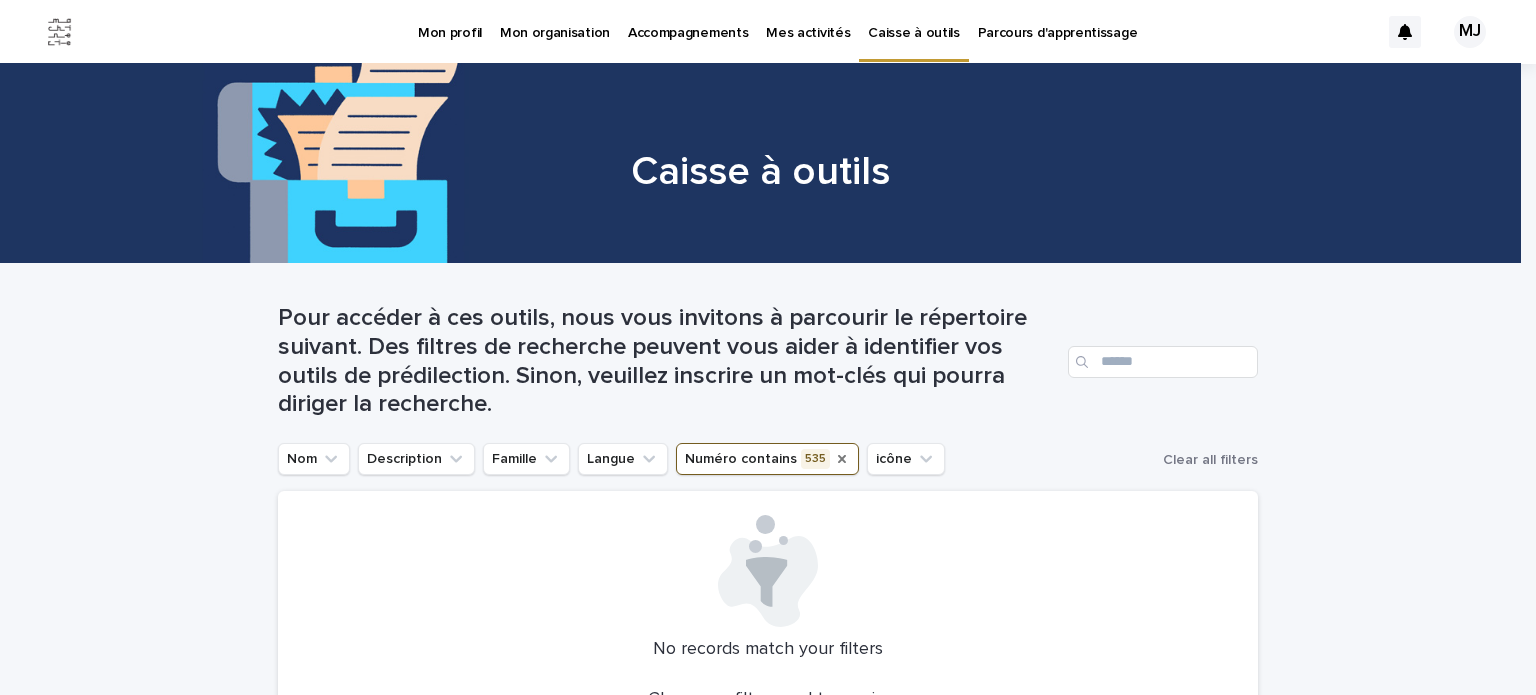 click 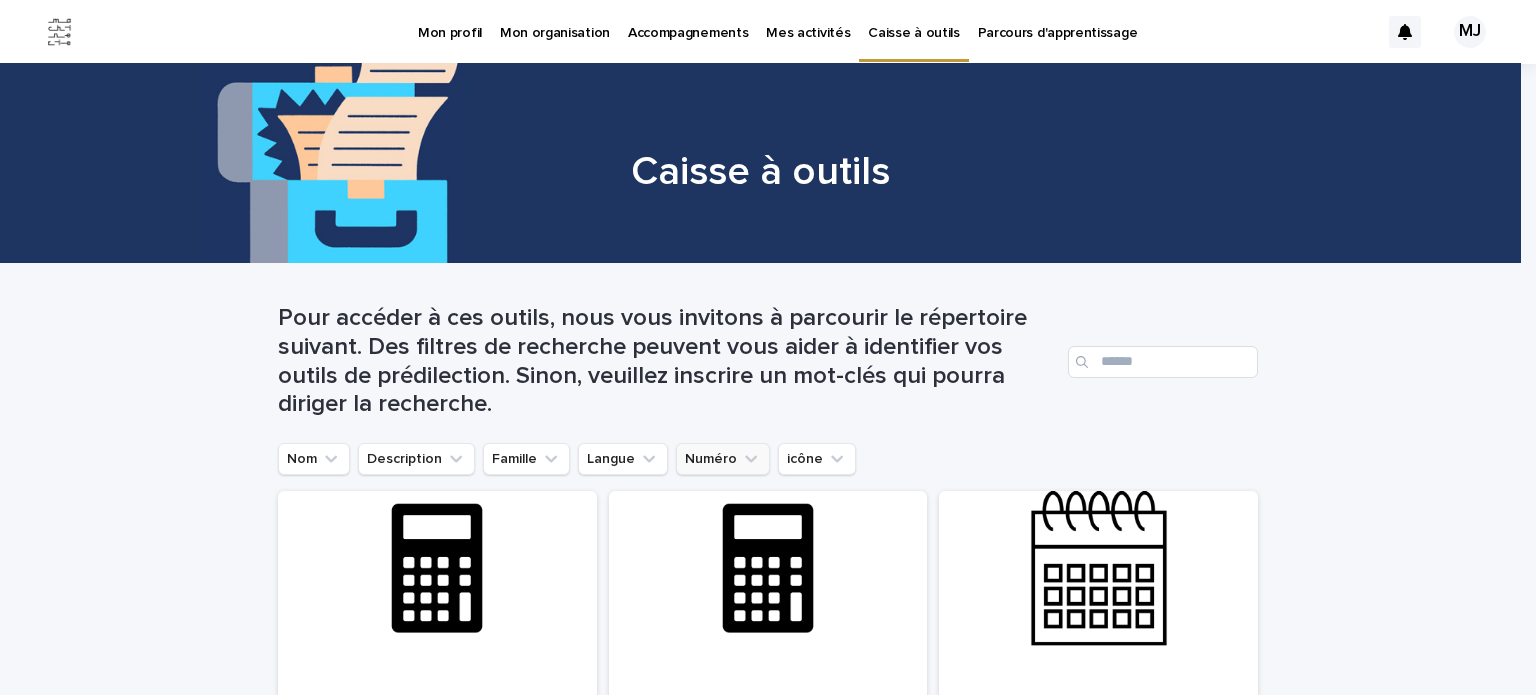 scroll, scrollTop: 238, scrollLeft: 0, axis: vertical 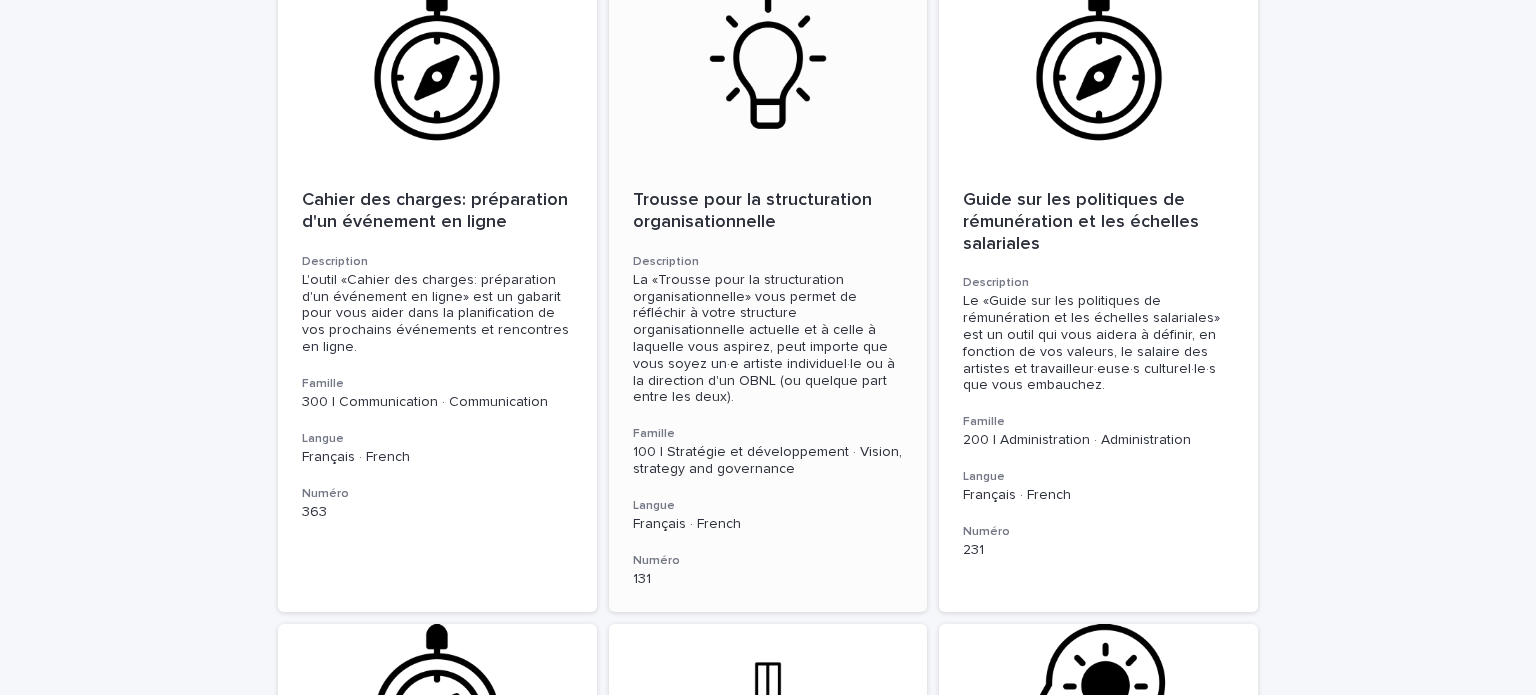 click on "Trousse pour la structuration organisationnelle" at bounding box center [768, 211] 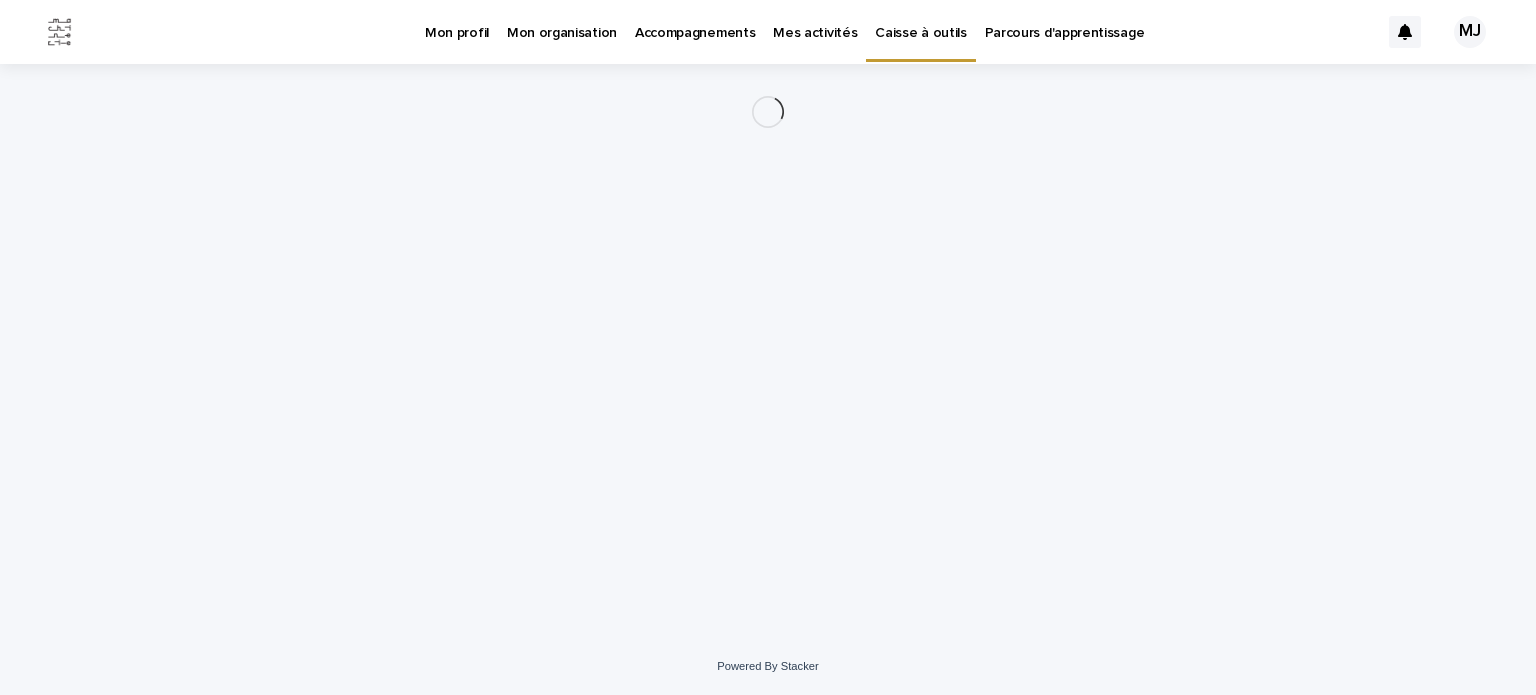 scroll, scrollTop: 0, scrollLeft: 0, axis: both 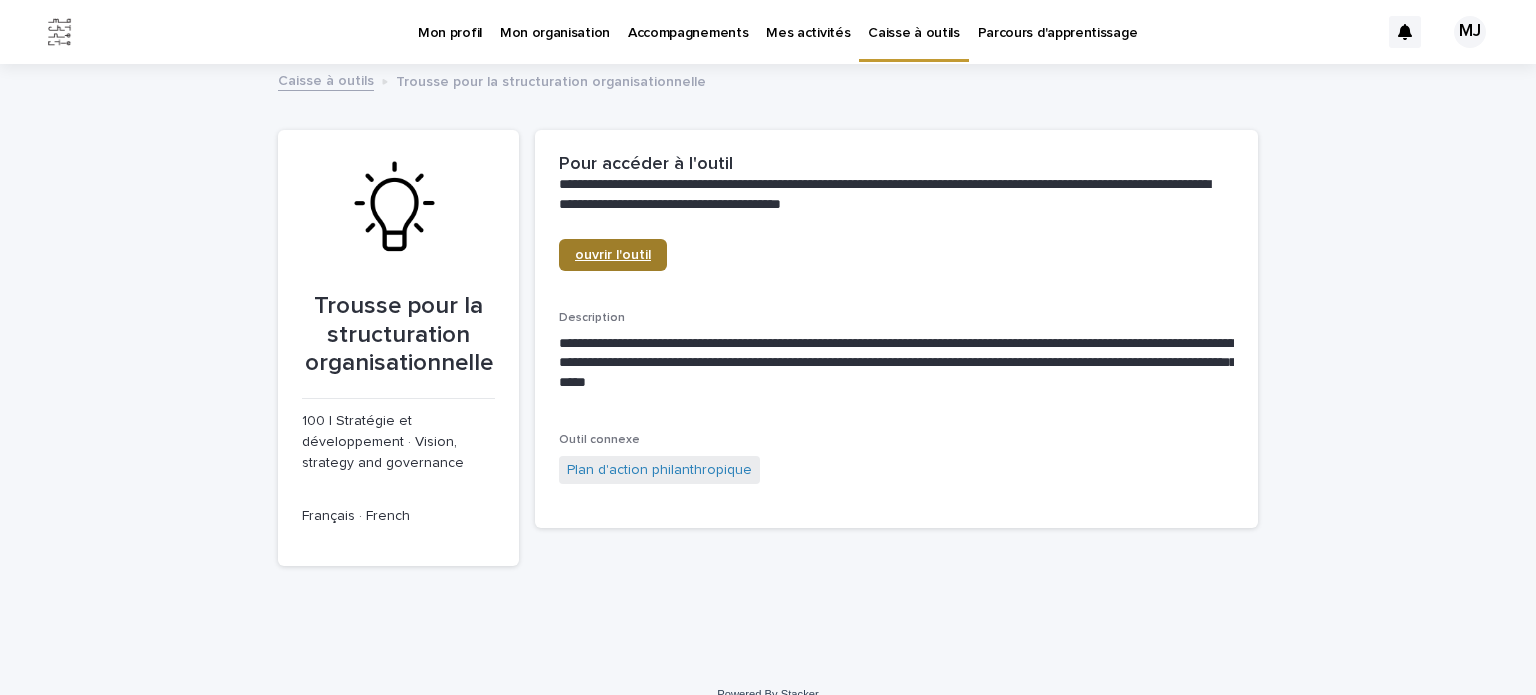 click on "ouvrir l'outil" at bounding box center (613, 255) 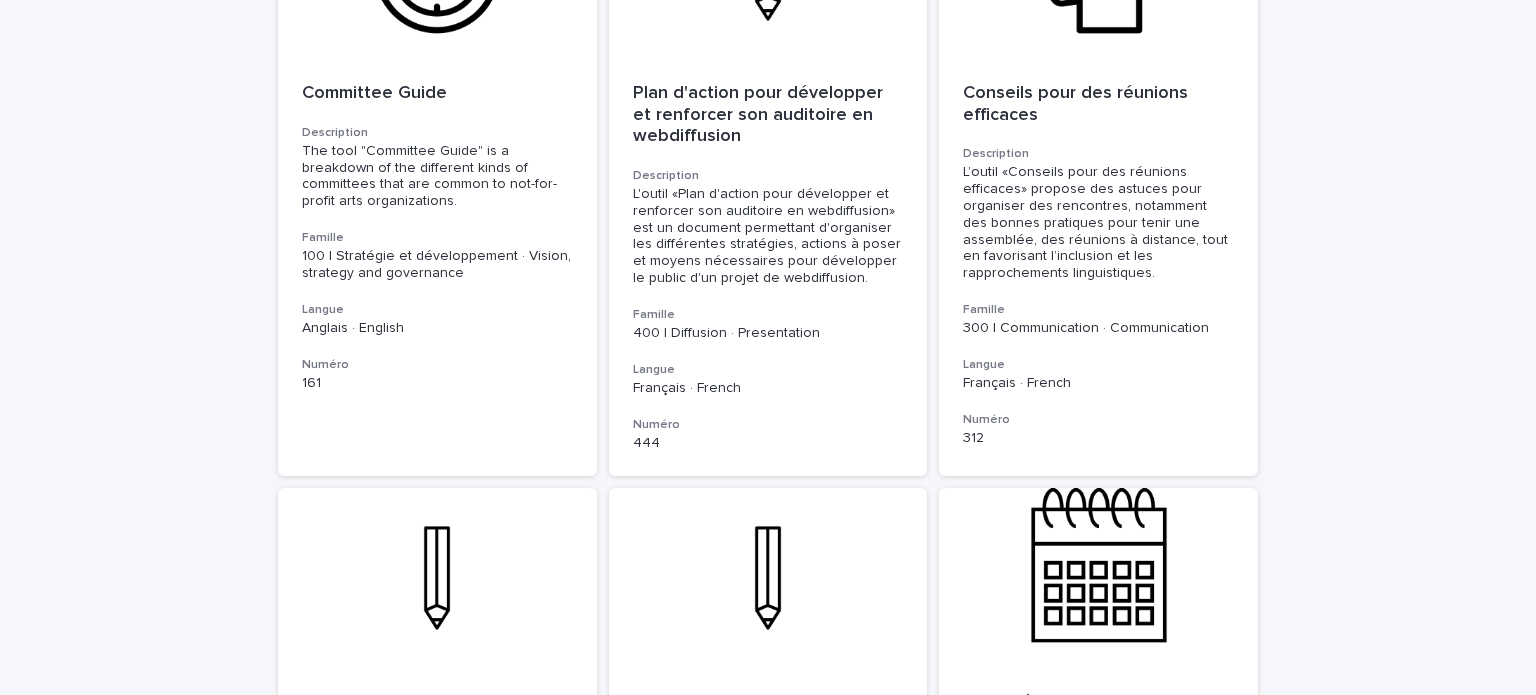 scroll, scrollTop: 1828, scrollLeft: 0, axis: vertical 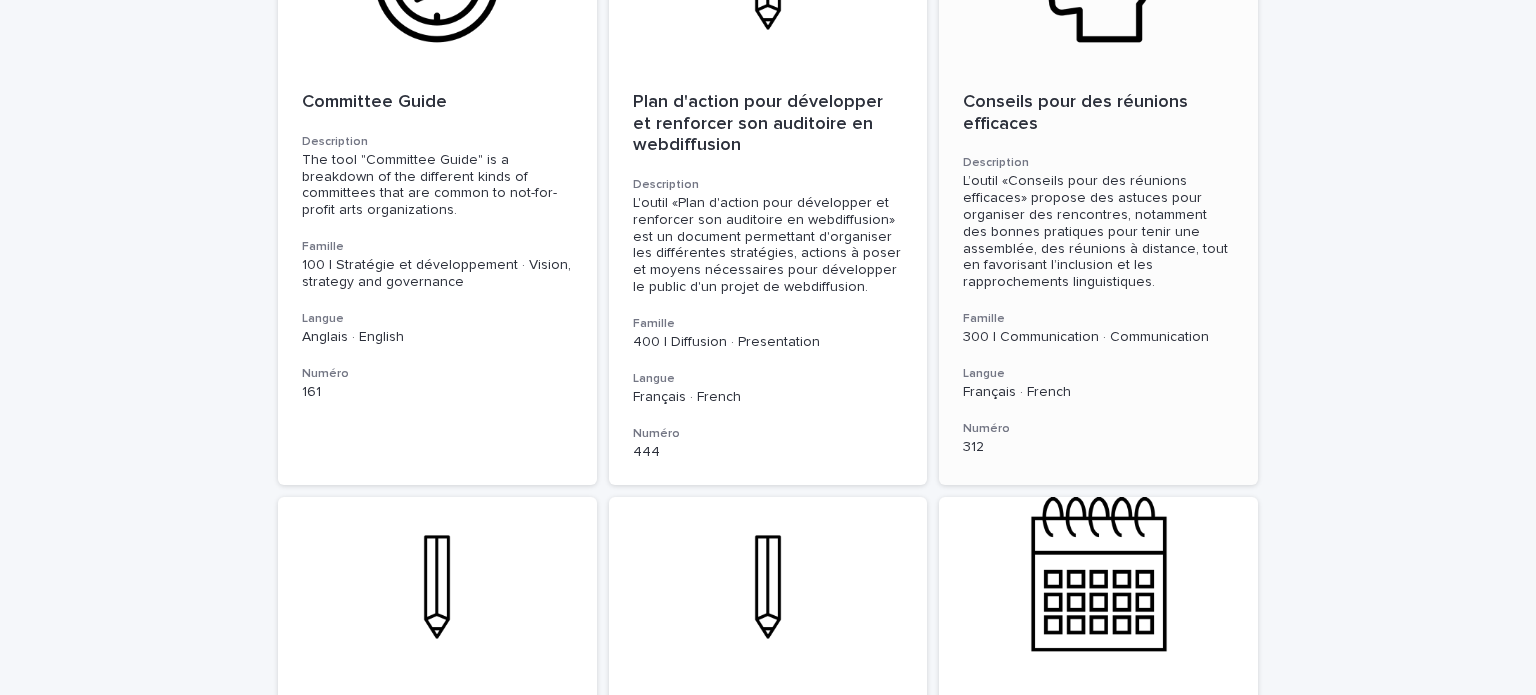 click on "Conseils pour des réunions efficaces" at bounding box center [1098, 113] 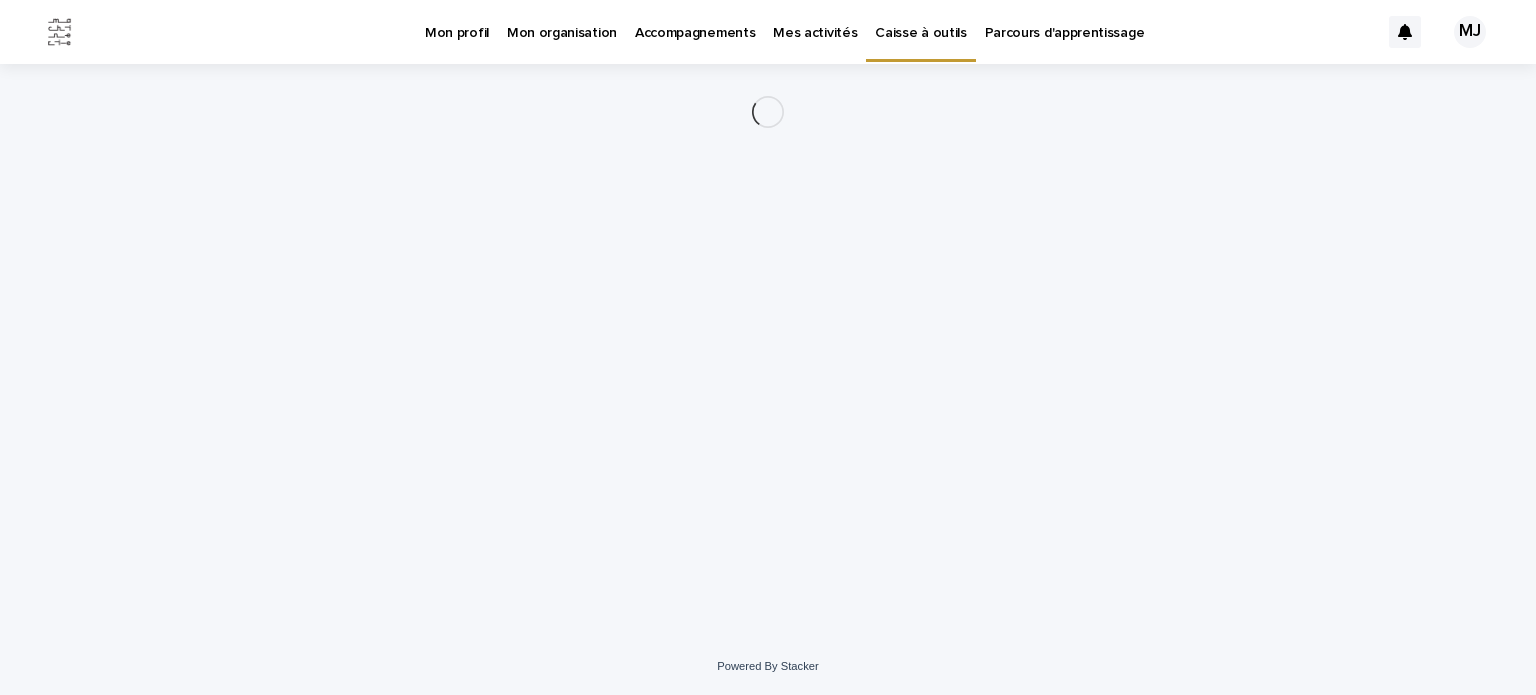 scroll, scrollTop: 0, scrollLeft: 0, axis: both 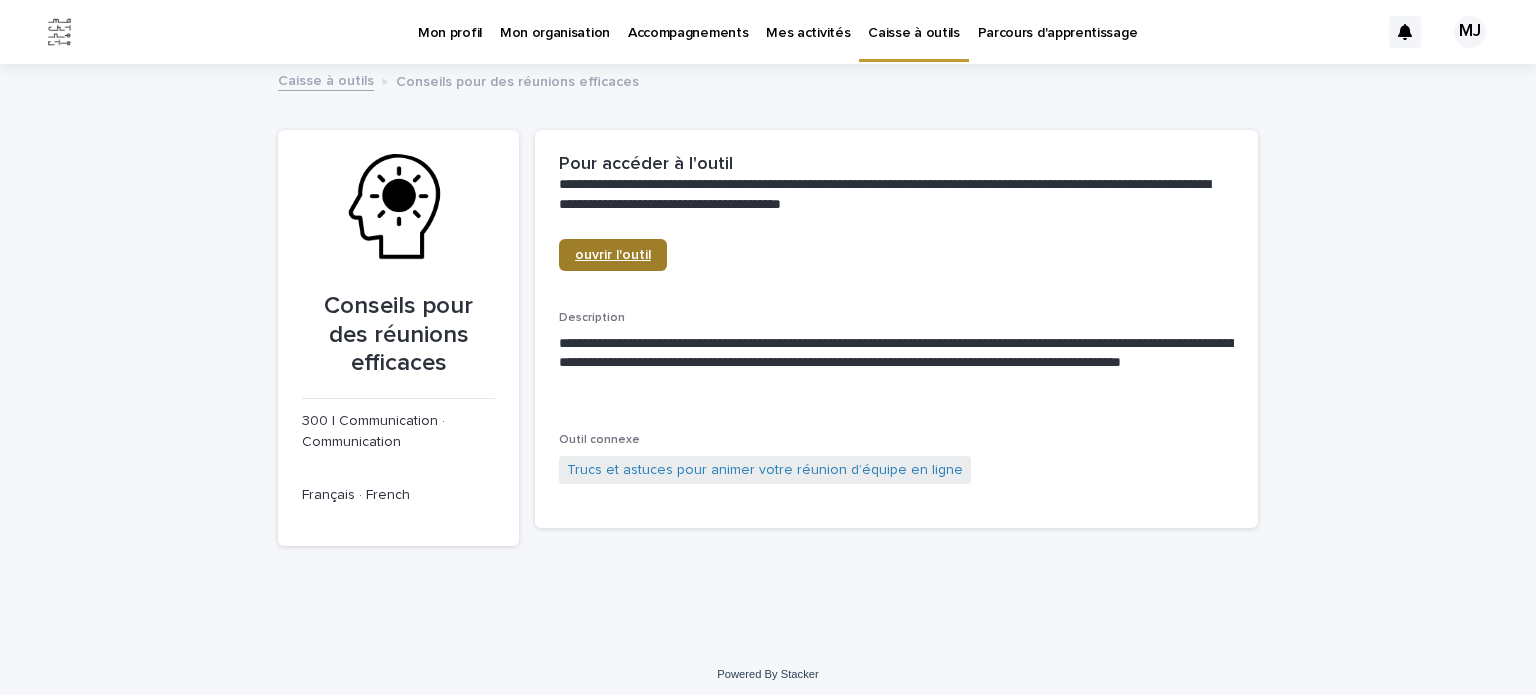 click on "ouvrir l'outil" at bounding box center [613, 255] 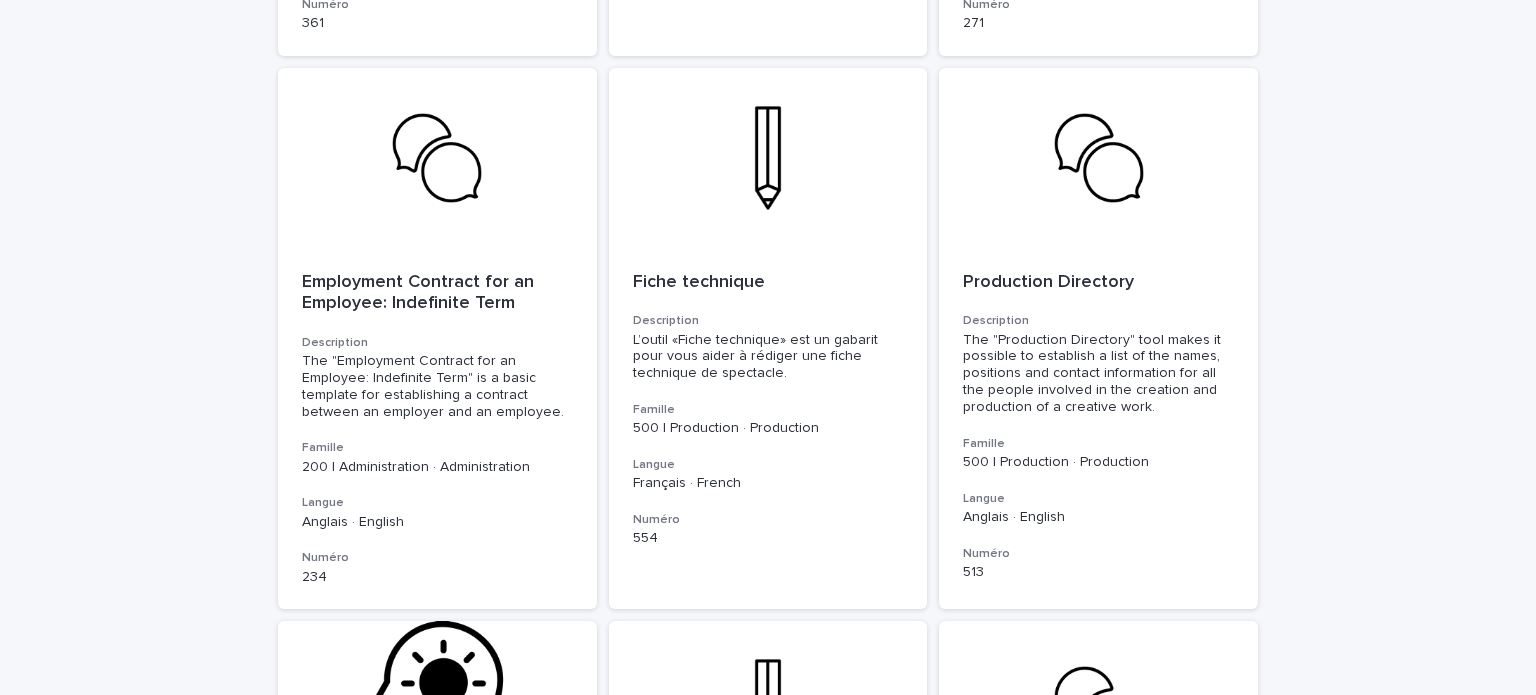 scroll, scrollTop: 2863, scrollLeft: 0, axis: vertical 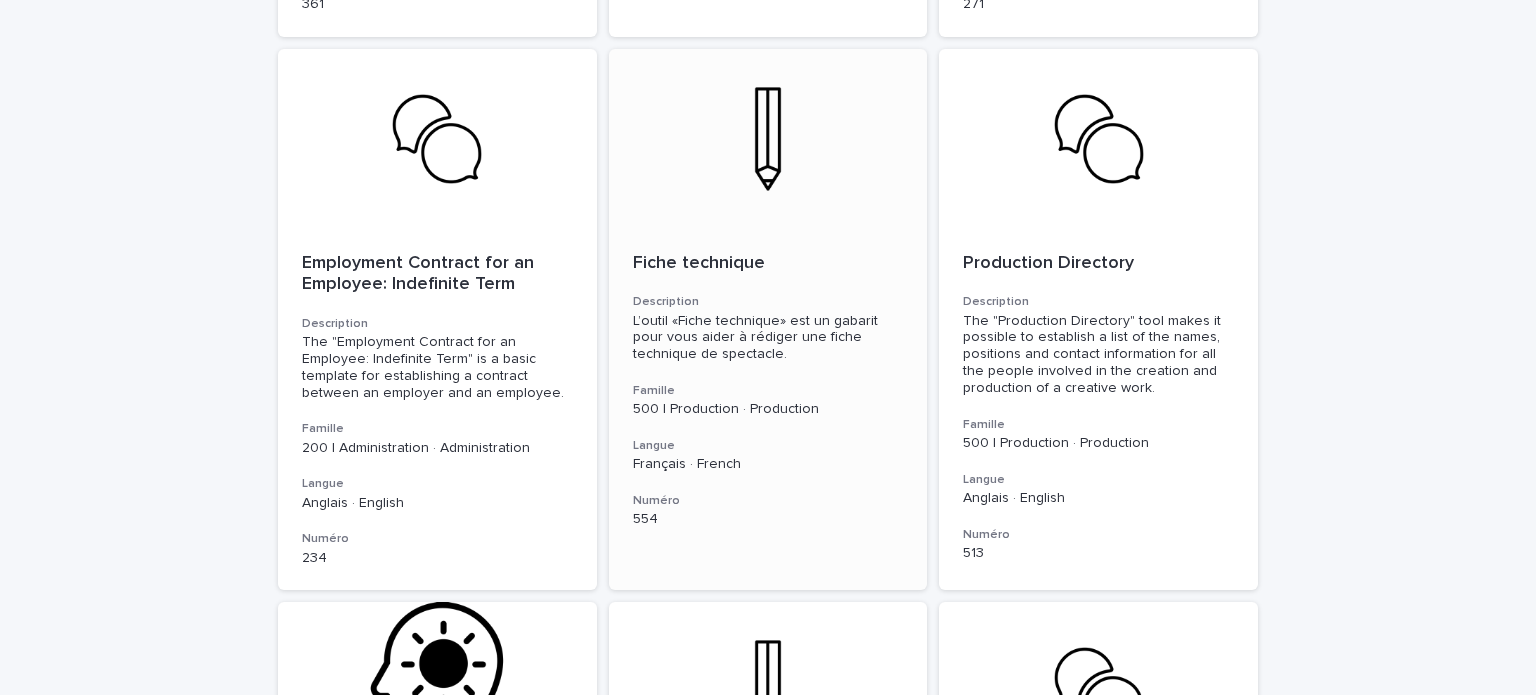 click on "Fiche technique" at bounding box center [768, 264] 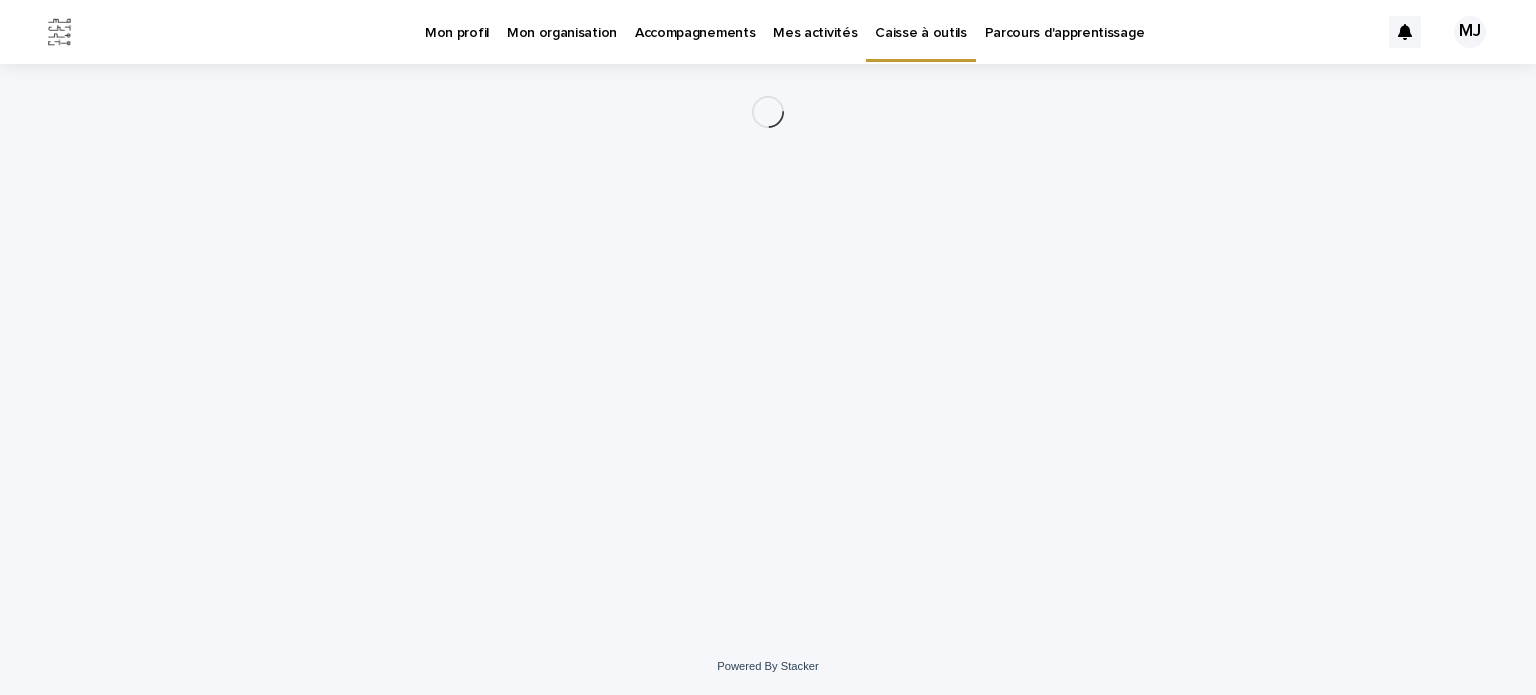 scroll, scrollTop: 0, scrollLeft: 0, axis: both 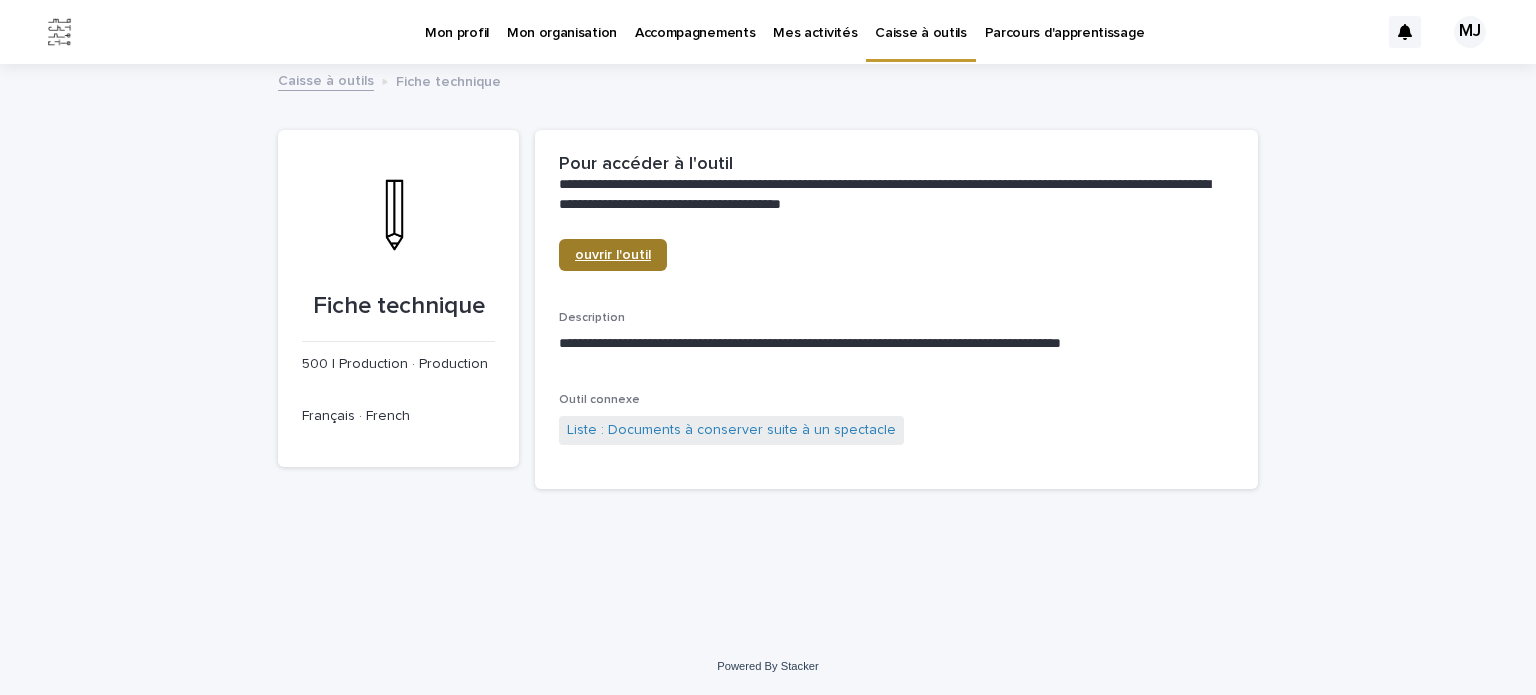 click on "ouvrir l'outil" at bounding box center (613, 255) 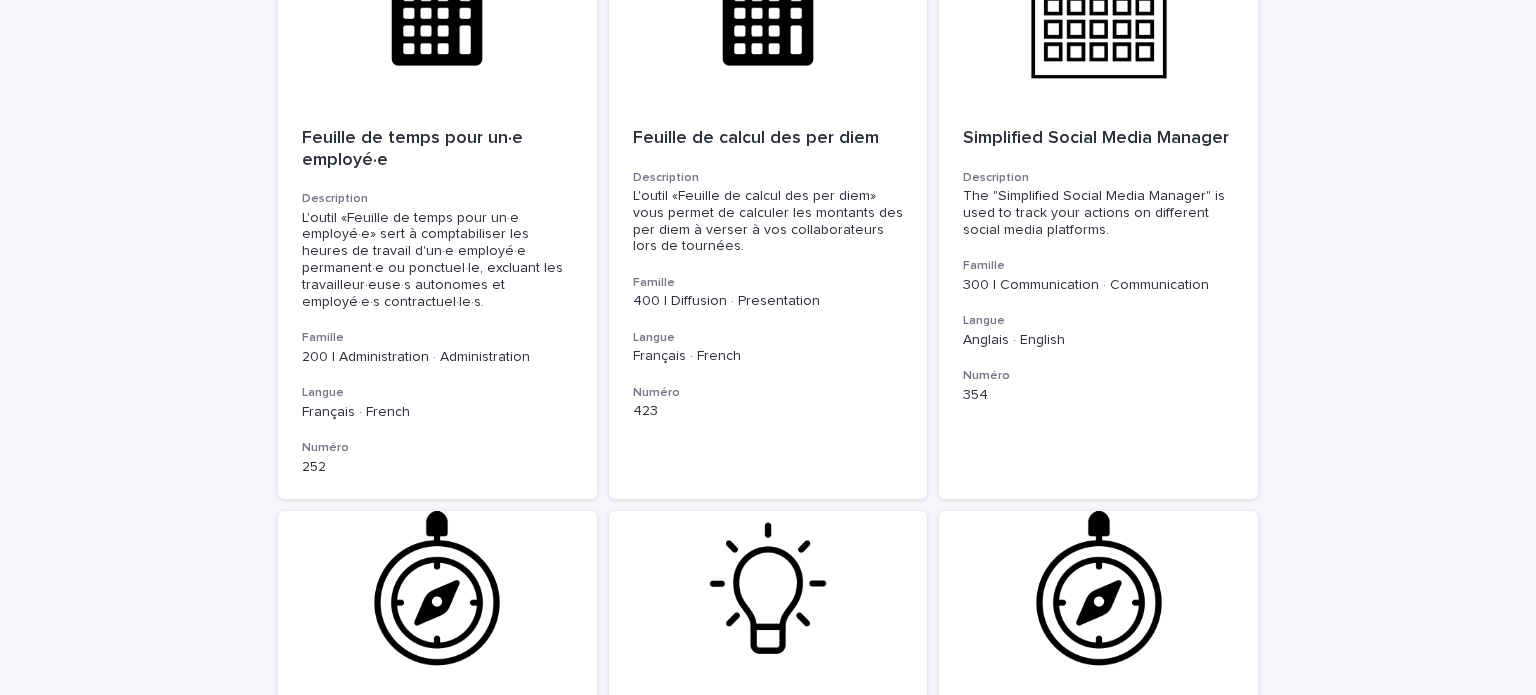 scroll, scrollTop: 0, scrollLeft: 0, axis: both 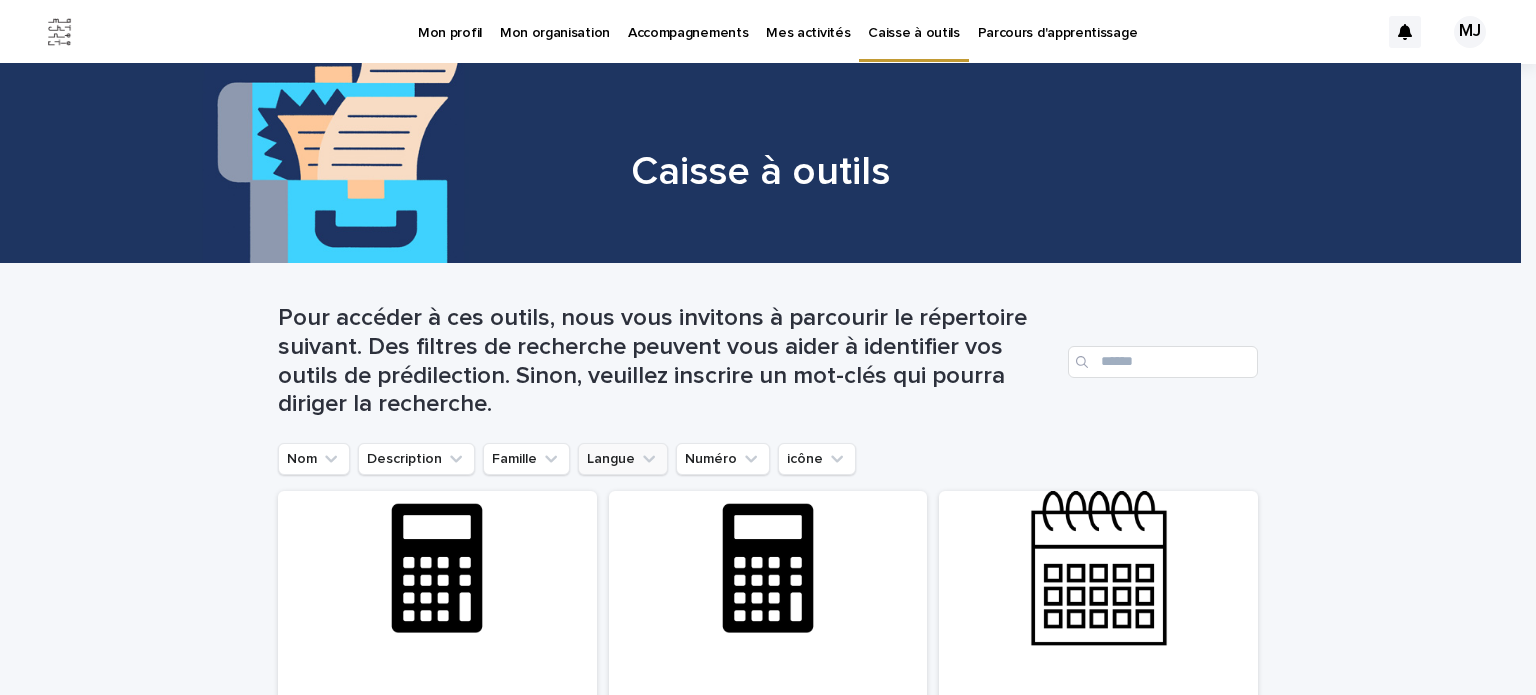 click 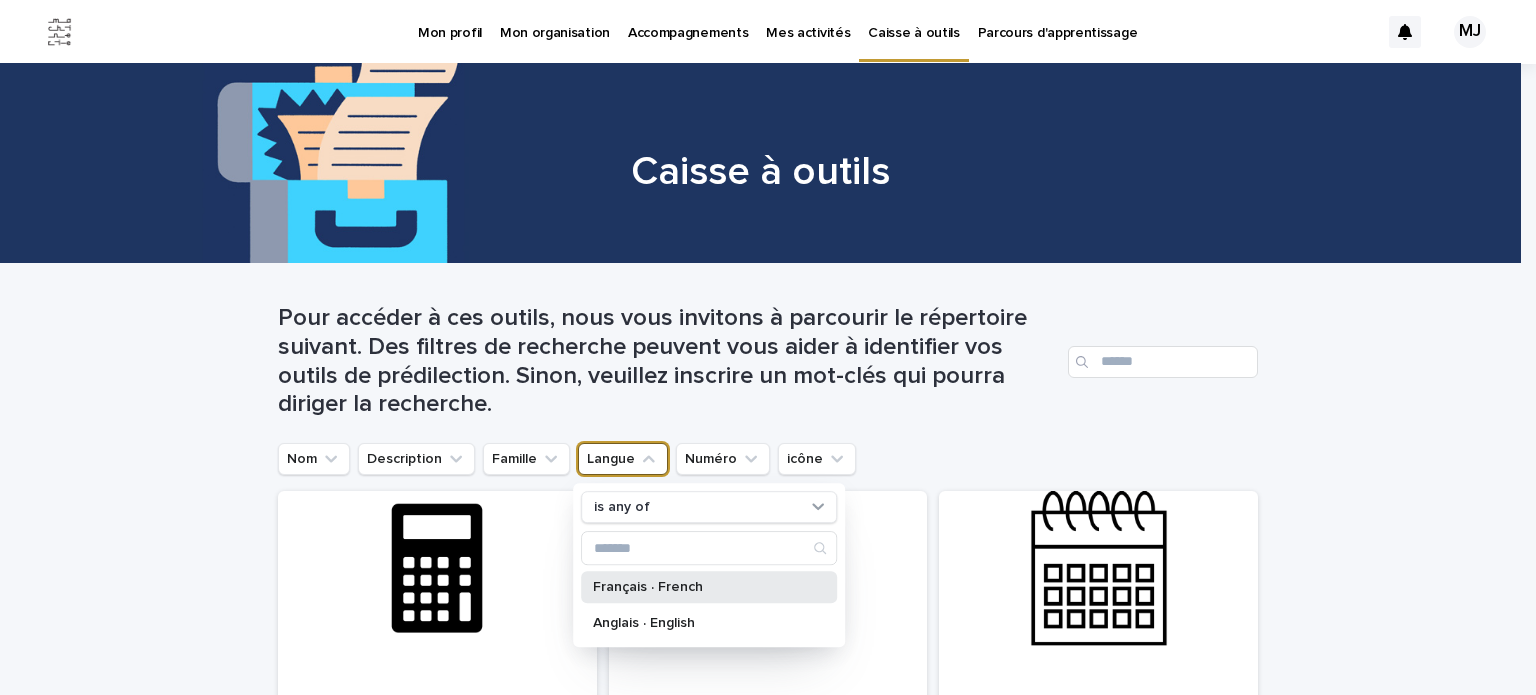 click on "Français · French" at bounding box center [699, 587] 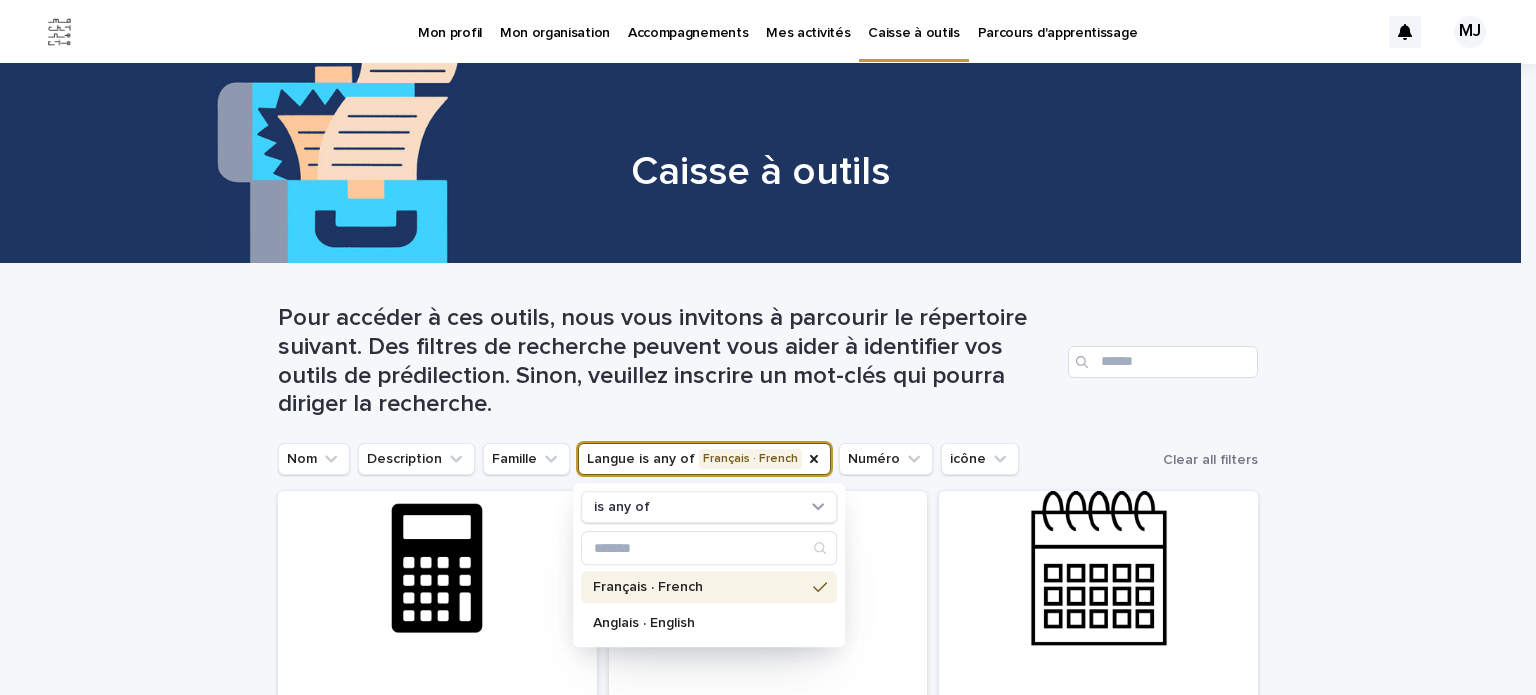 click on "Nom Description Famille Langue is any of Français · French is any of Français · French Anglais · English Numéro icône Clear all filters" at bounding box center (768, 459) 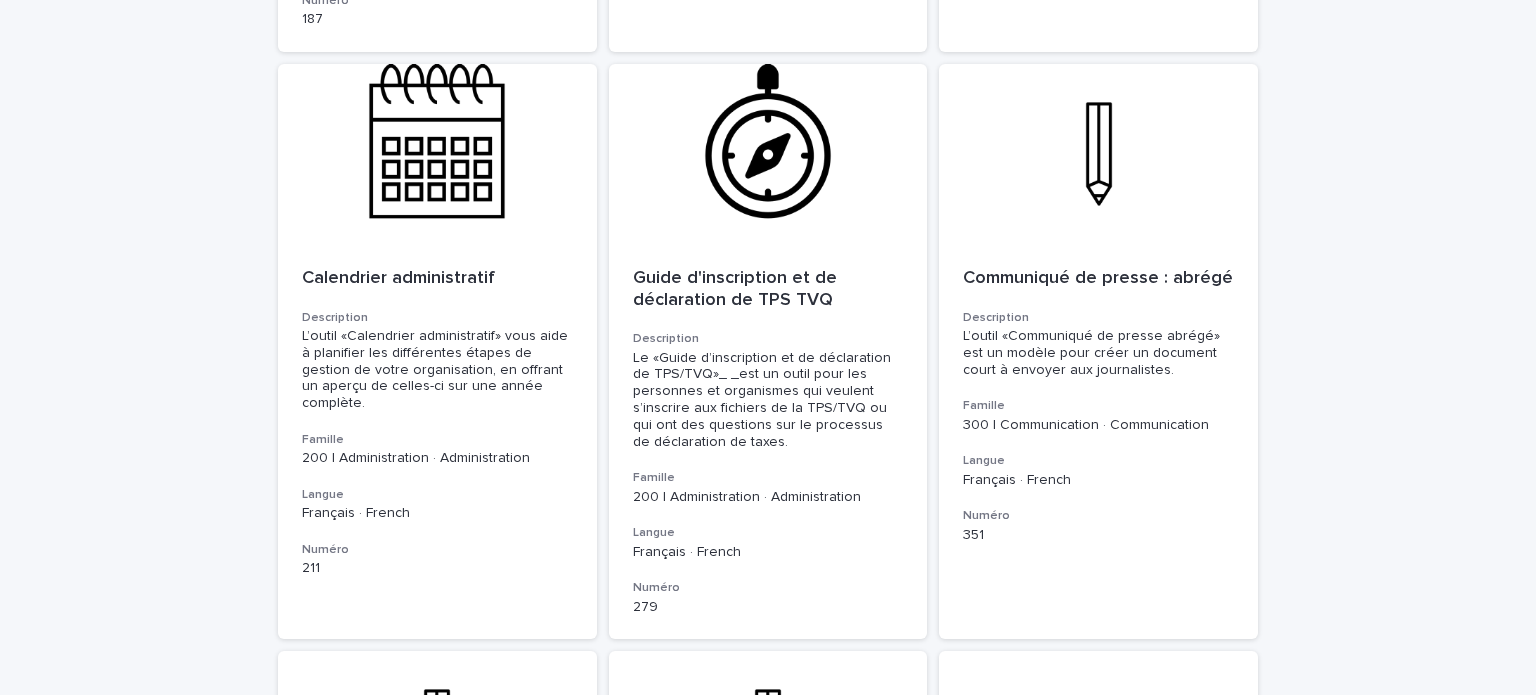 scroll, scrollTop: 3440, scrollLeft: 0, axis: vertical 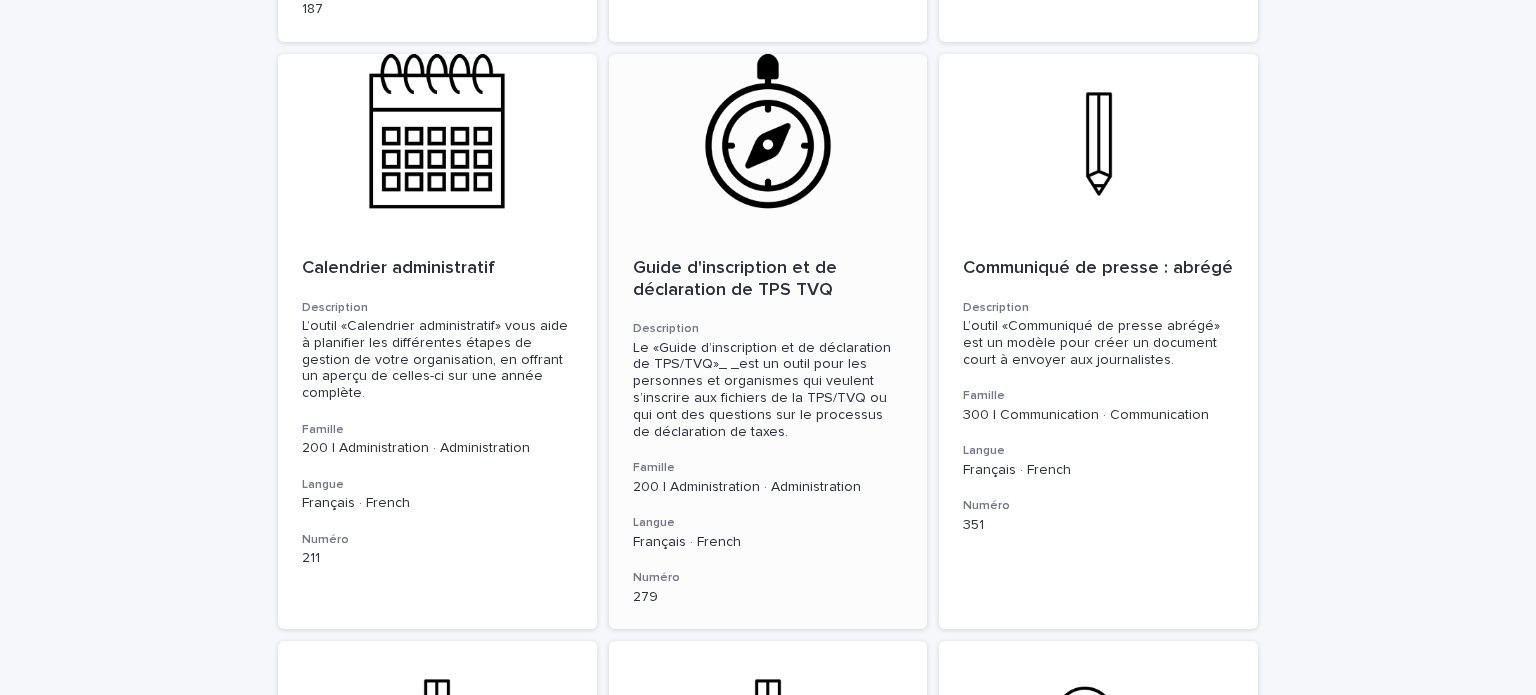 click on "Guide d'inscription et de déclaration de TPS TVQ" at bounding box center (768, 279) 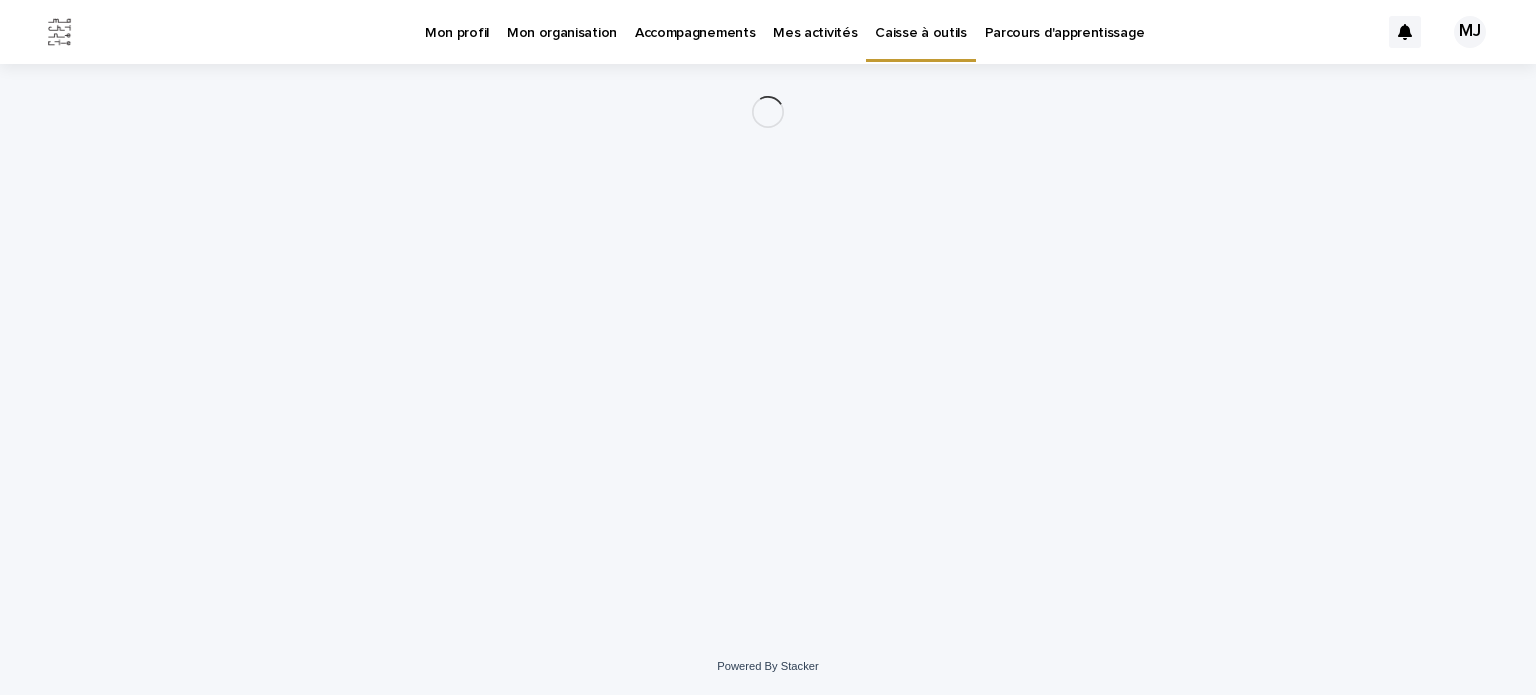 scroll, scrollTop: 0, scrollLeft: 0, axis: both 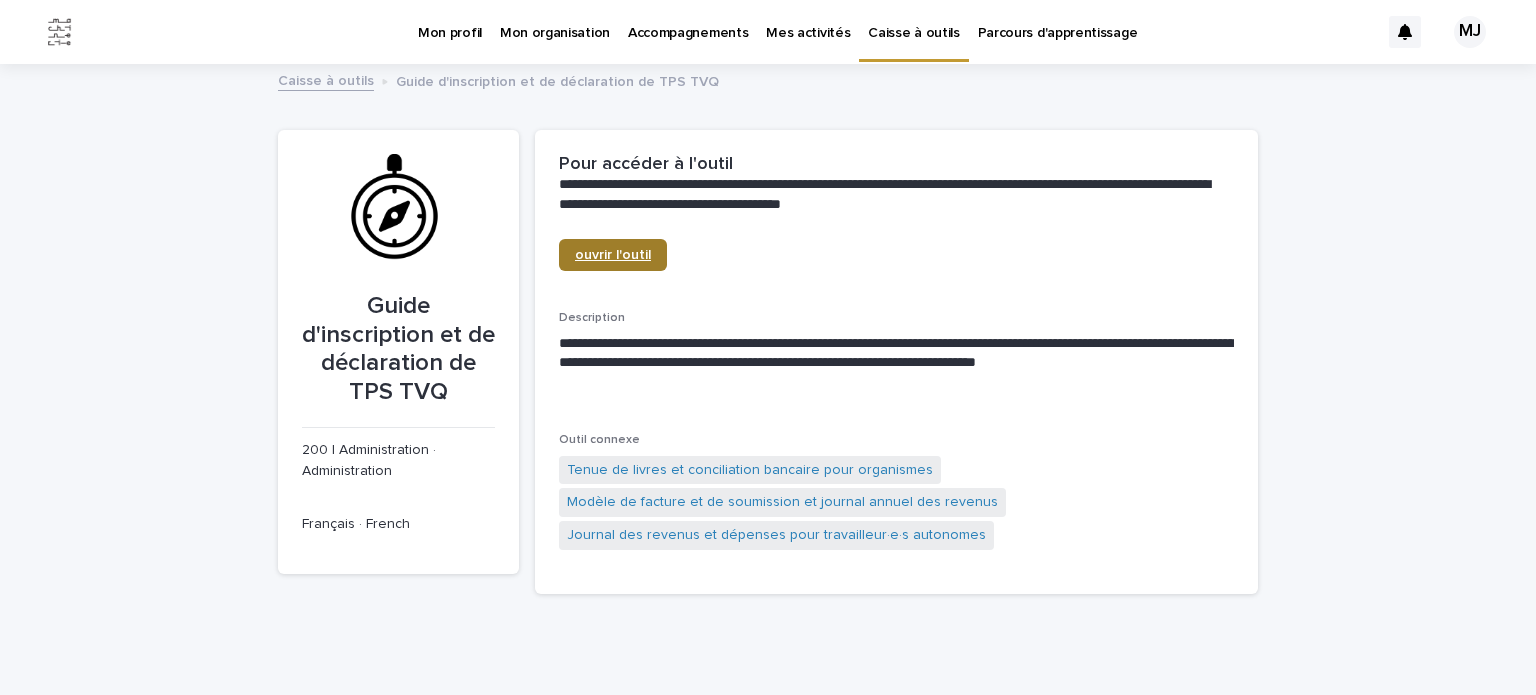 click on "ouvrir l'outil" at bounding box center (613, 255) 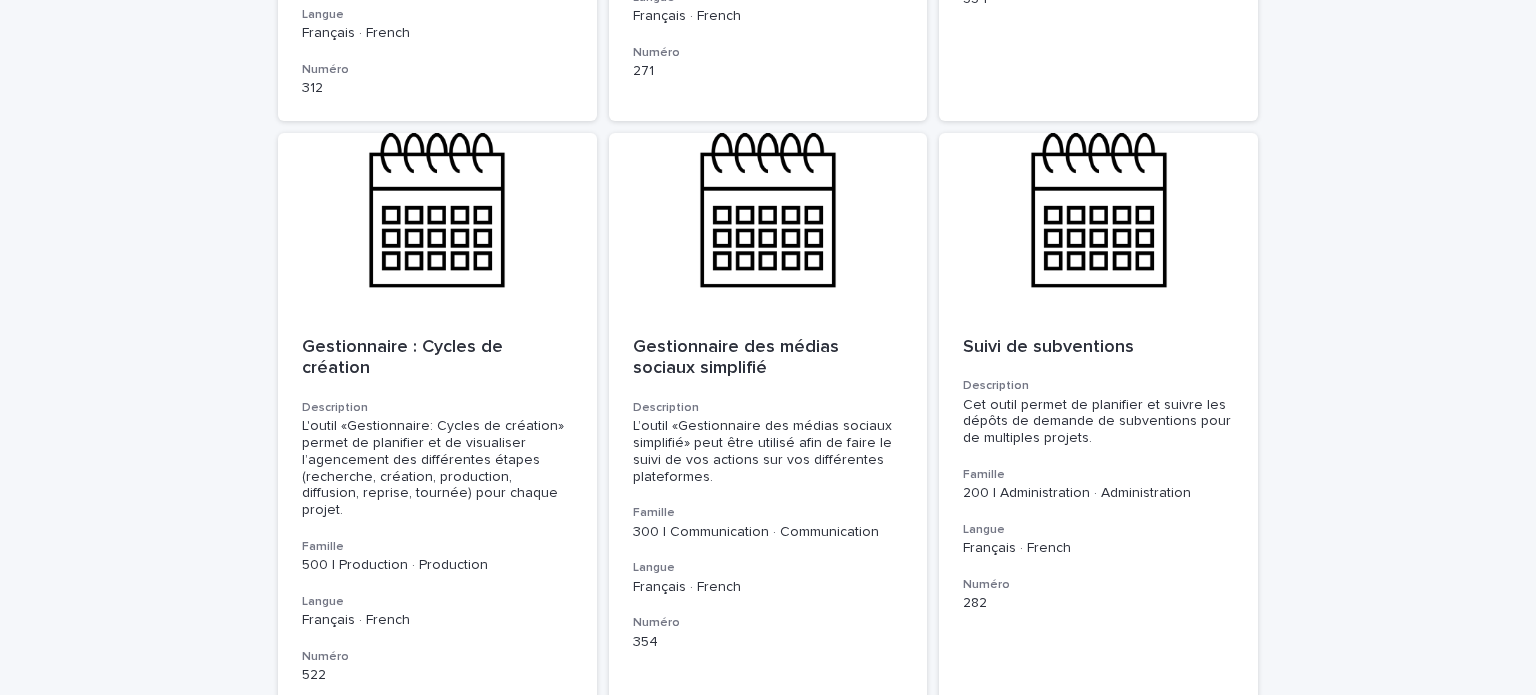 scroll, scrollTop: 2177, scrollLeft: 0, axis: vertical 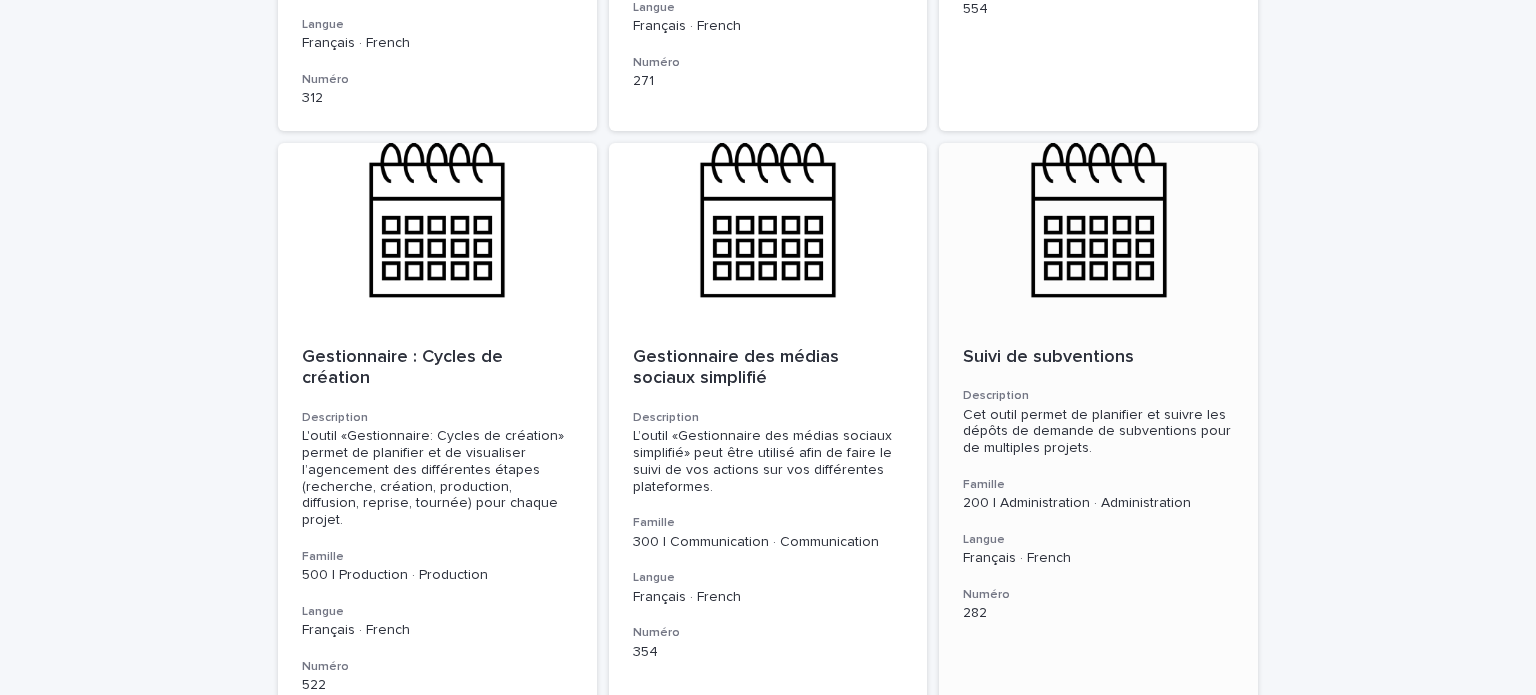 click on "Suivi de subventions" at bounding box center (1098, 358) 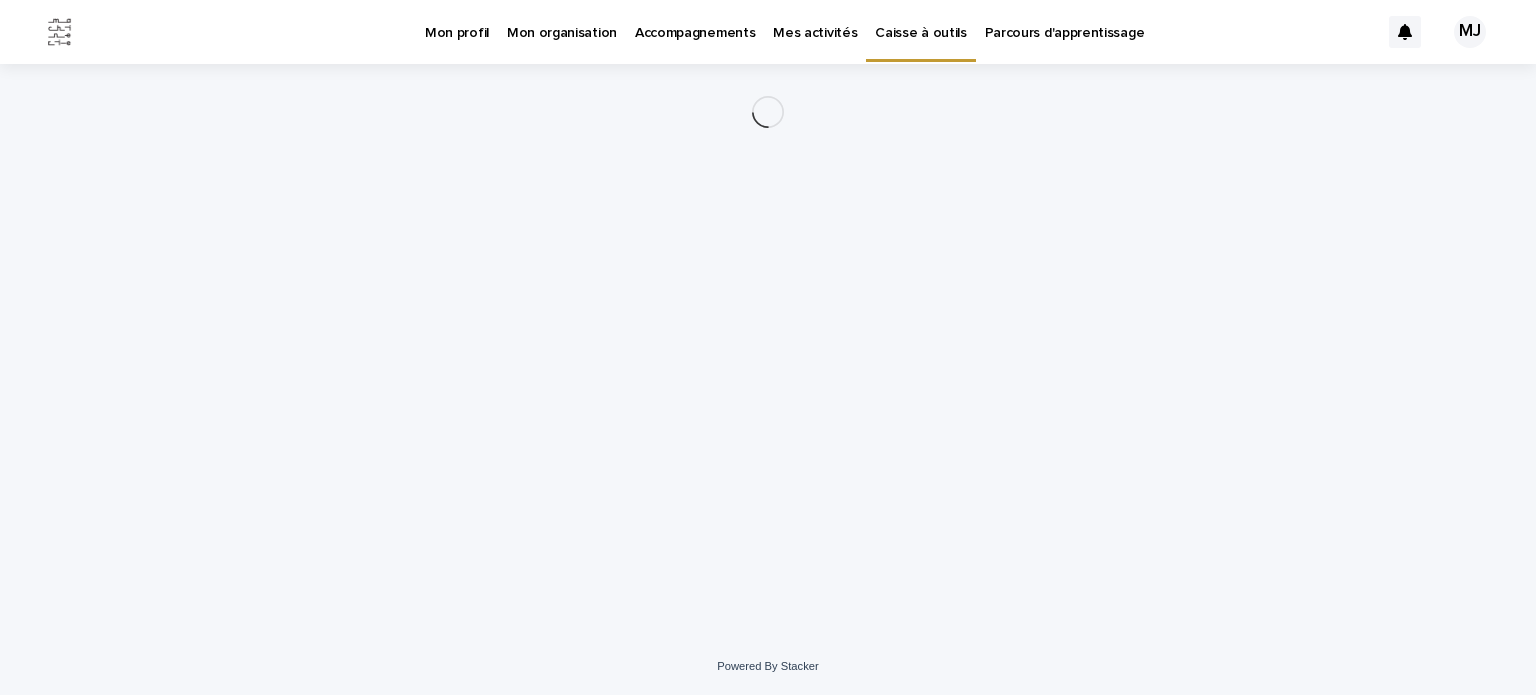 scroll, scrollTop: 0, scrollLeft: 0, axis: both 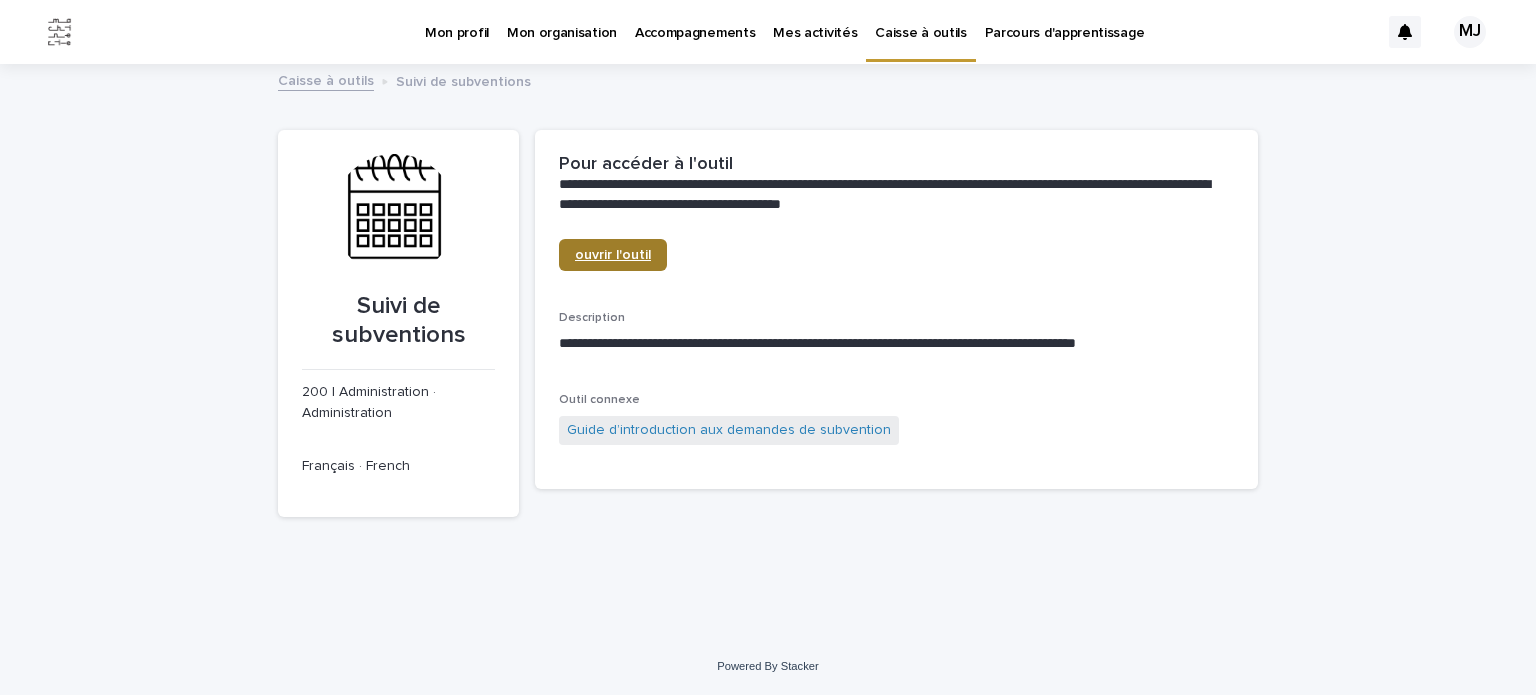 click on "ouvrir l'outil" at bounding box center [613, 255] 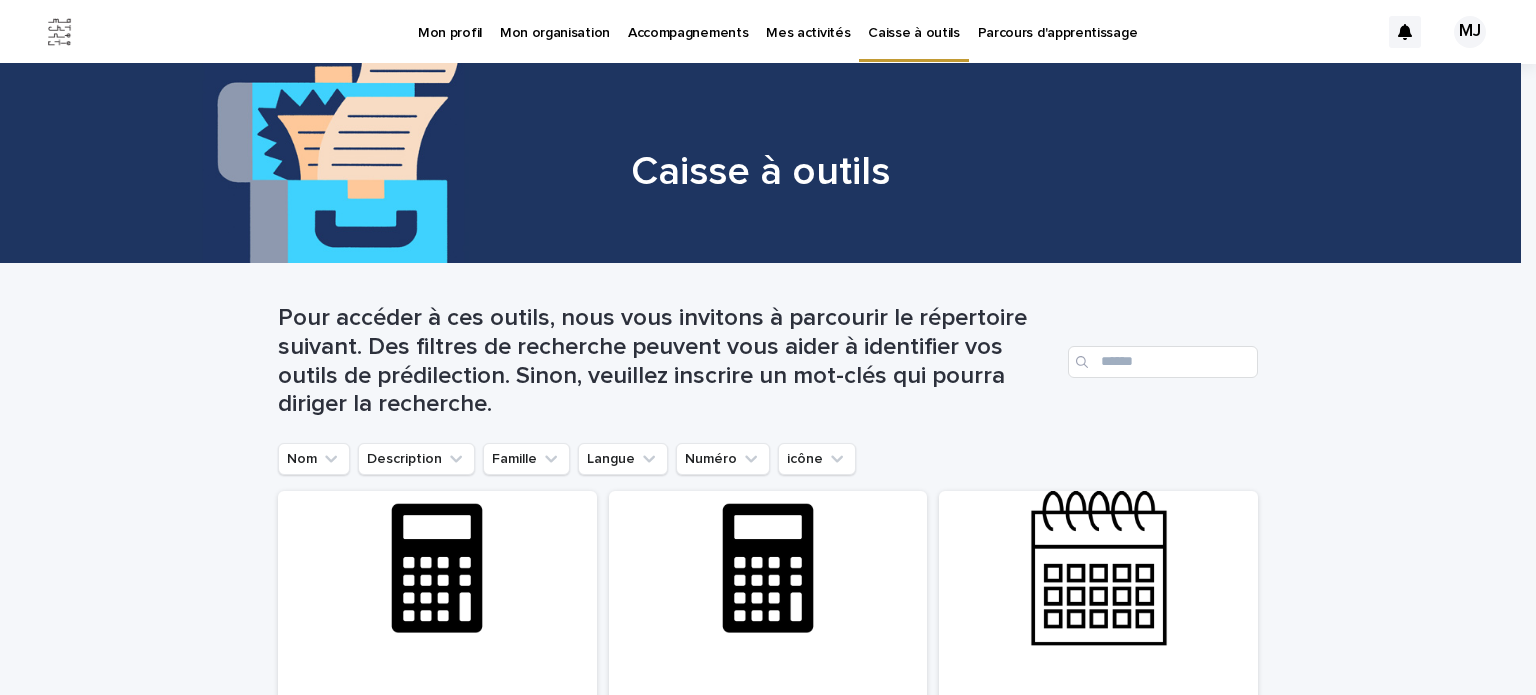 scroll, scrollTop: 2882, scrollLeft: 0, axis: vertical 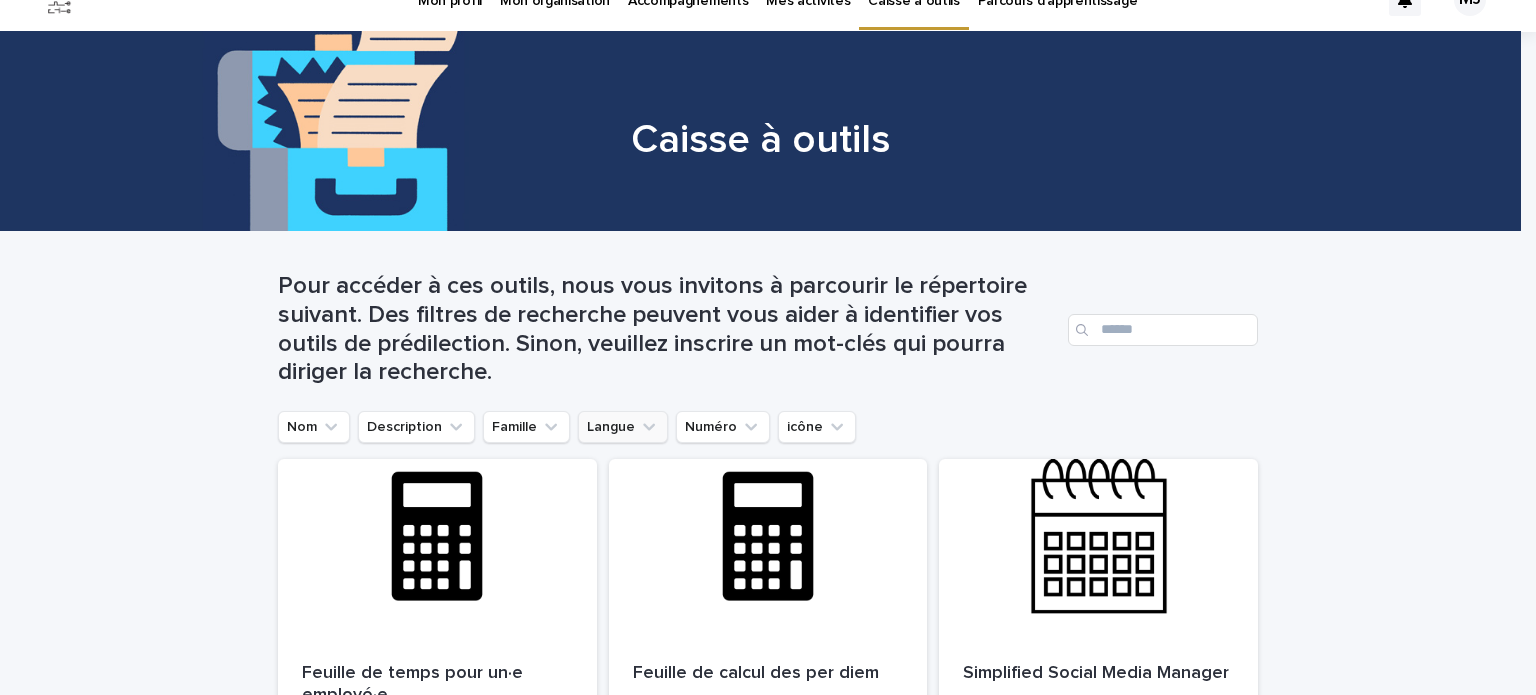 click 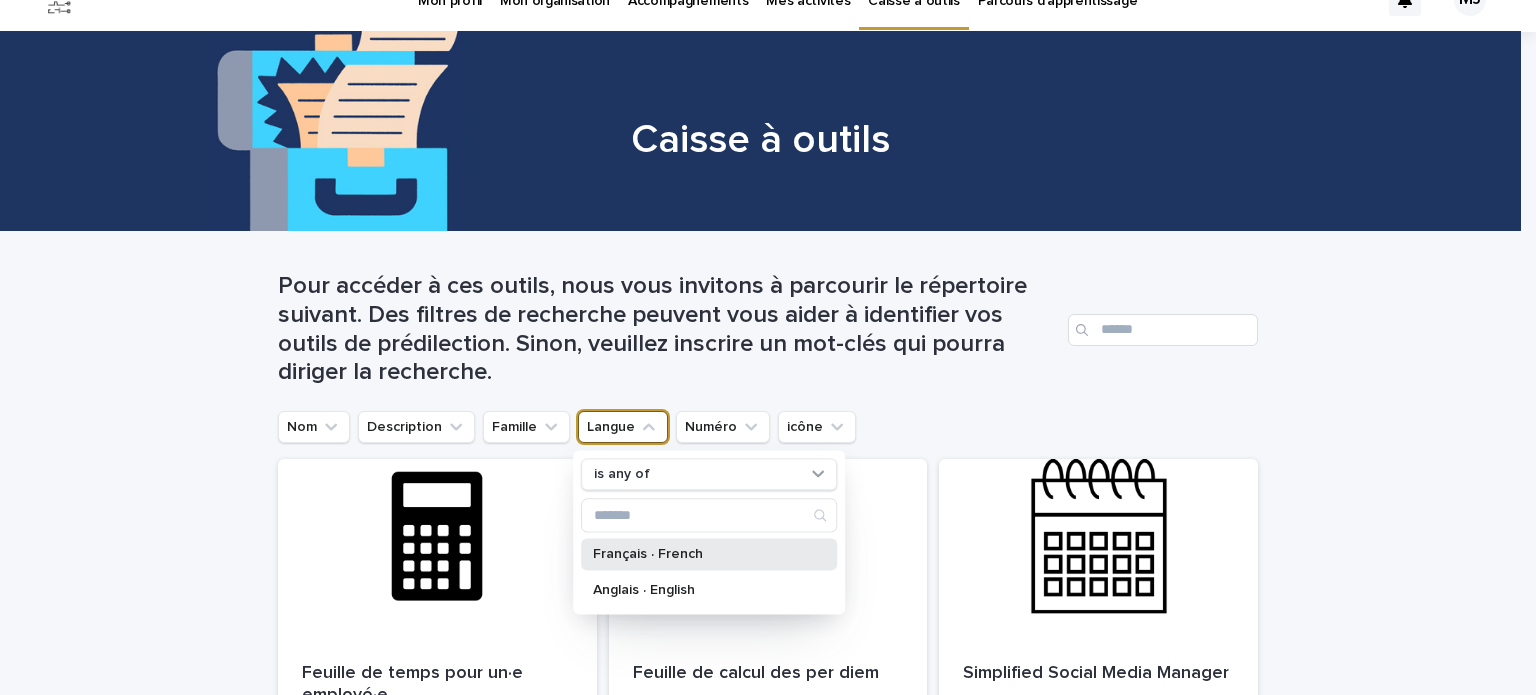 click on "Français · French" at bounding box center [699, 554] 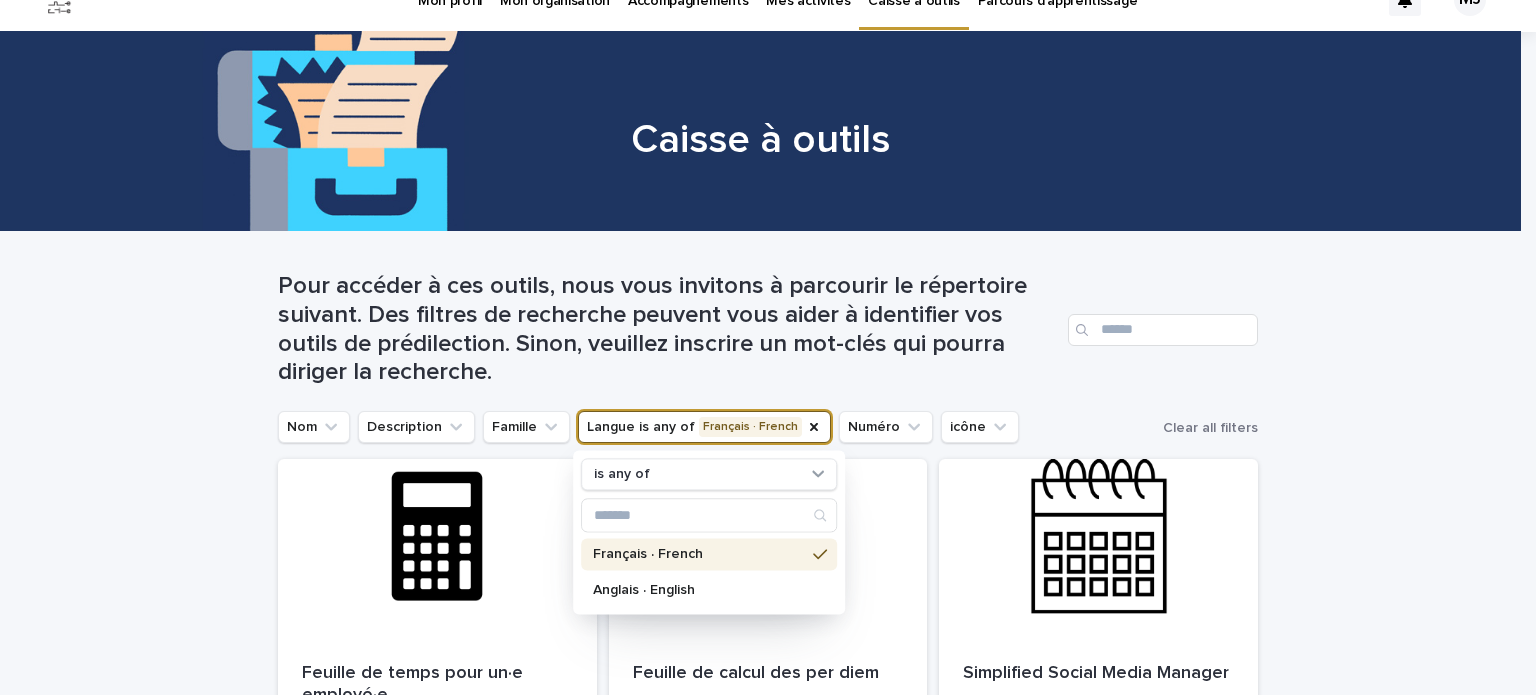 click on "Loading... Saving… Loading... Saving… Pour accéder à ces outils, nous vous invitons à parcourir le répertoire suivant. Des filtres de recherche peuvent vous aider à identifier vos outils de prédilection. Sinon, veuillez inscrire un mot-clés qui pourra diriger la recherche. Nom Description Famille Langue is any of Français · French is any of Français · French Anglais · English Numéro icône Clear all filters Feuille de temps pour un·e employé·e Description L'outil «Feuille de temps pour un·e employé·e» sert à comptabiliser les heures de travail d'un·e employé·e permanent·e ou ponctuel·le, excluant les travailleur·euse·s autonomes et employé·e·s contractuel·le·s.
Famille 200 | Administration · Administration Langue Français · French Numéro 252 Feuille de calcul des per diem Description L'outil «Feuille de calcul des per diem» vous permet de calculer les montants des per diem à verser à vos collaborateurs lors de tournées.
Famille 400 | Diffusion · Presentation 1" at bounding box center [768, 3977] 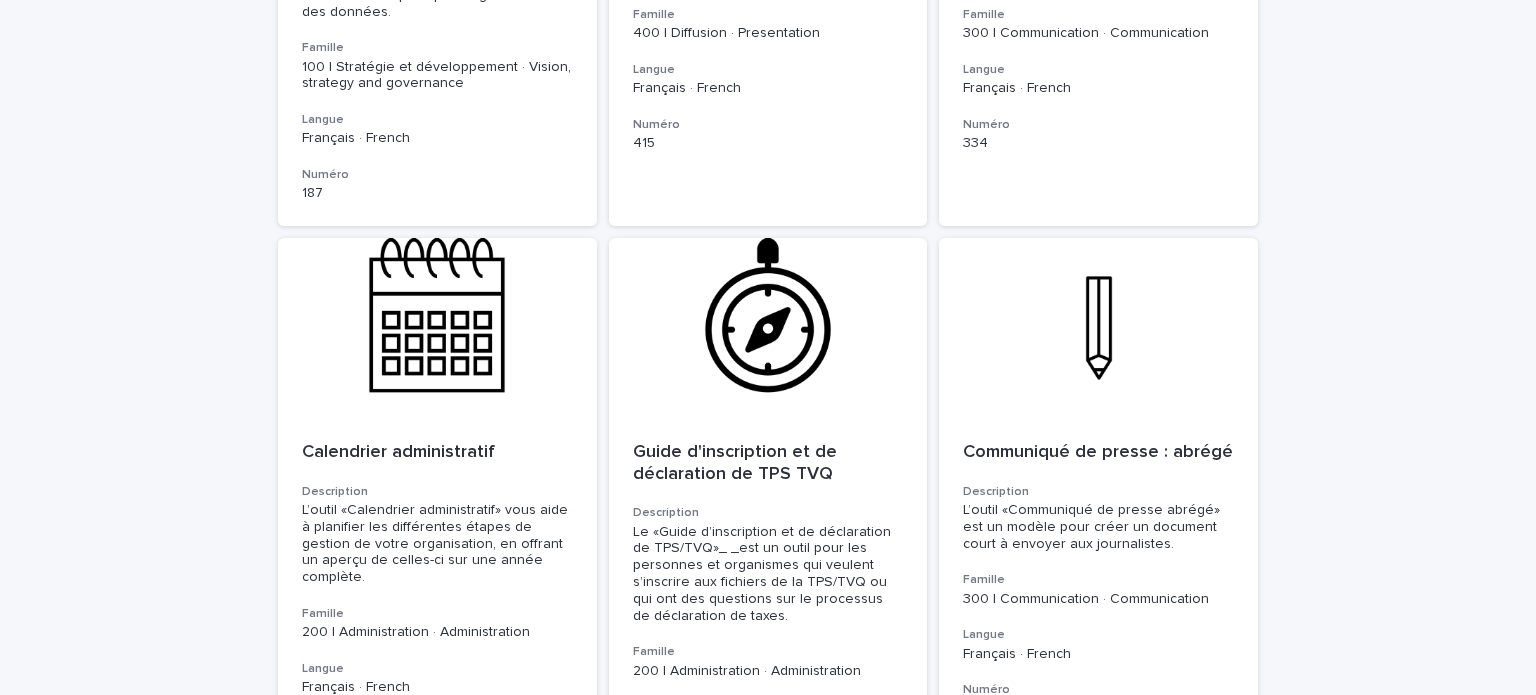scroll, scrollTop: 3265, scrollLeft: 0, axis: vertical 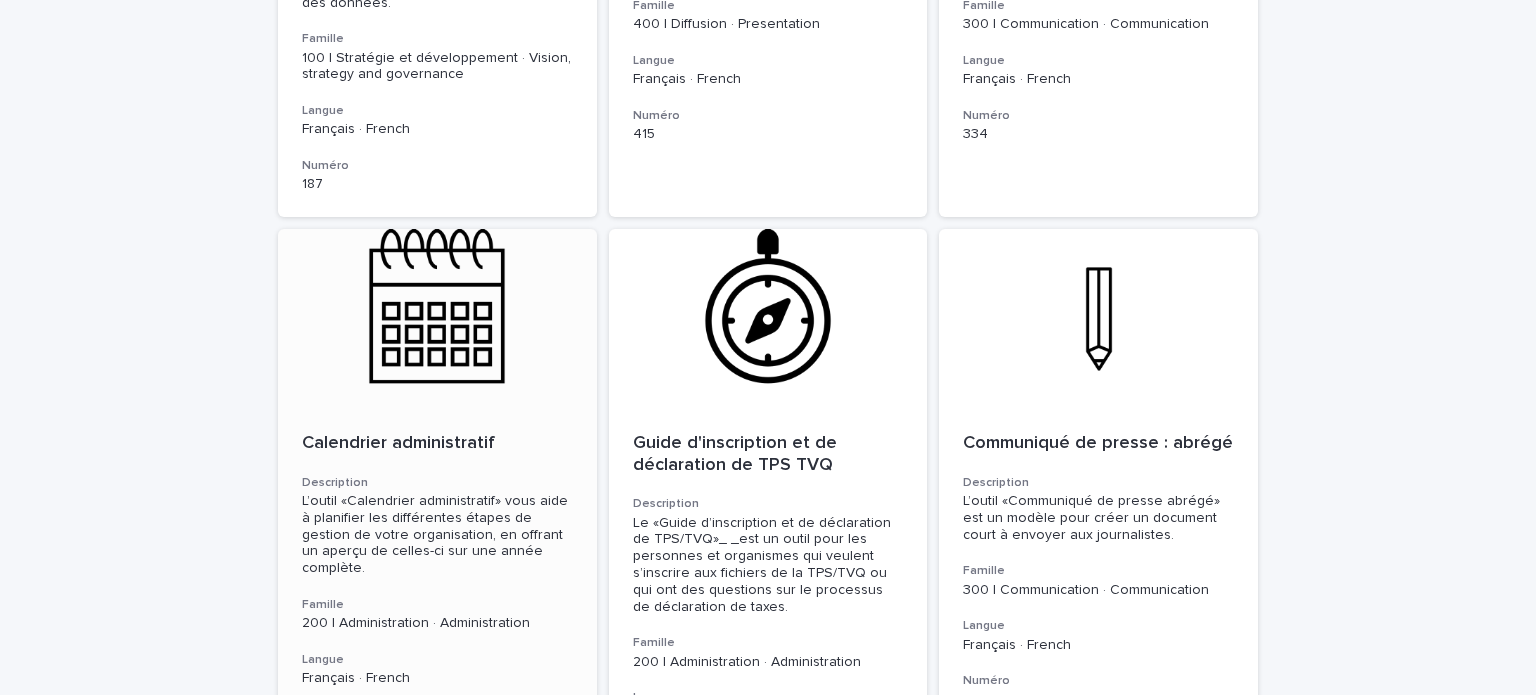 click on "Calendrier administratif" at bounding box center [437, 444] 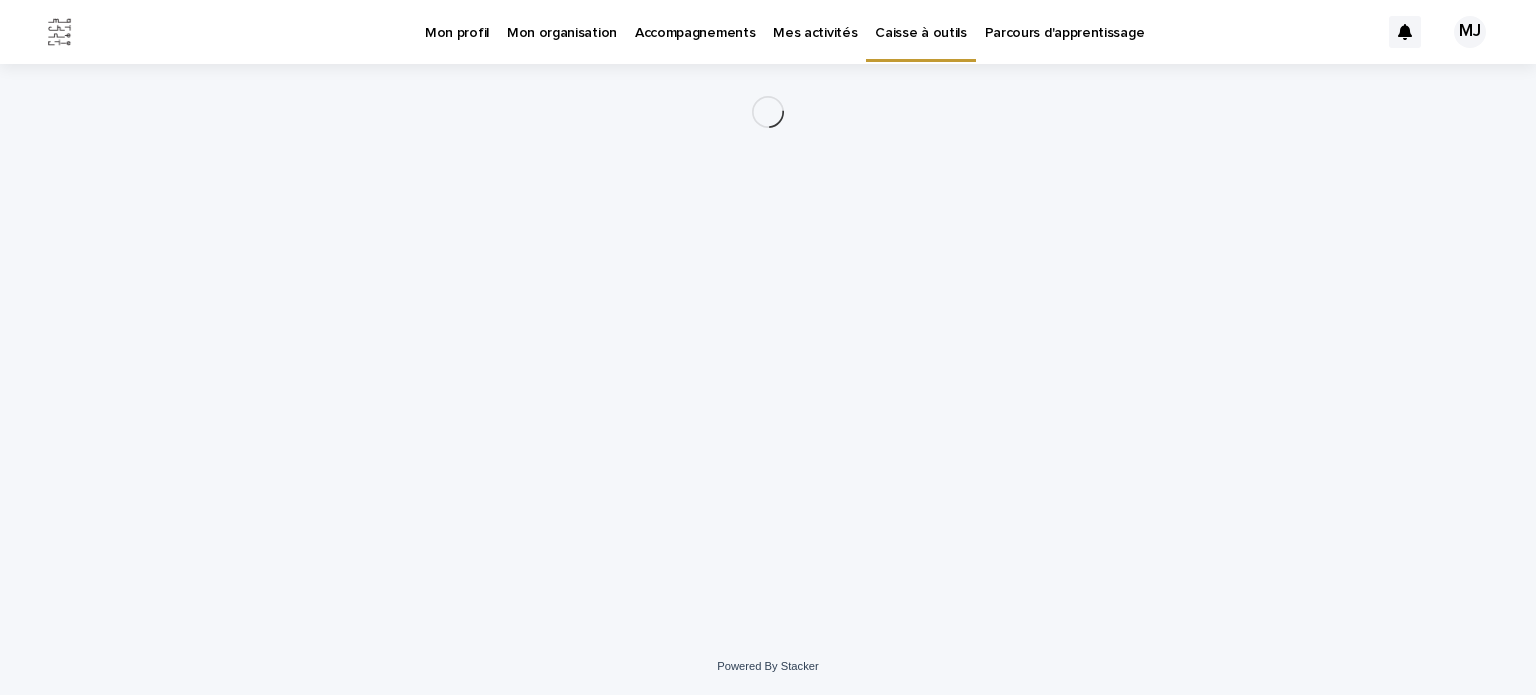 scroll, scrollTop: 0, scrollLeft: 0, axis: both 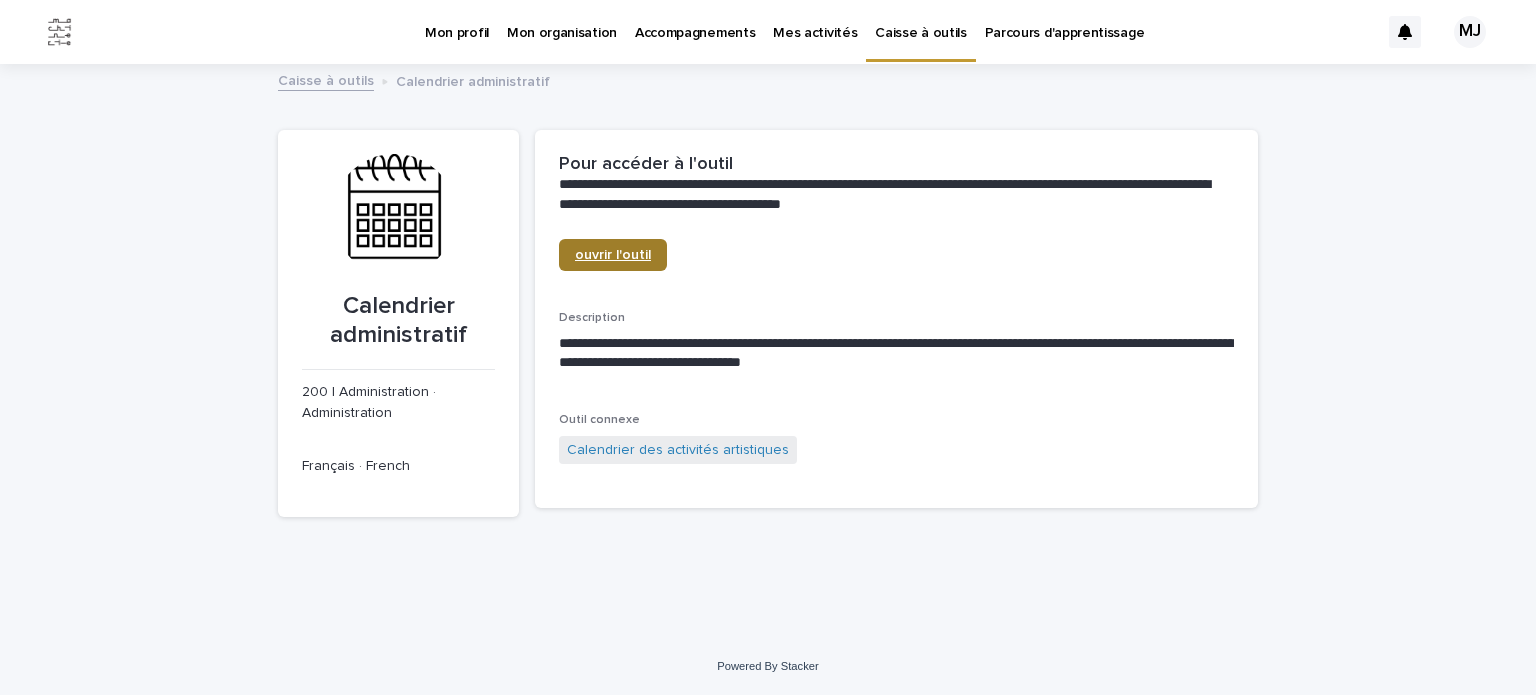 click on "ouvrir l'outil" at bounding box center [613, 255] 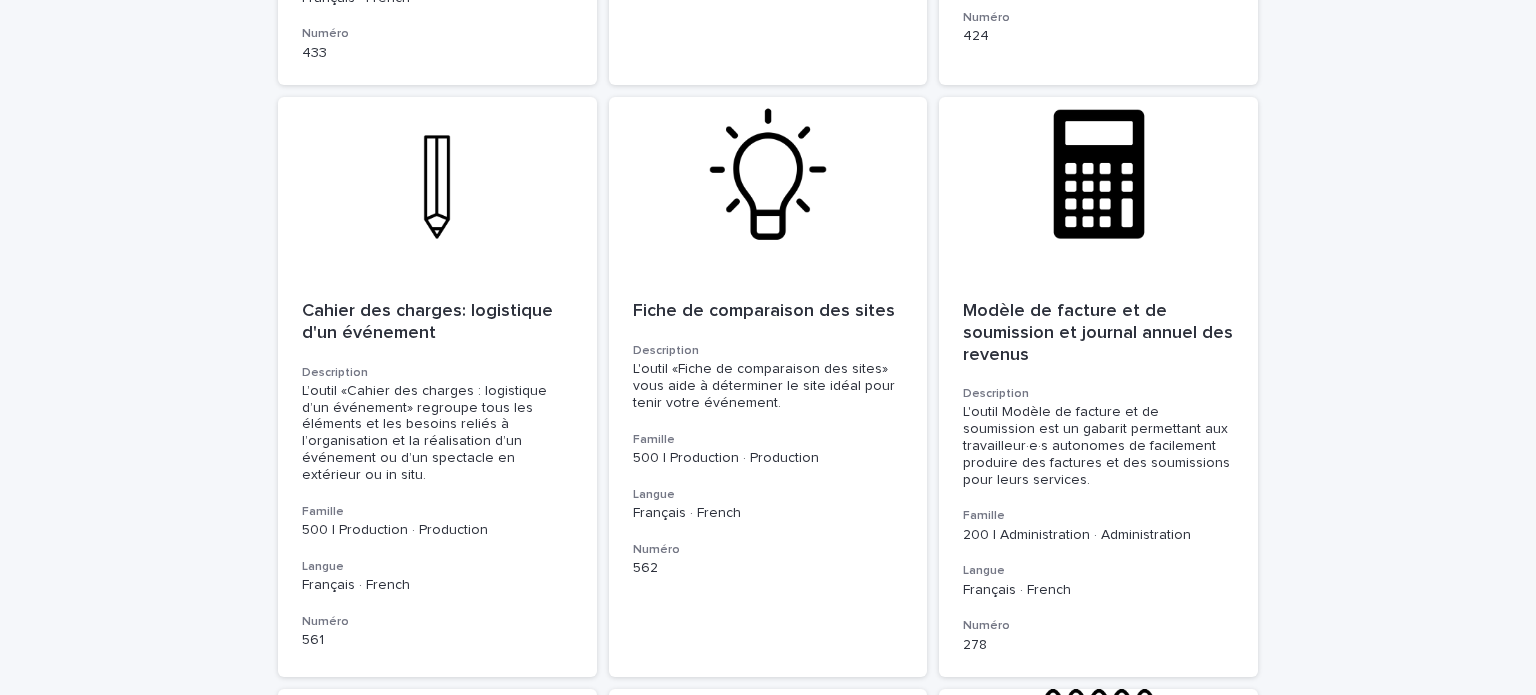 scroll, scrollTop: 4598, scrollLeft: 0, axis: vertical 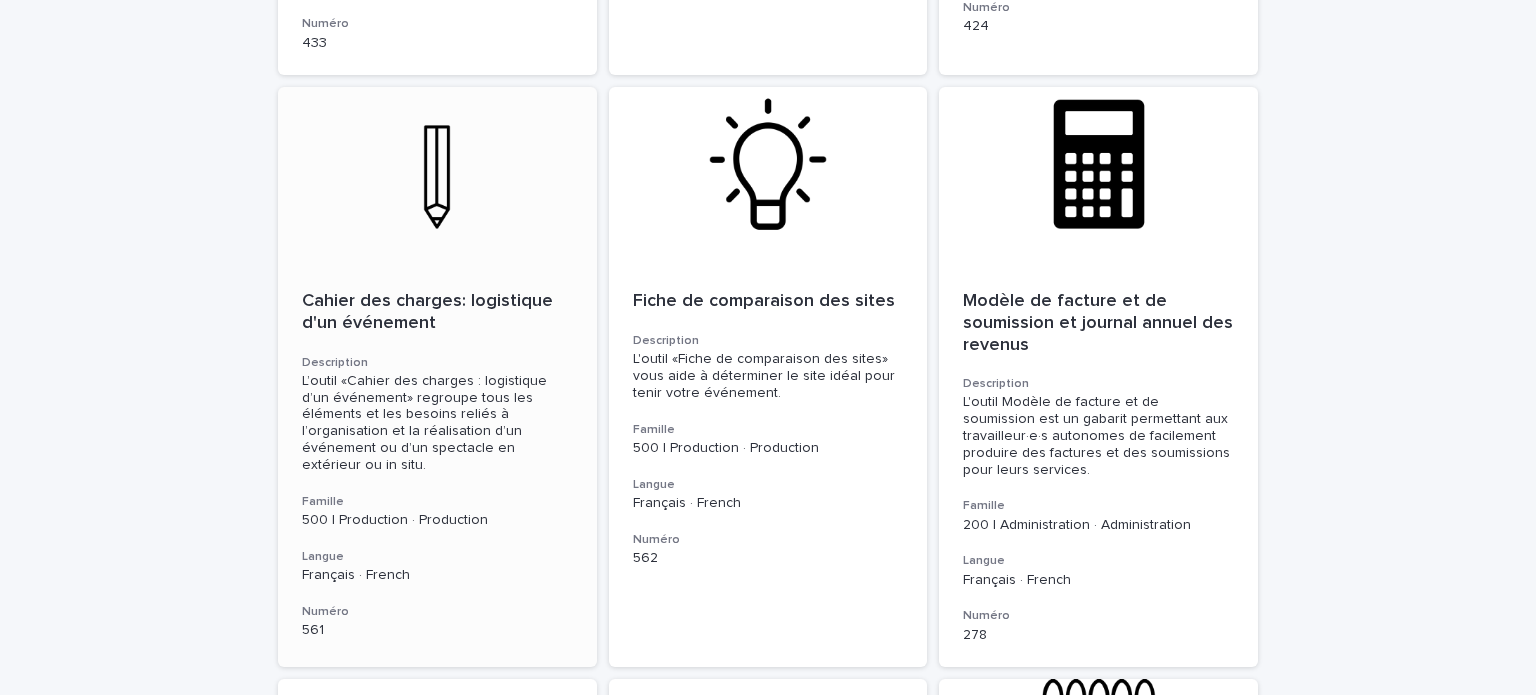 click on "Cahier des charges: logistique d'un événement" at bounding box center (437, 312) 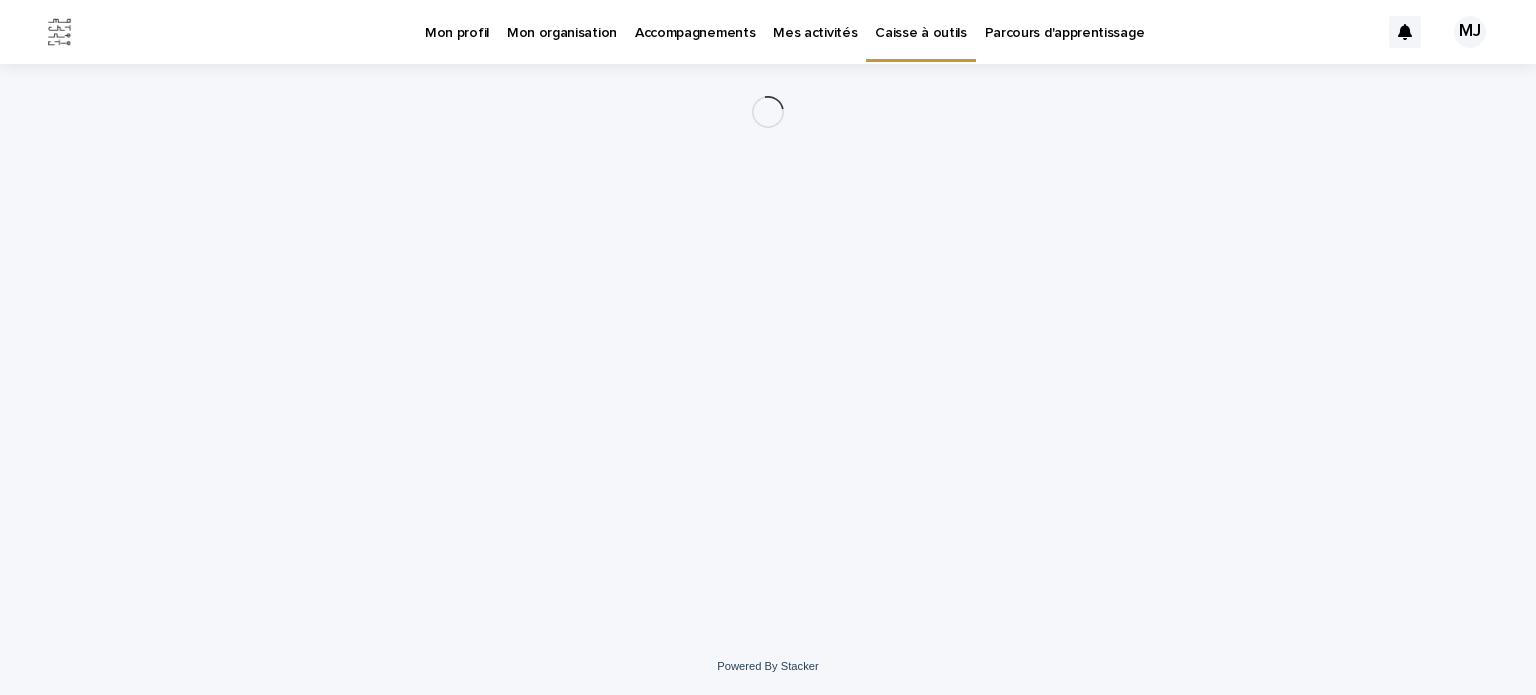 scroll, scrollTop: 0, scrollLeft: 0, axis: both 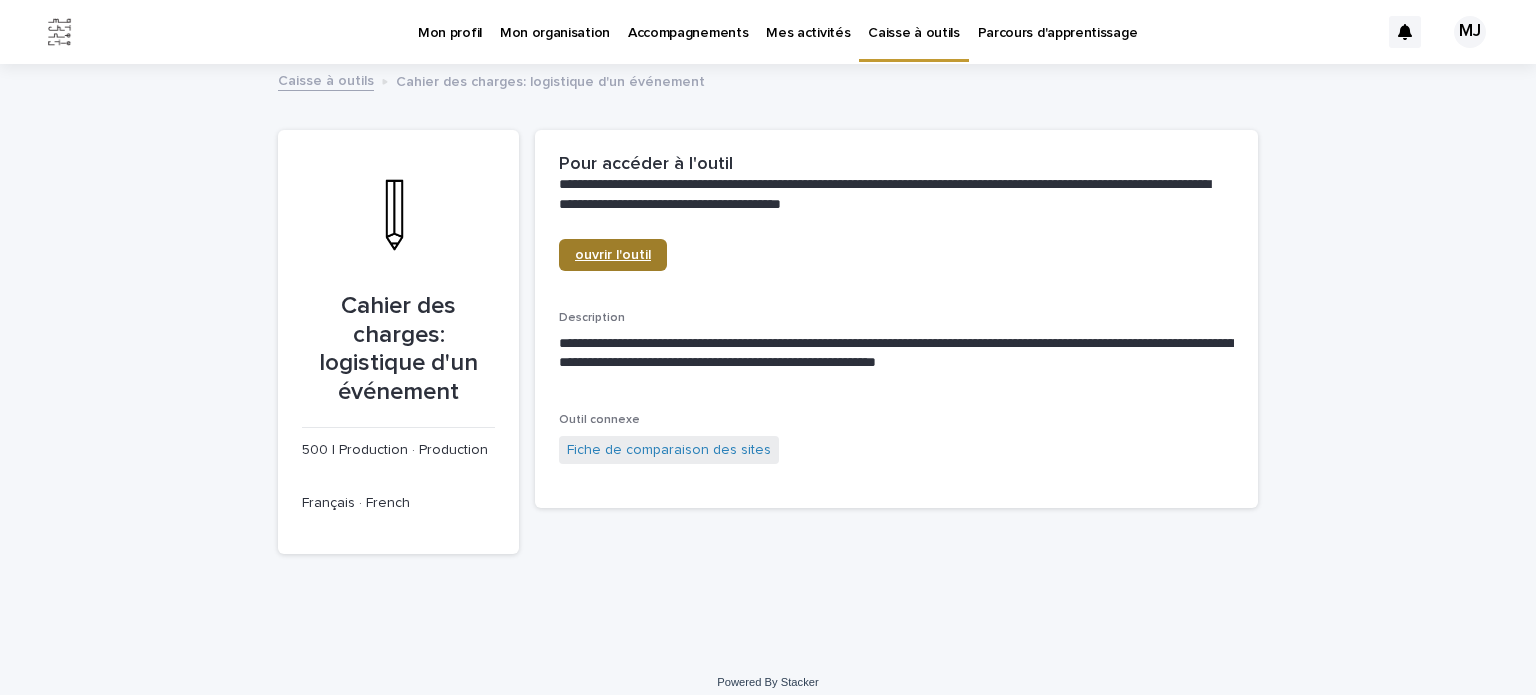 click on "ouvrir l'outil" at bounding box center [613, 255] 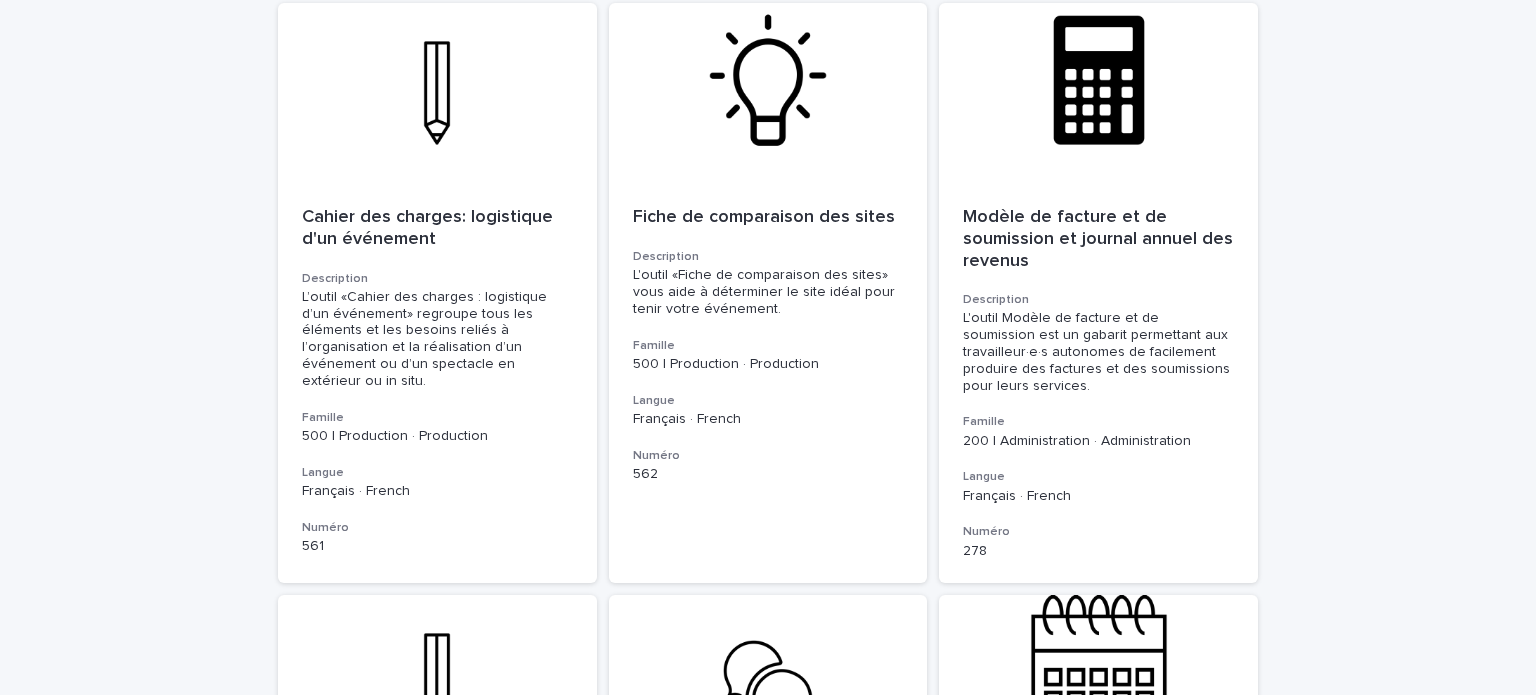 scroll, scrollTop: 4636, scrollLeft: 0, axis: vertical 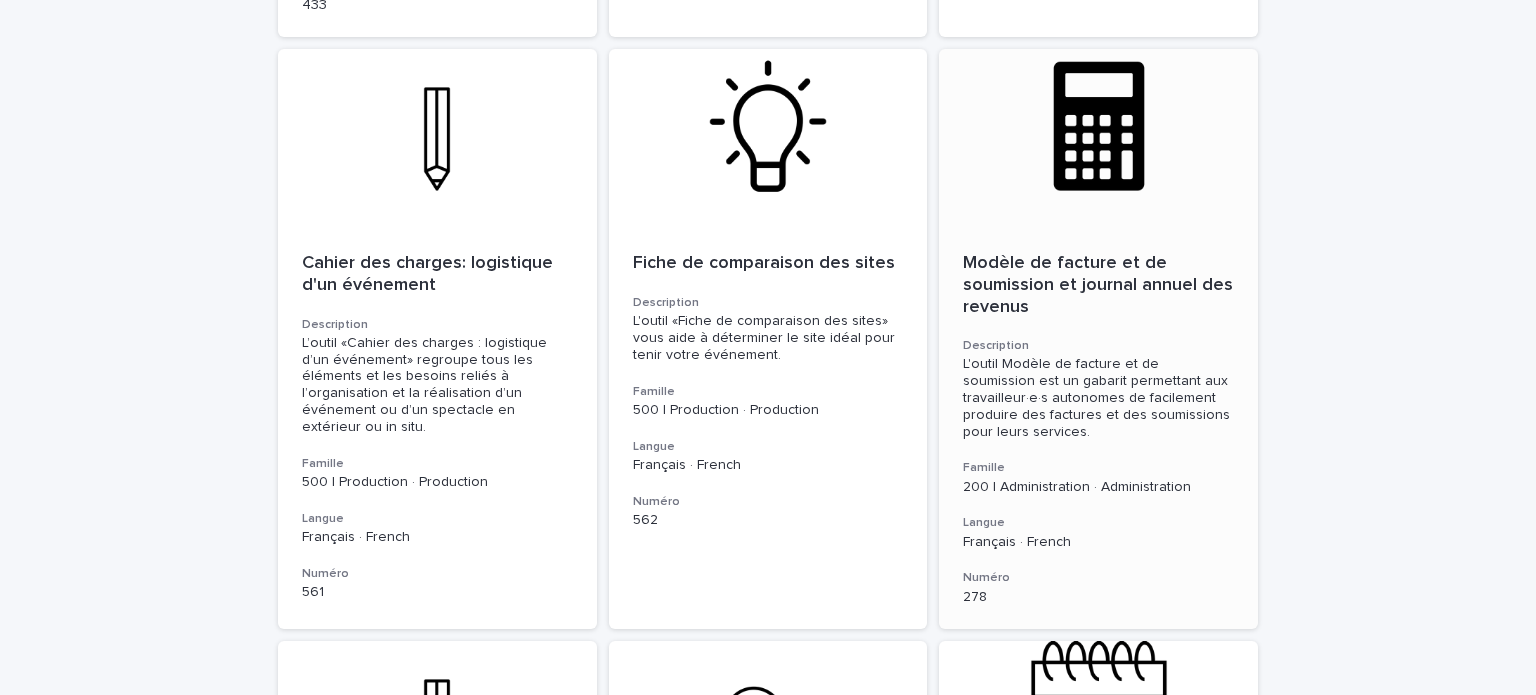 click on "Modèle de facture et de soumission et journal annuel des revenus" at bounding box center [1098, 285] 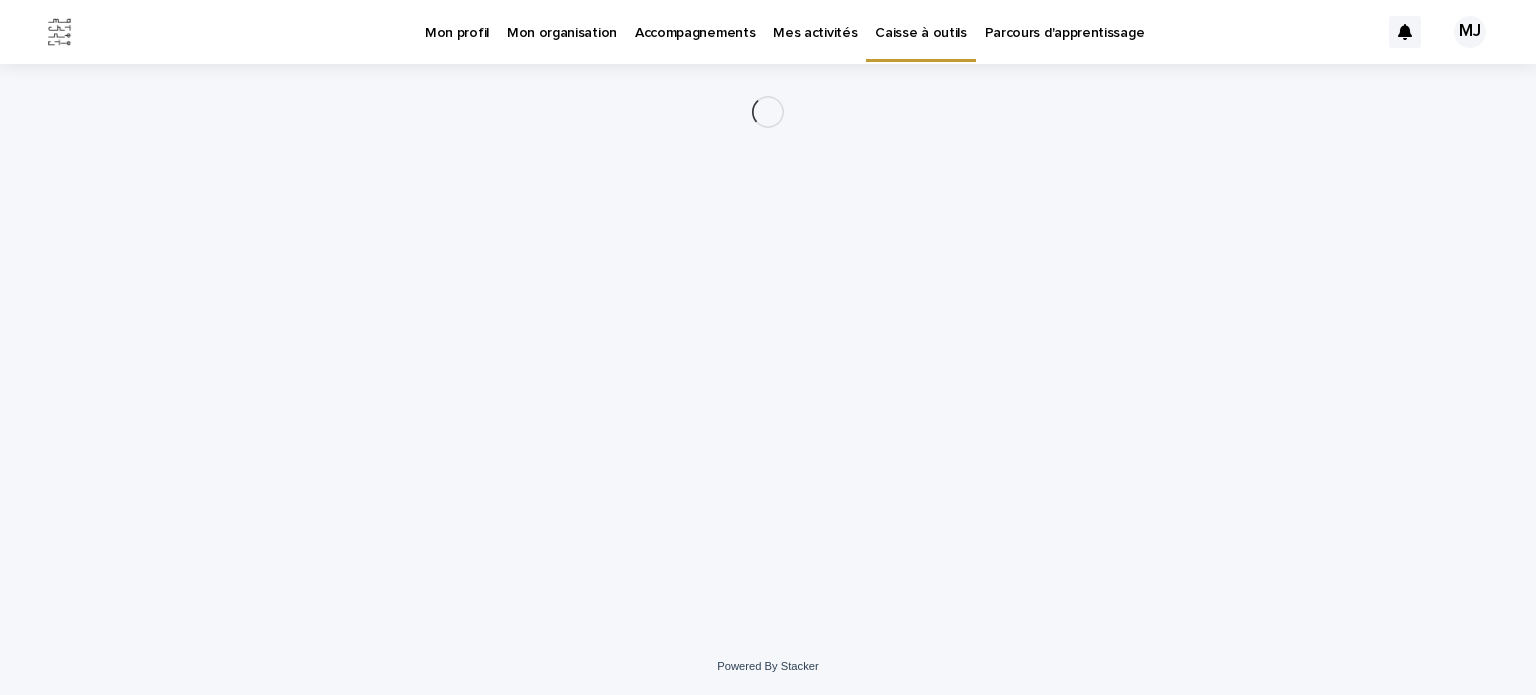 scroll, scrollTop: 0, scrollLeft: 0, axis: both 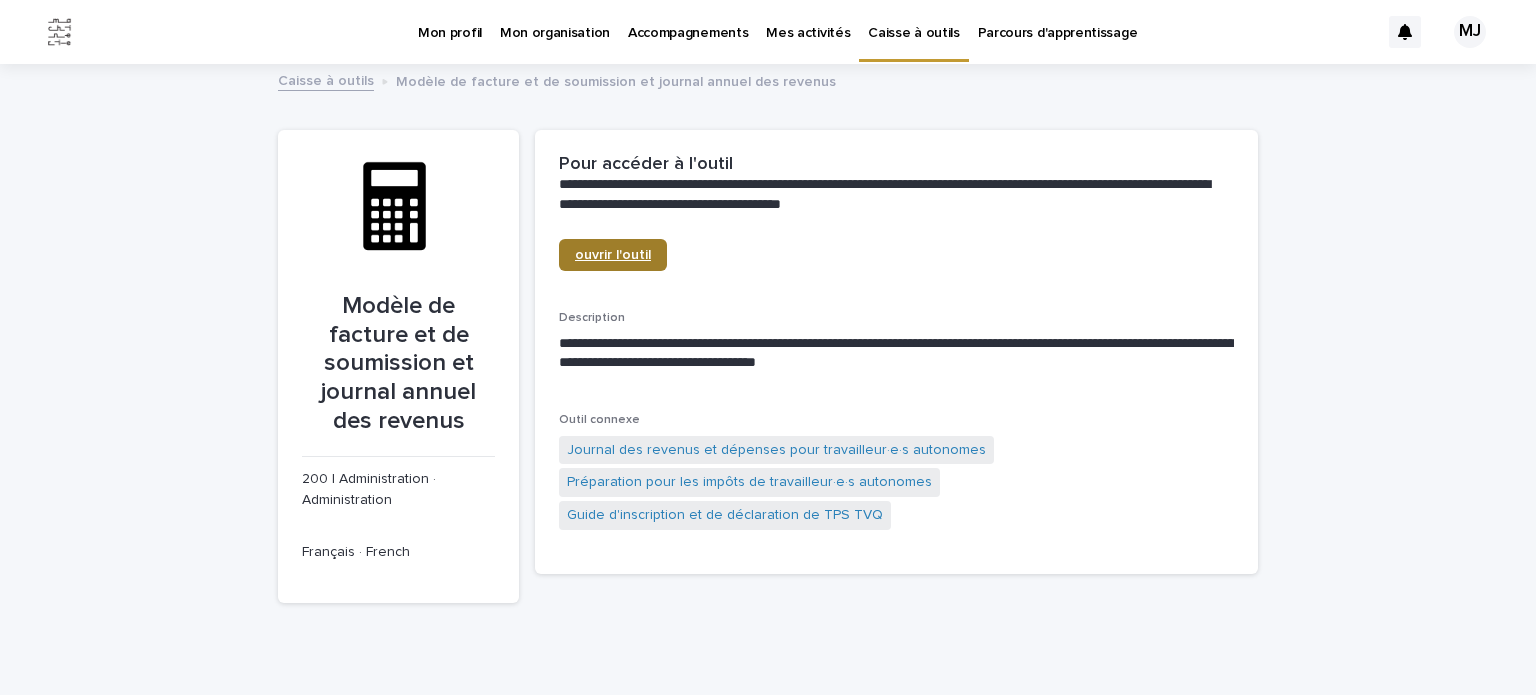 click on "ouvrir l'outil" at bounding box center [613, 255] 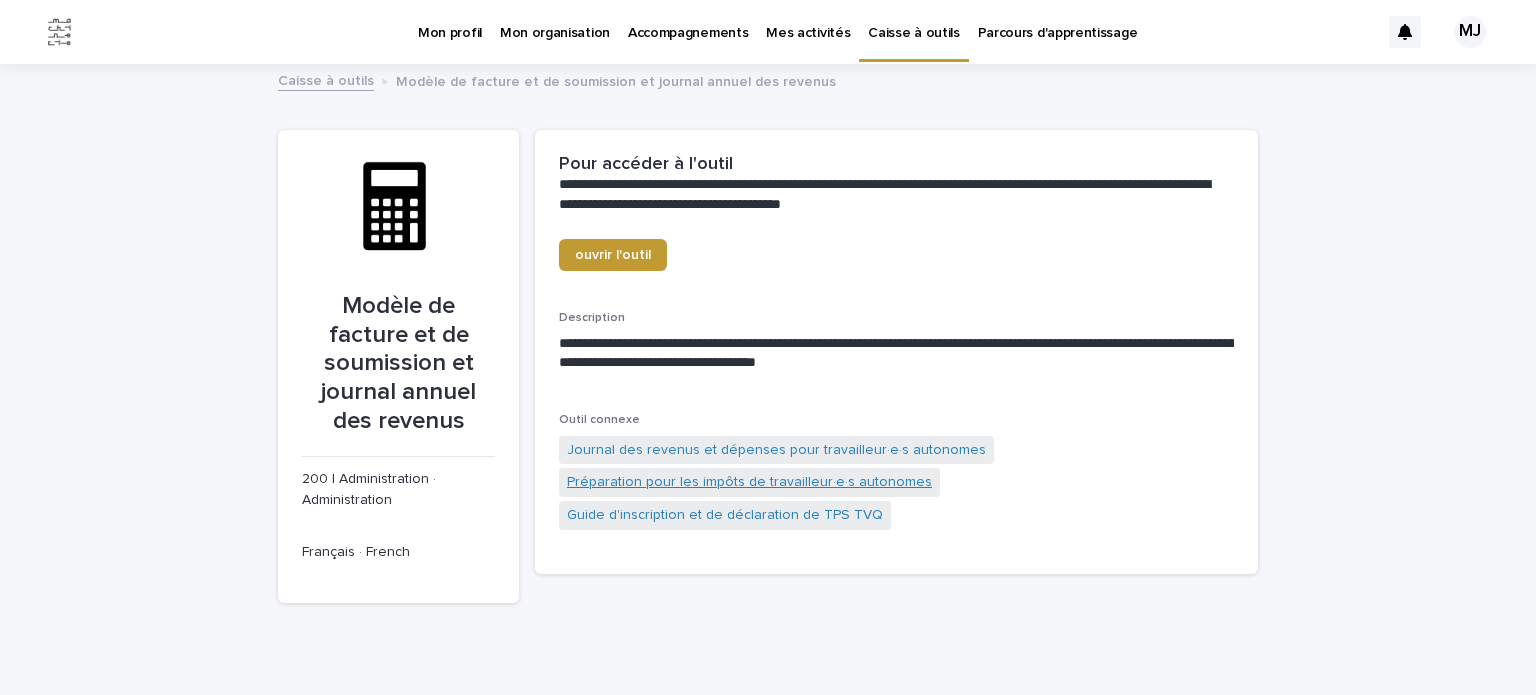 click on "Préparation pour les impôts de travailleur·e·s autonomes" at bounding box center [749, 482] 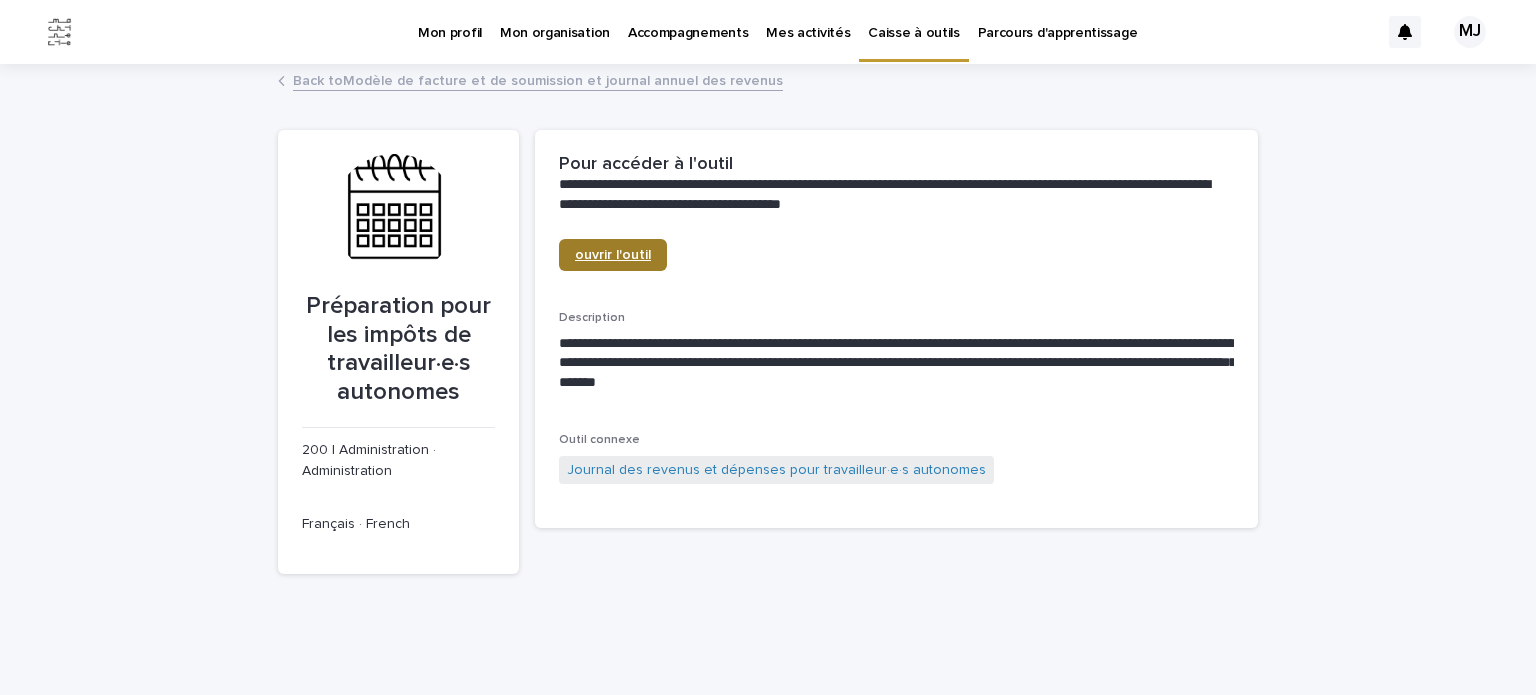 click on "ouvrir l'outil" at bounding box center [613, 255] 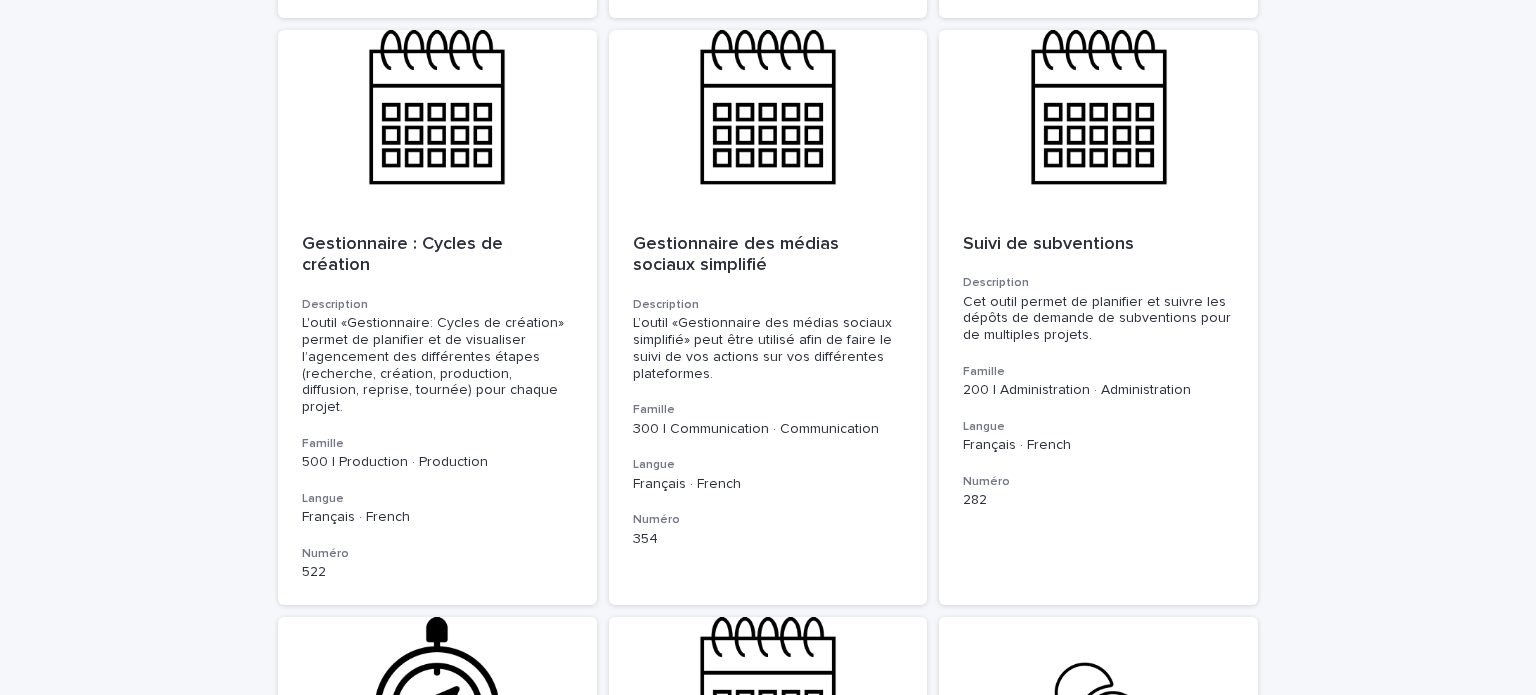 scroll, scrollTop: 2497, scrollLeft: 0, axis: vertical 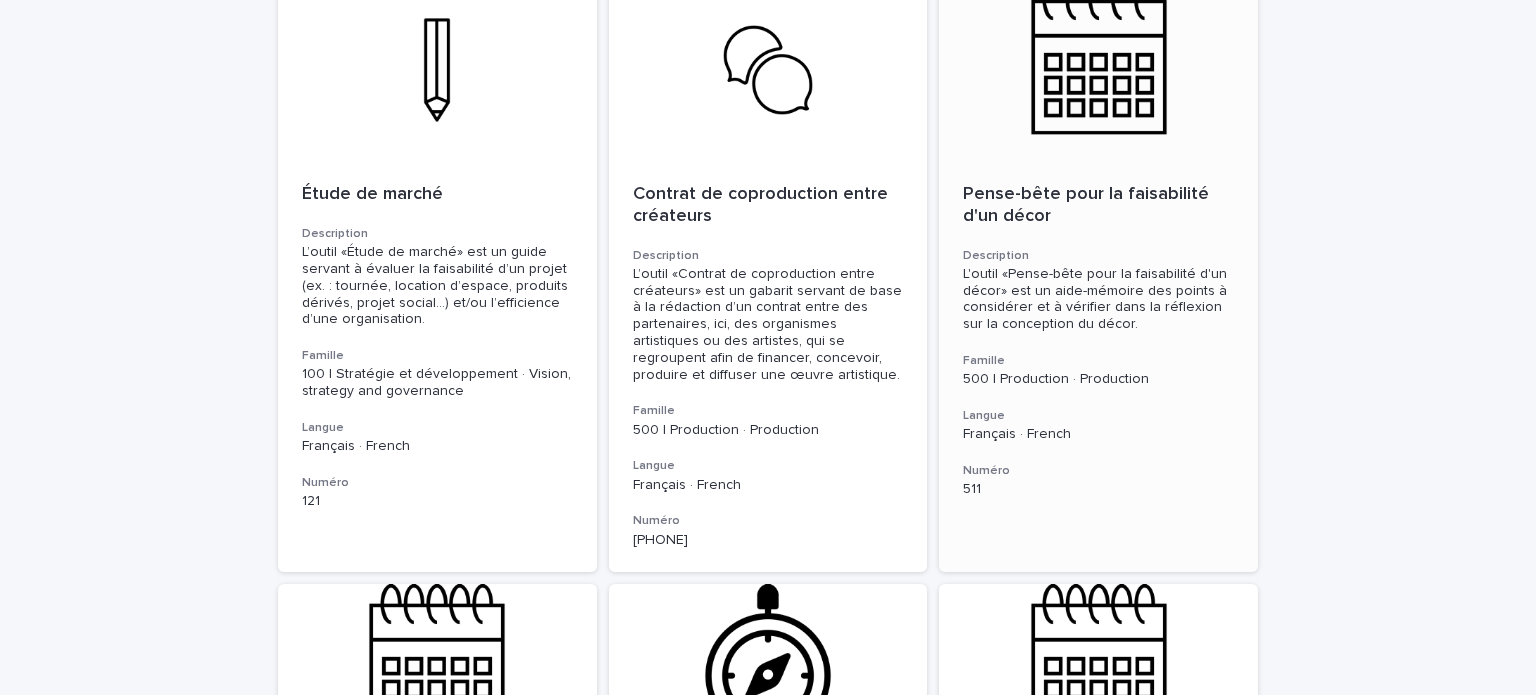 click on "Pense-bête pour la faisabilité d'un décor" at bounding box center [1098, 205] 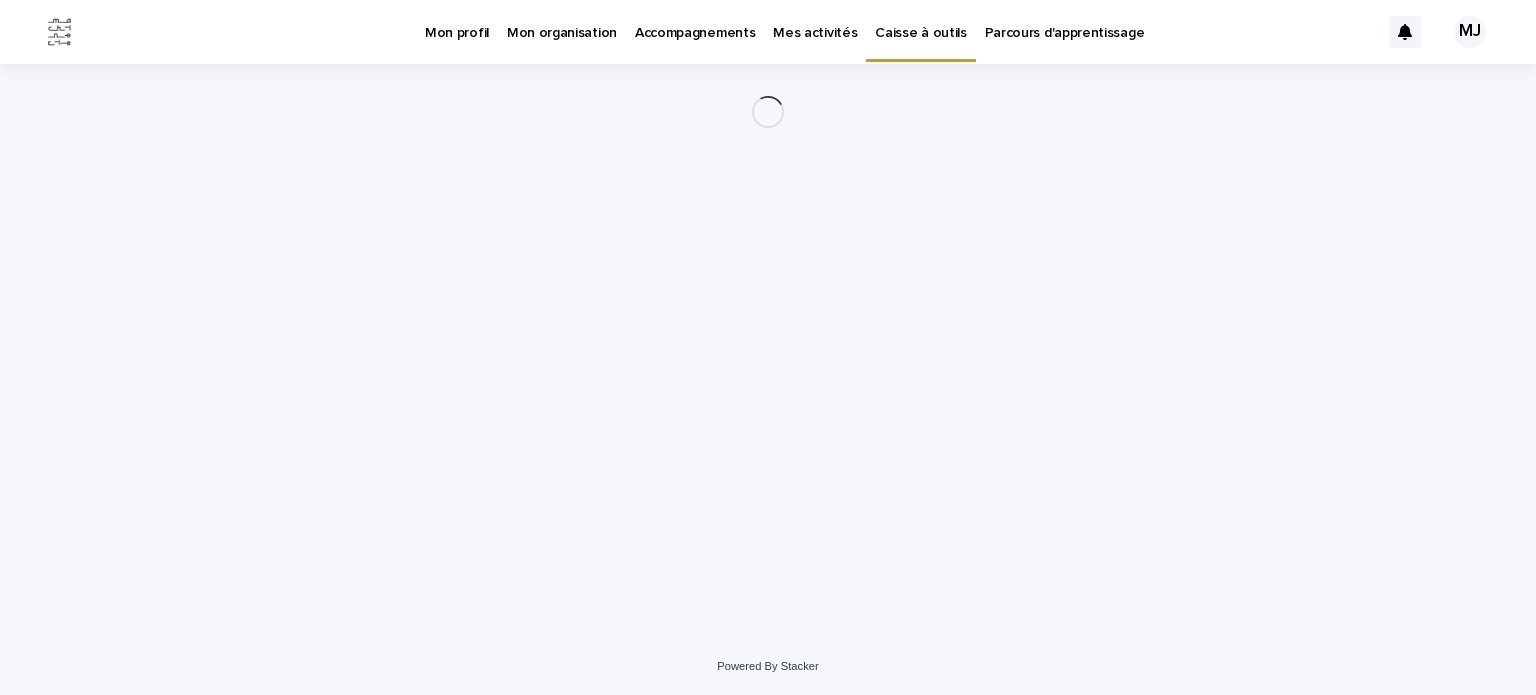 scroll, scrollTop: 0, scrollLeft: 0, axis: both 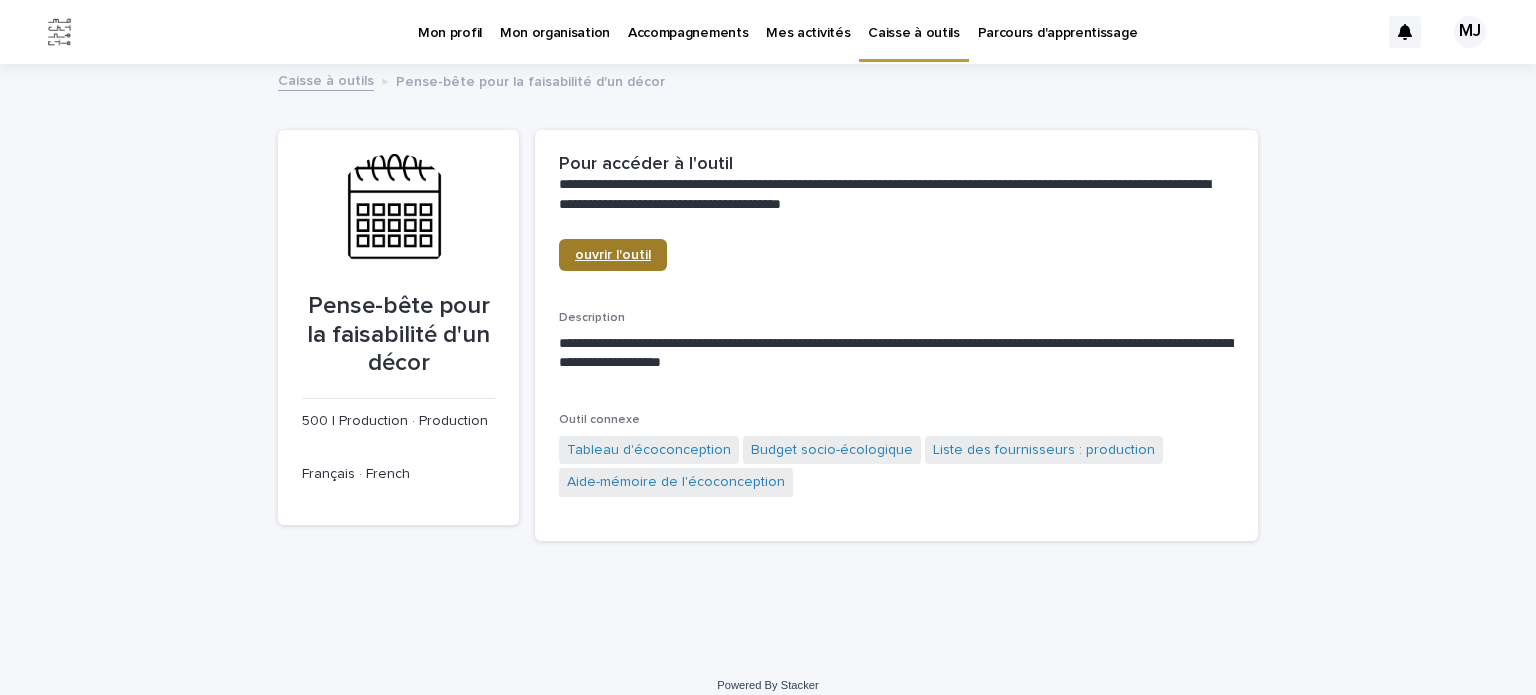 click on "ouvrir l'outil" at bounding box center [613, 255] 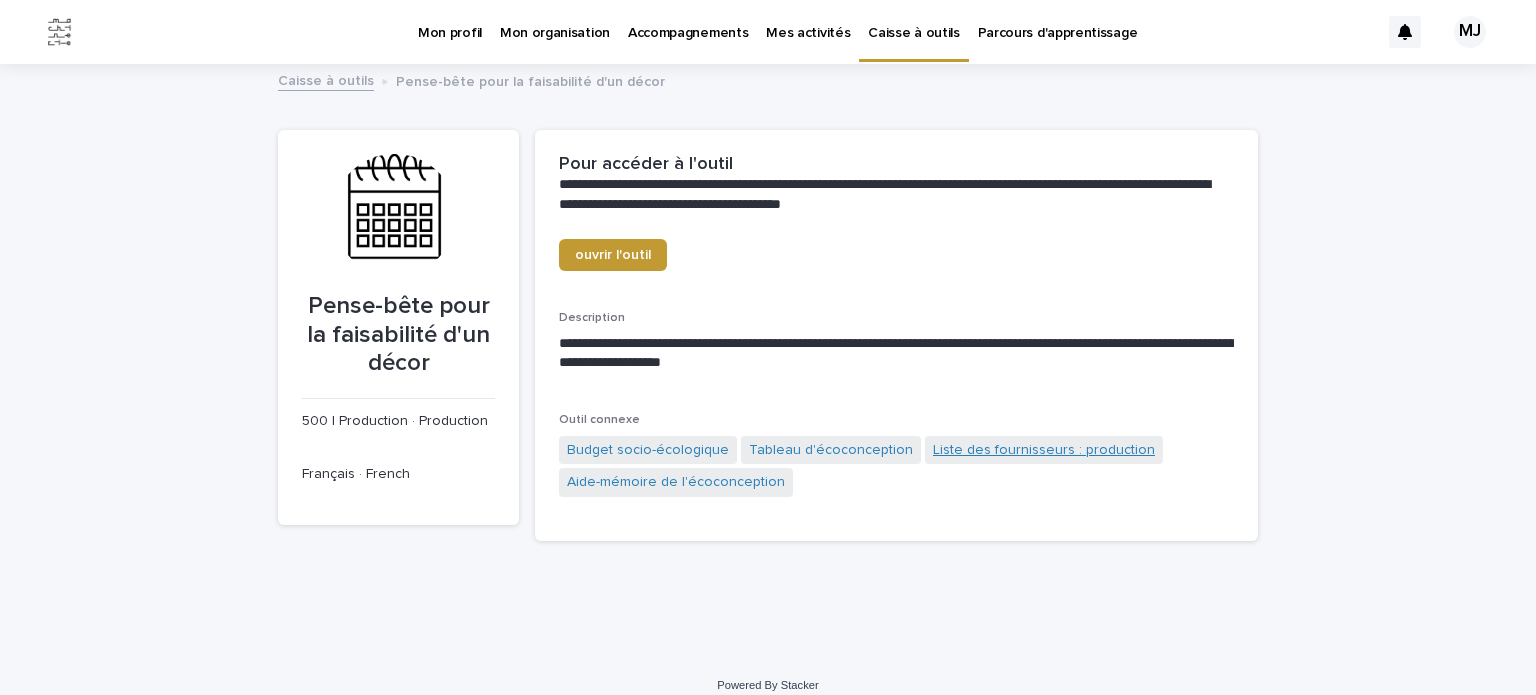 click on "Liste des fournisseurs : production" at bounding box center [1044, 450] 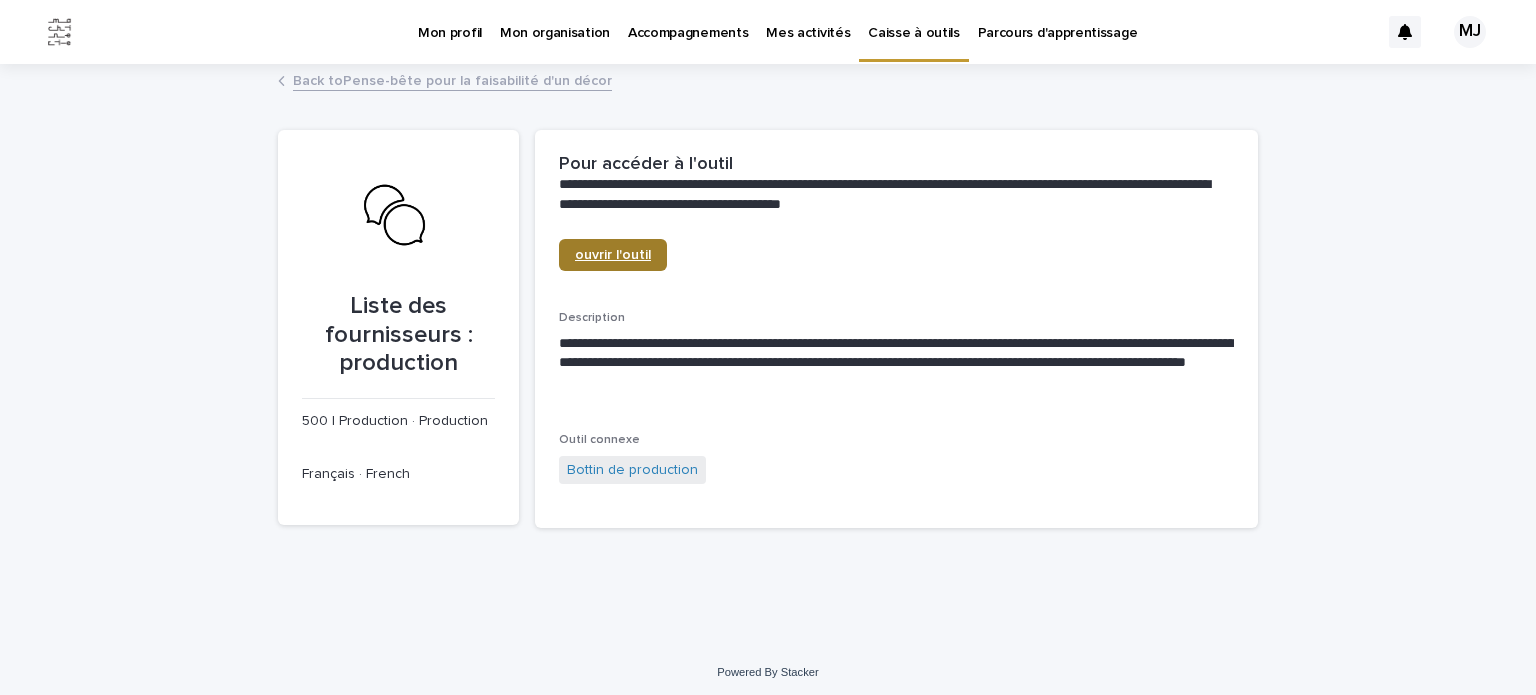 click on "ouvrir l'outil" at bounding box center [613, 255] 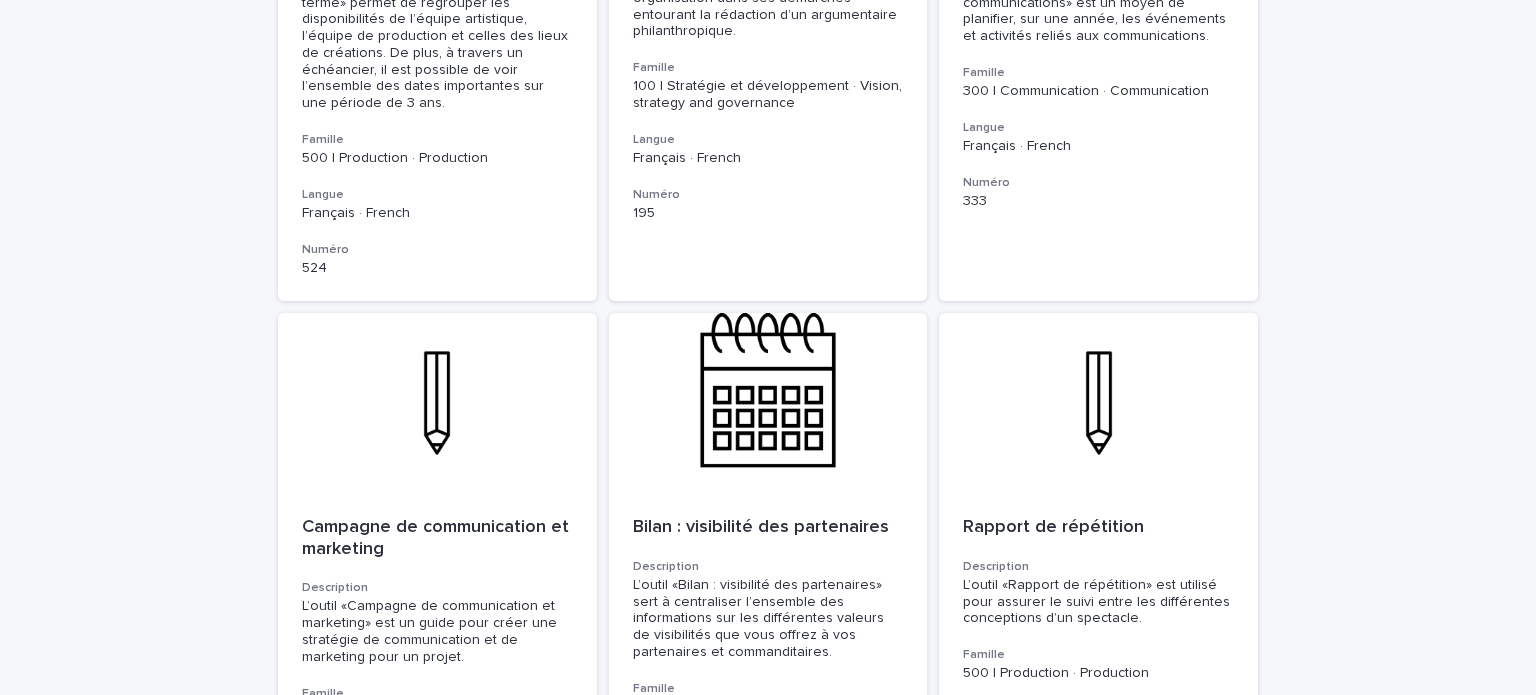 scroll, scrollTop: 6208, scrollLeft: 0, axis: vertical 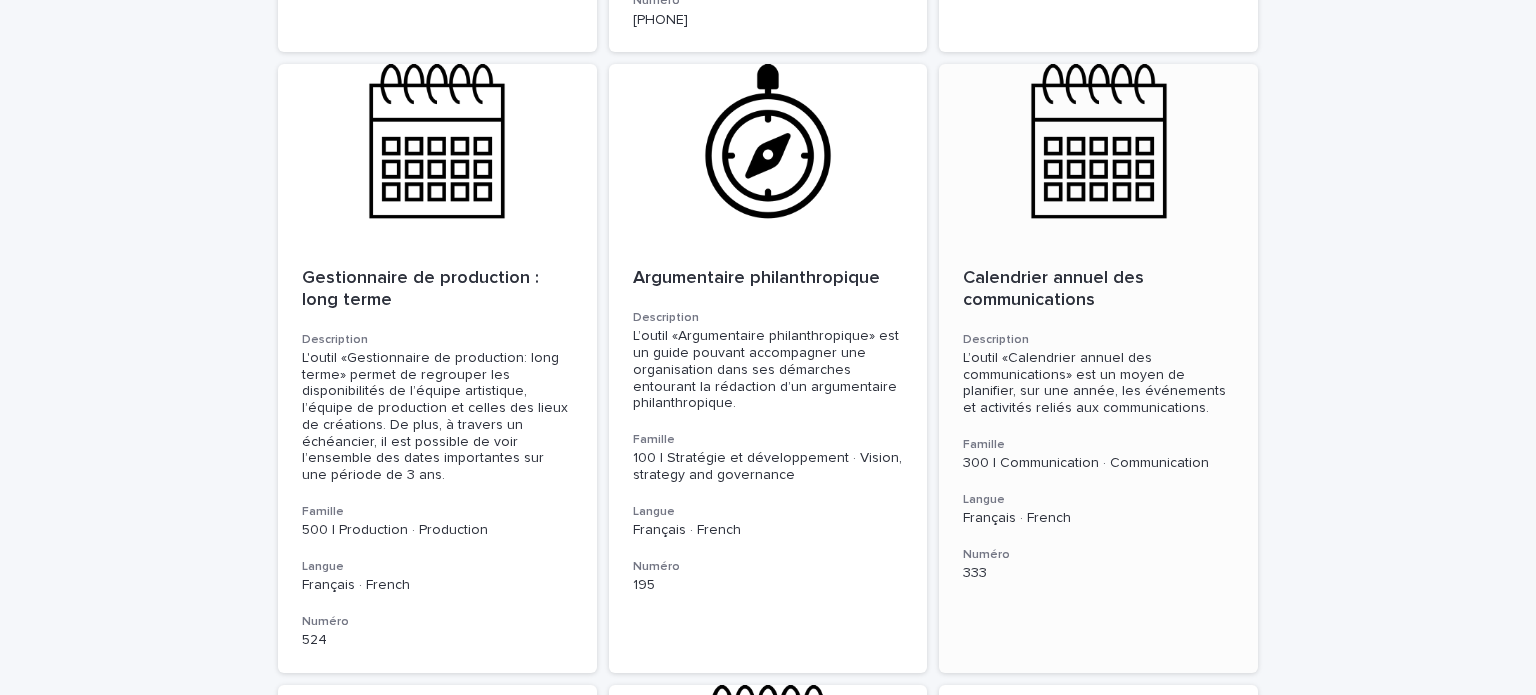 click on "Calendrier annuel des communications" at bounding box center (1098, 289) 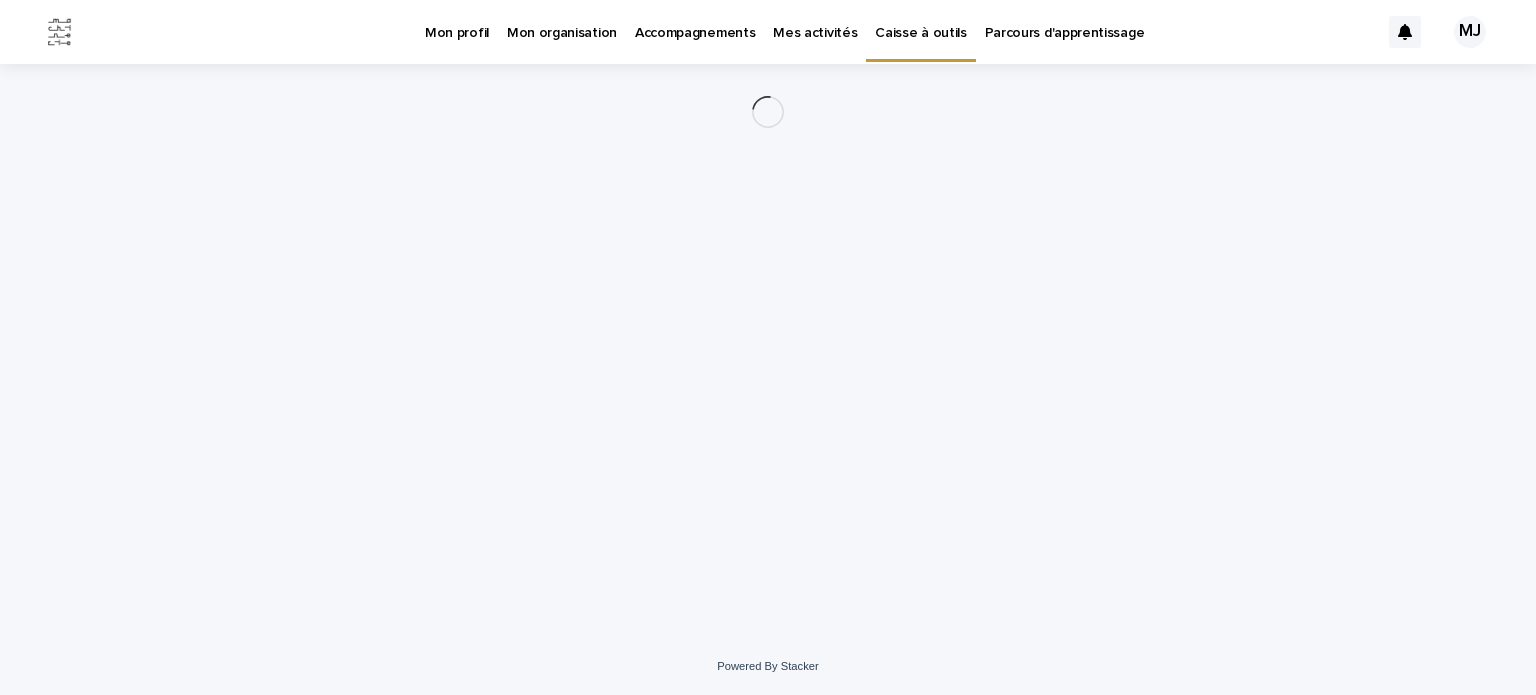 scroll, scrollTop: 0, scrollLeft: 0, axis: both 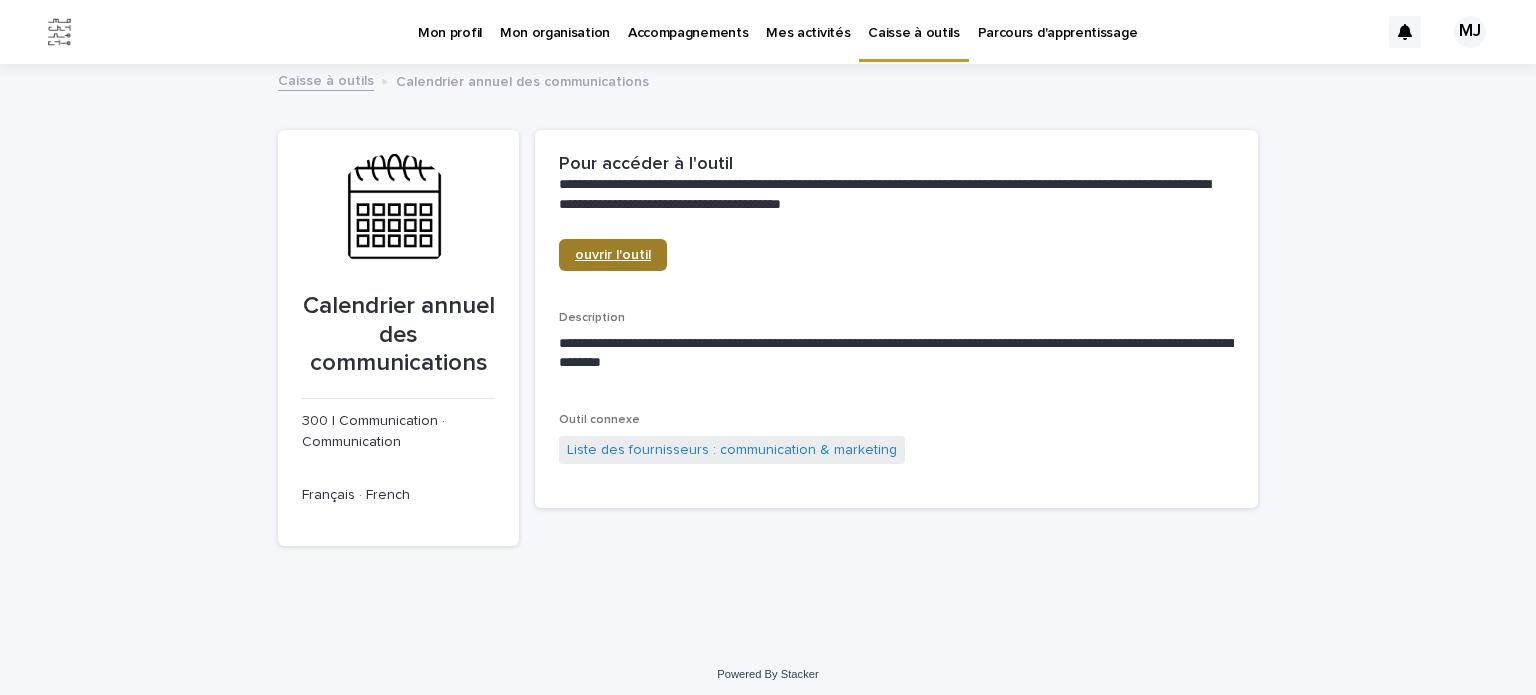 click on "ouvrir l'outil" at bounding box center [613, 255] 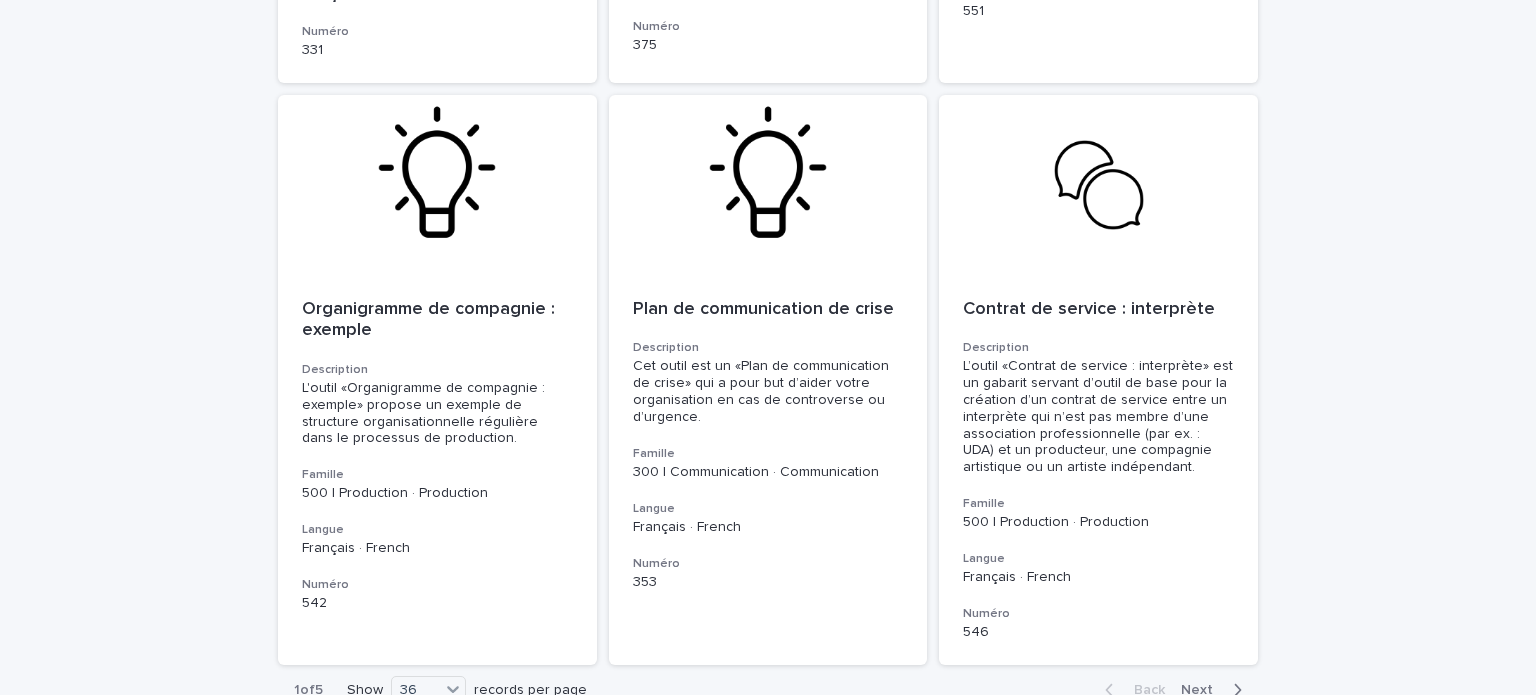 scroll, scrollTop: 6990, scrollLeft: 0, axis: vertical 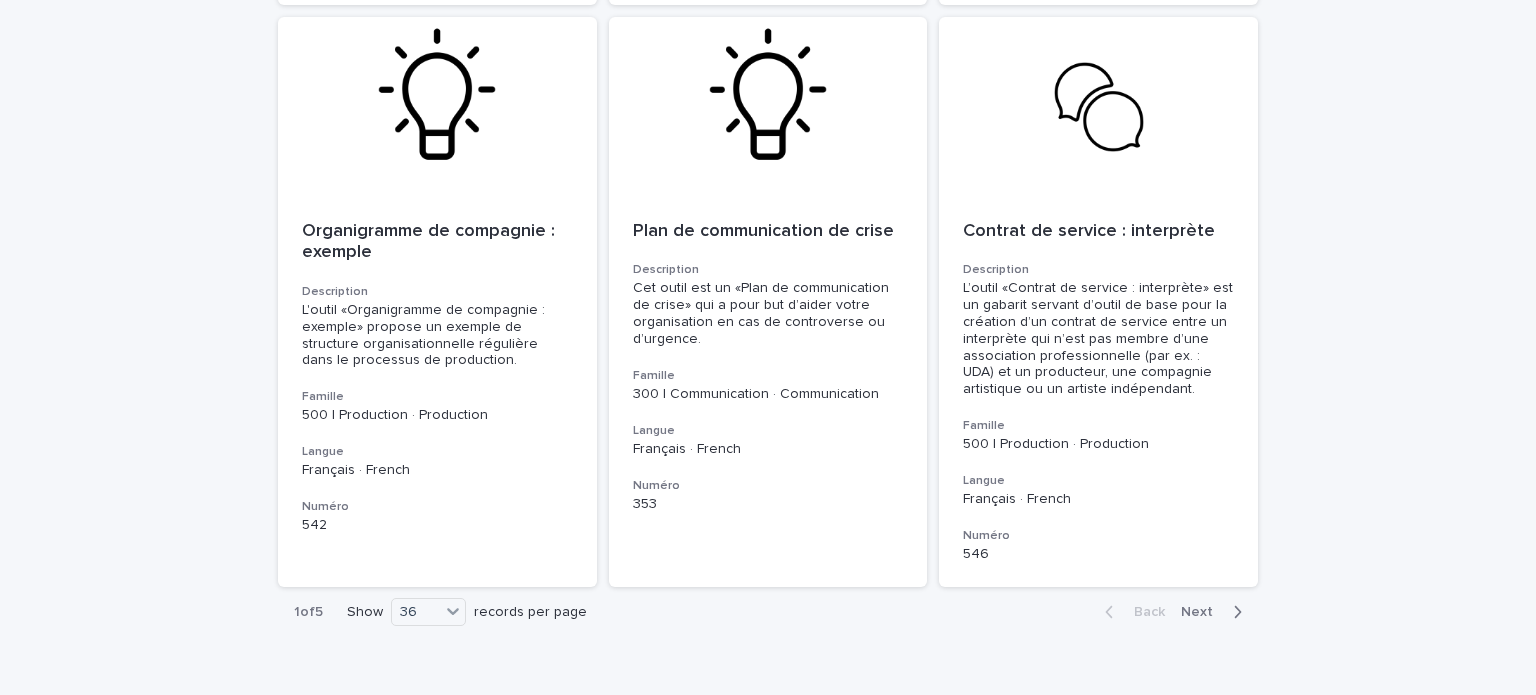 click on "Next" at bounding box center (1203, 612) 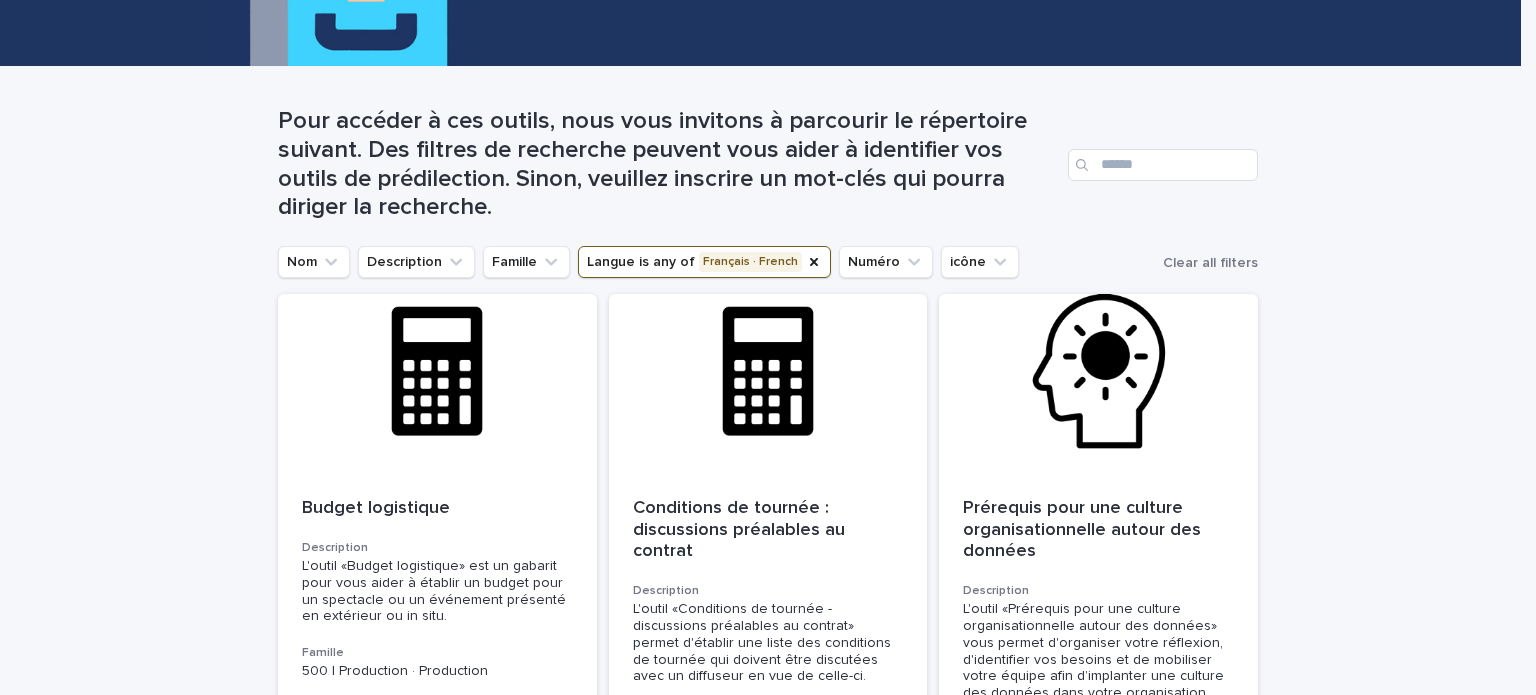 scroll, scrollTop: 264, scrollLeft: 0, axis: vertical 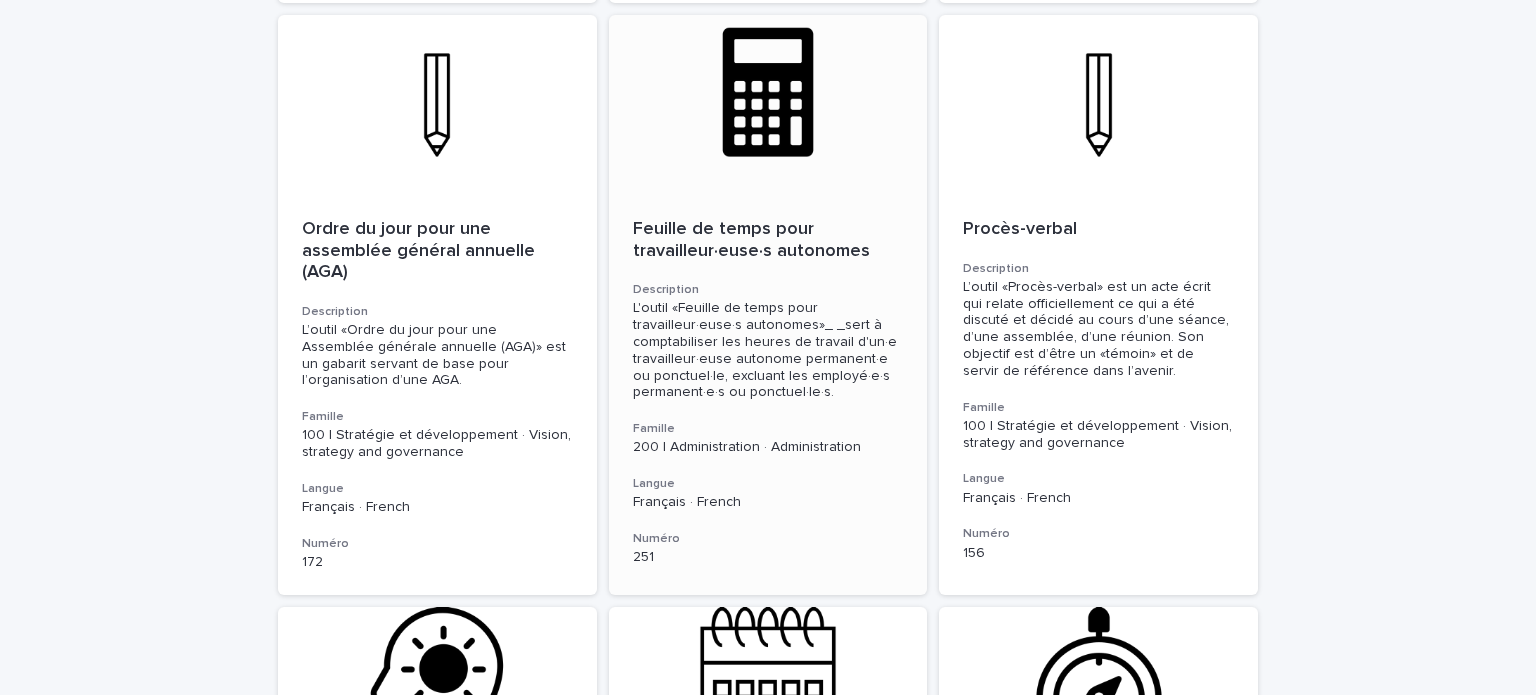 click on "Feuille de temps pour travailleur·euse·s autonomes" at bounding box center [768, 240] 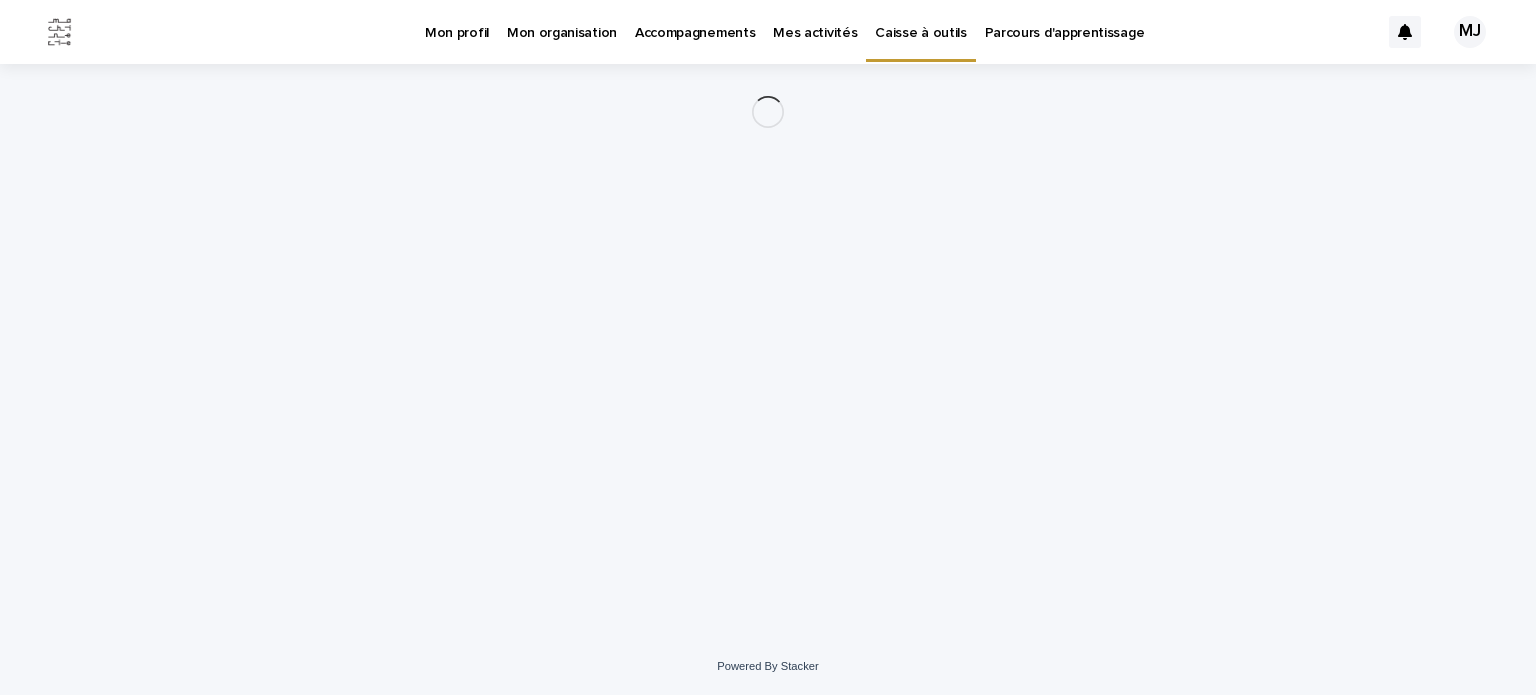 scroll, scrollTop: 0, scrollLeft: 0, axis: both 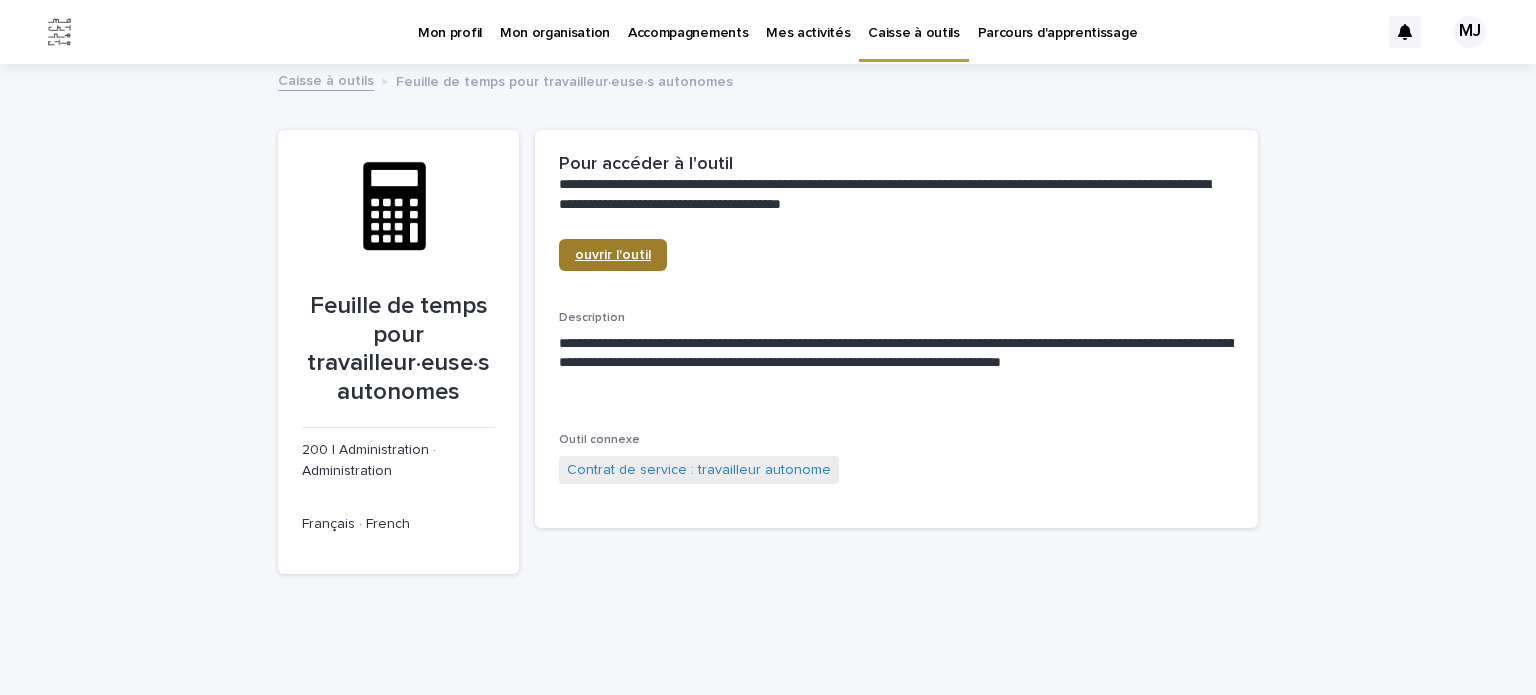 click on "ouvrir l'outil" at bounding box center (613, 255) 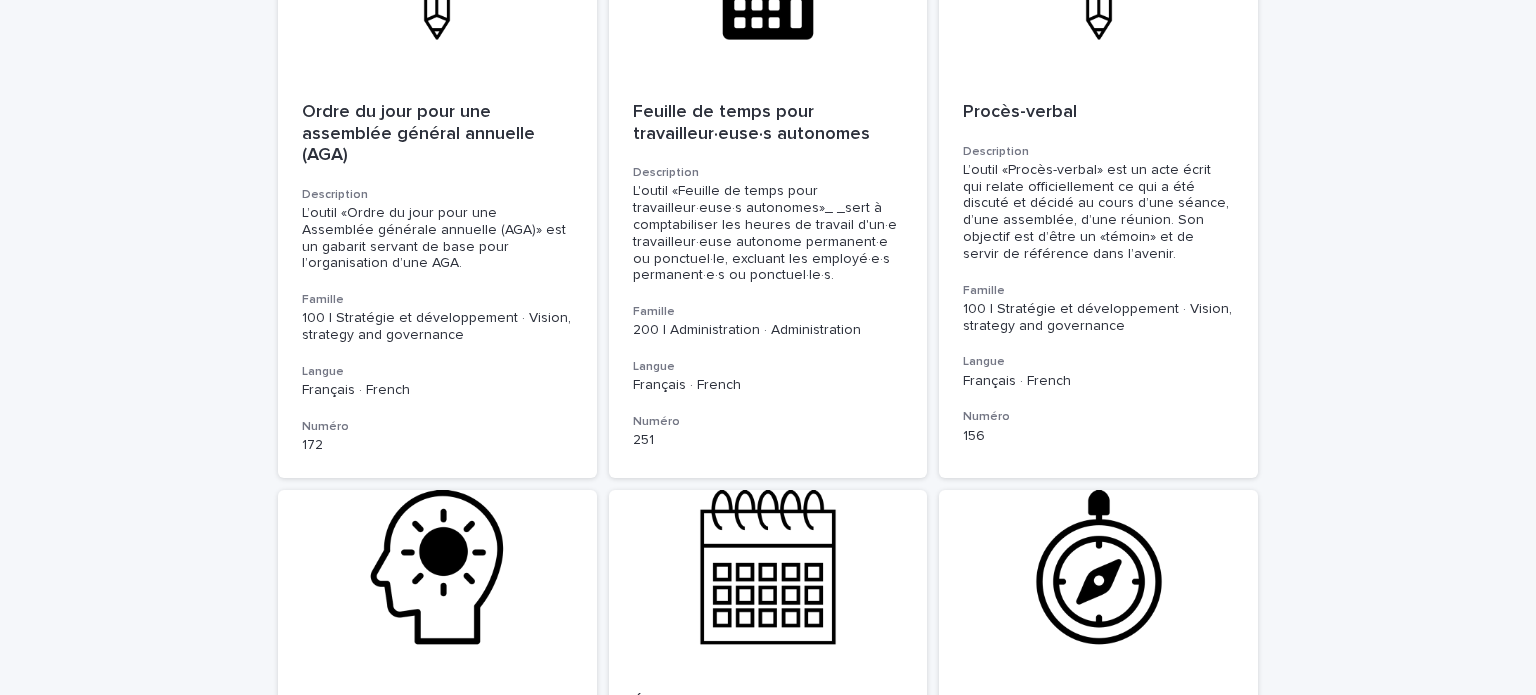 scroll, scrollTop: 2990, scrollLeft: 0, axis: vertical 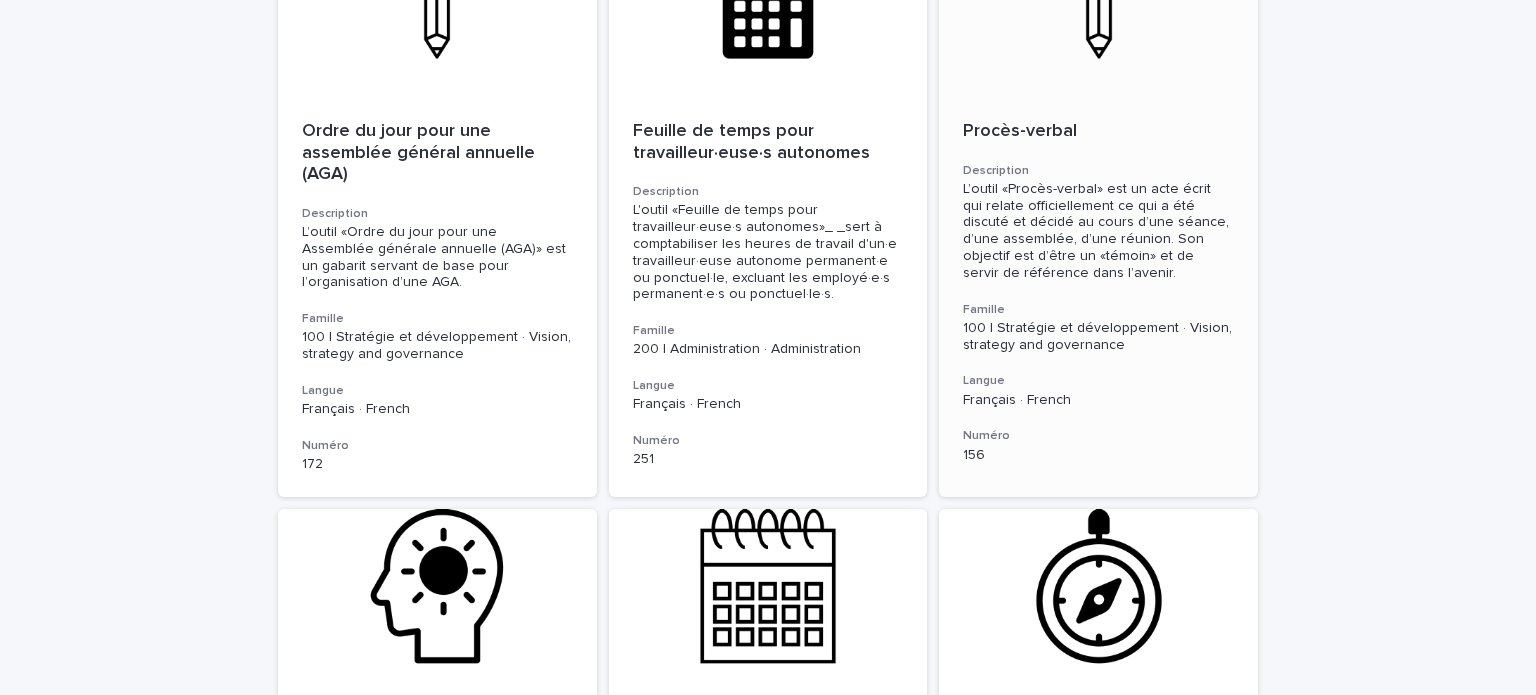 click on "Procès-verbal" at bounding box center [1098, 132] 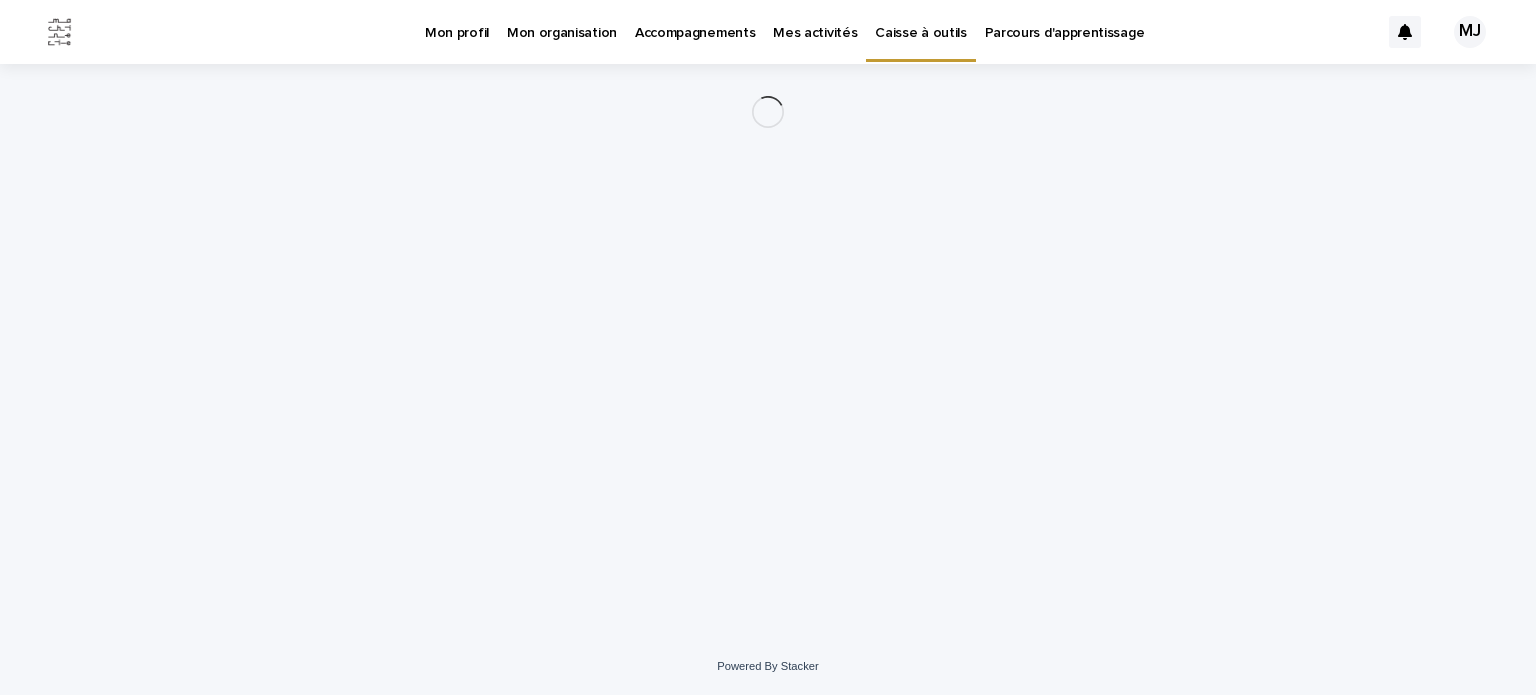 scroll, scrollTop: 0, scrollLeft: 0, axis: both 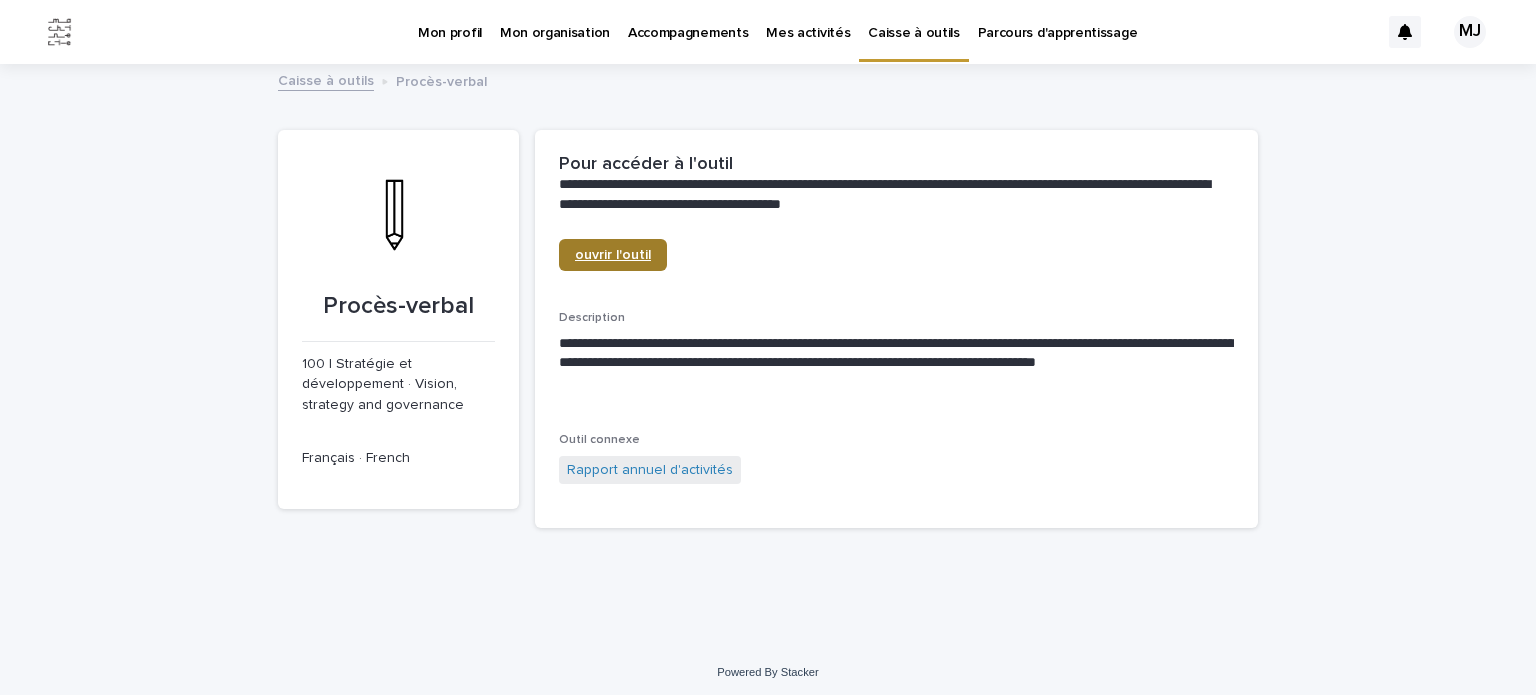 click on "ouvrir l'outil" at bounding box center [613, 255] 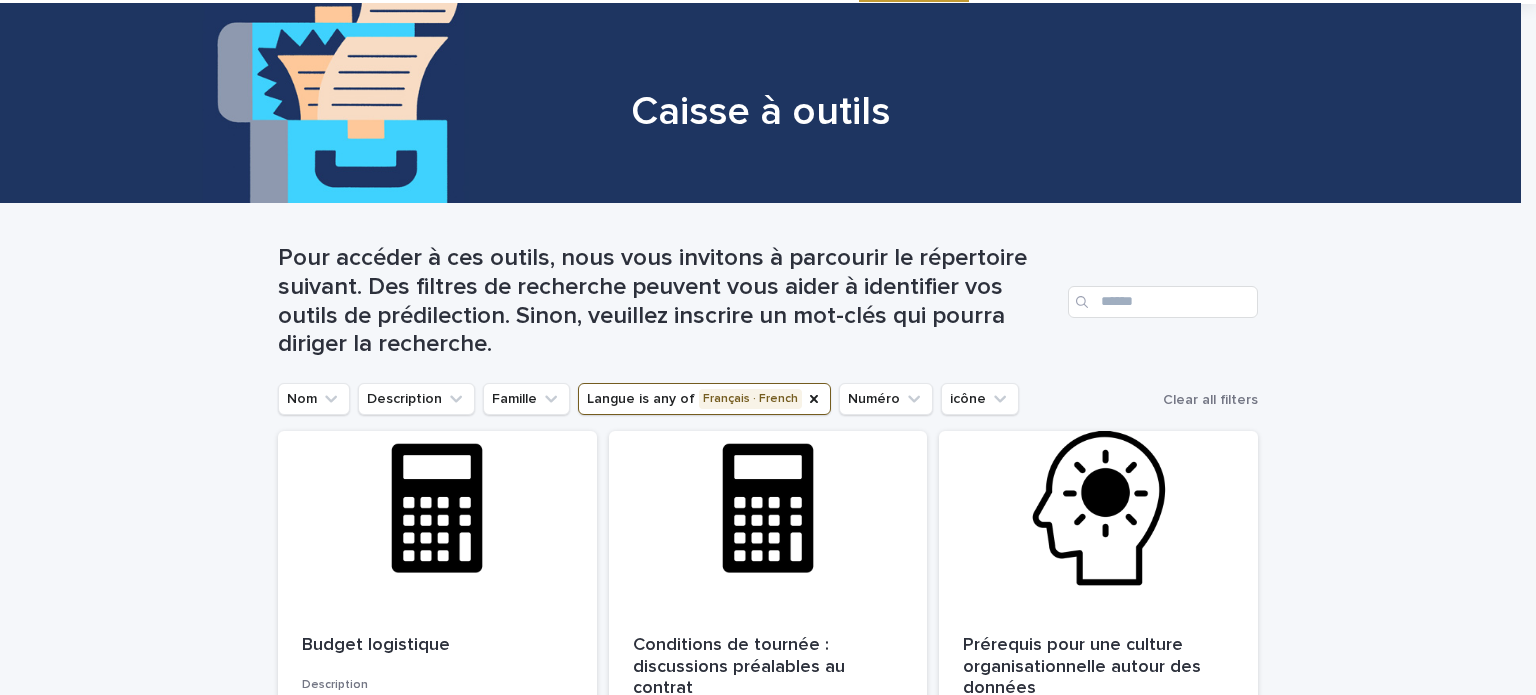 scroll, scrollTop: 69, scrollLeft: 0, axis: vertical 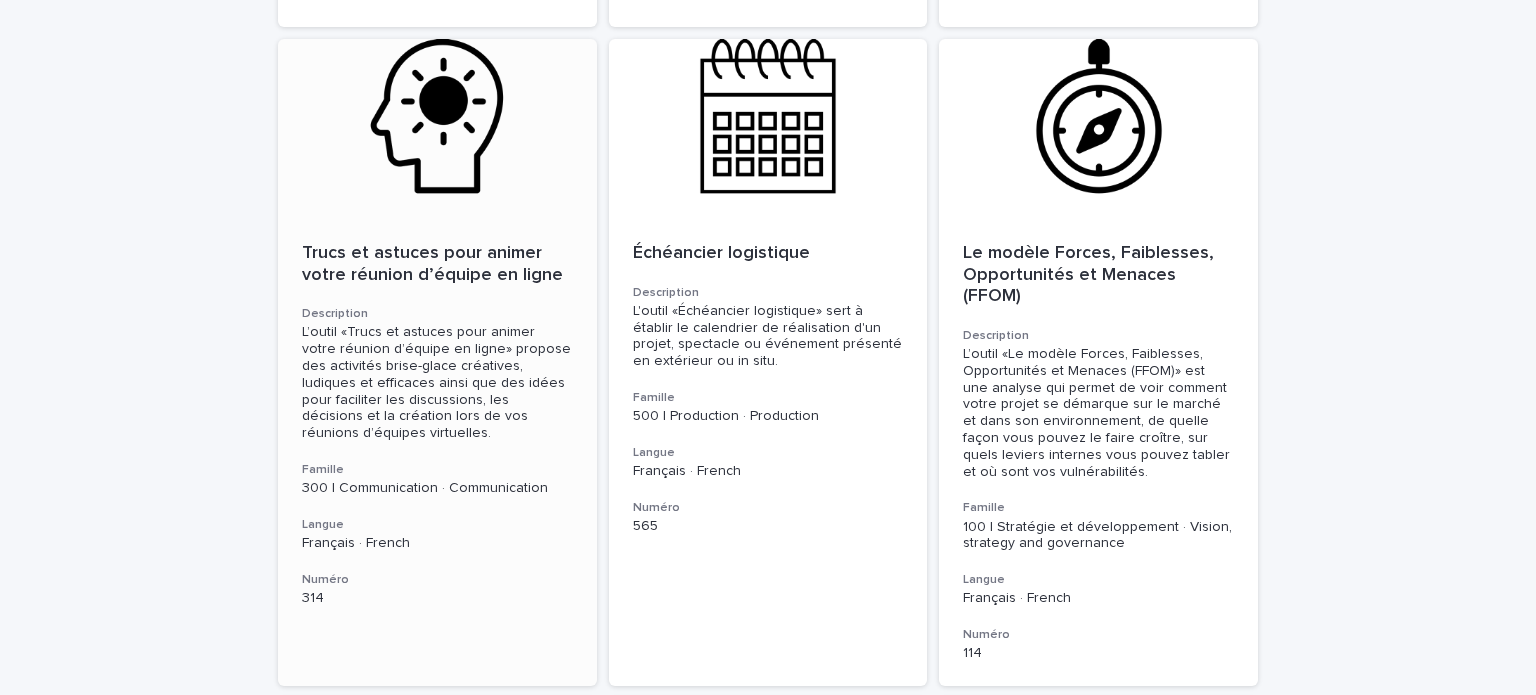 click on "L’outil «Trucs et astuces pour animer votre réunion d’équipe en ligne» propose des activités brise-glace créatives, ludiques et efficaces ainsi que des idées pour faciliter les discussions, les décisions et la création lors de vos réunions d’équipes virtuelles." at bounding box center (437, 383) 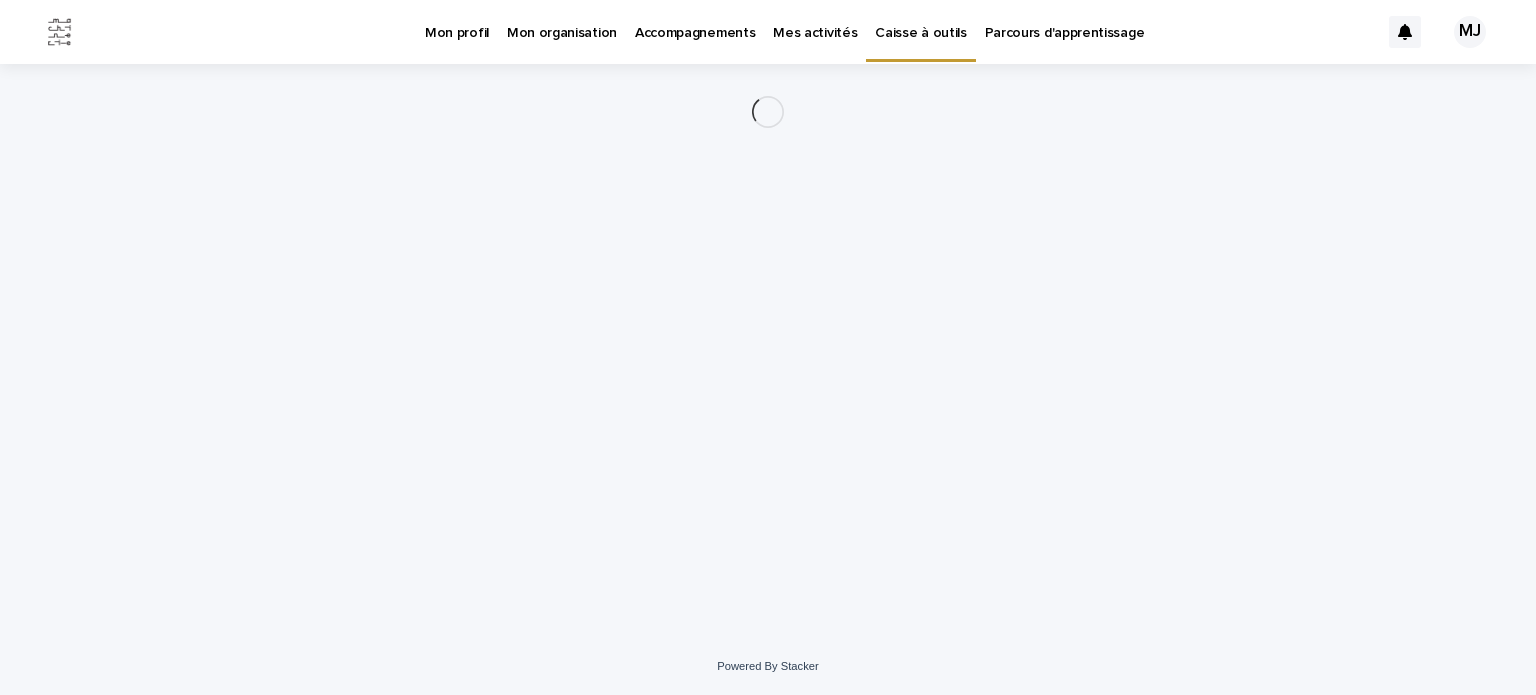 scroll, scrollTop: 0, scrollLeft: 0, axis: both 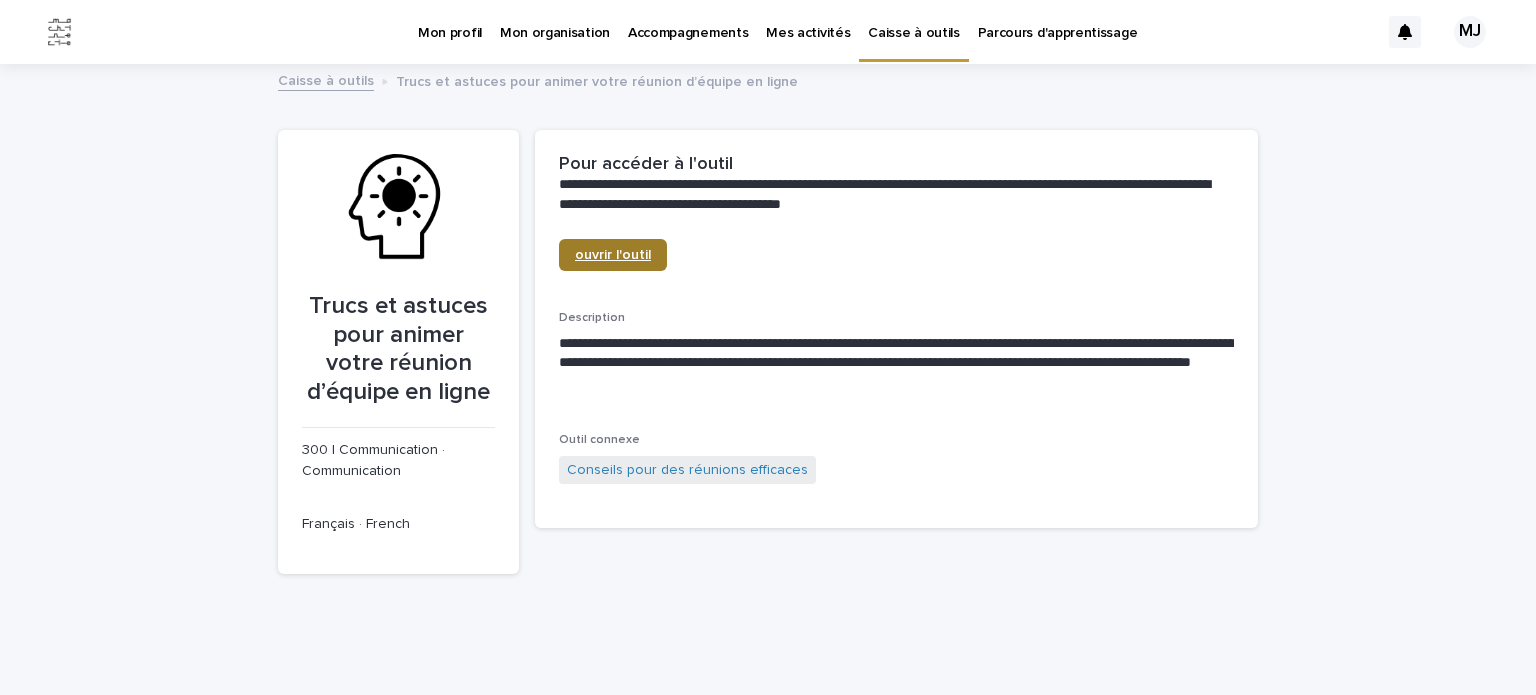 click on "ouvrir l'outil" at bounding box center (613, 255) 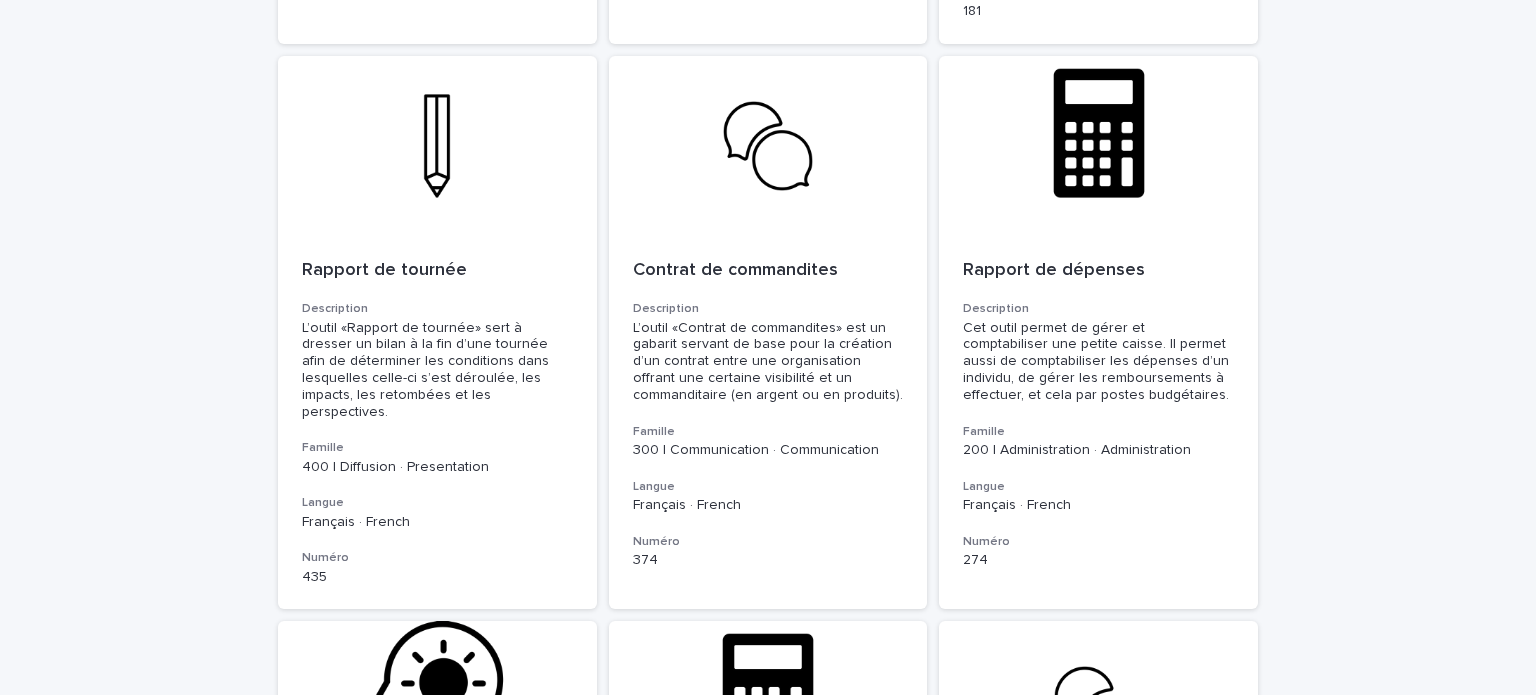 scroll, scrollTop: 1090, scrollLeft: 0, axis: vertical 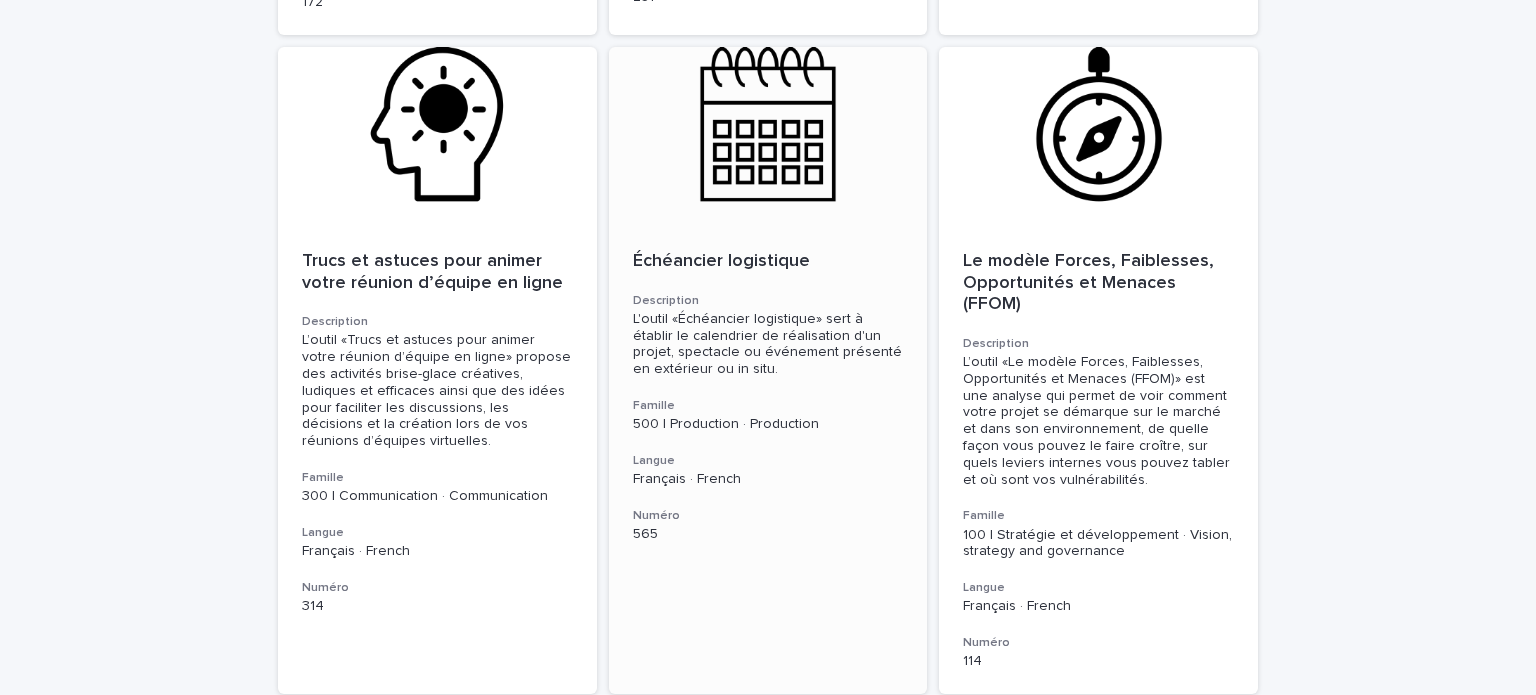 click on "Échéancier logistique" at bounding box center (768, 262) 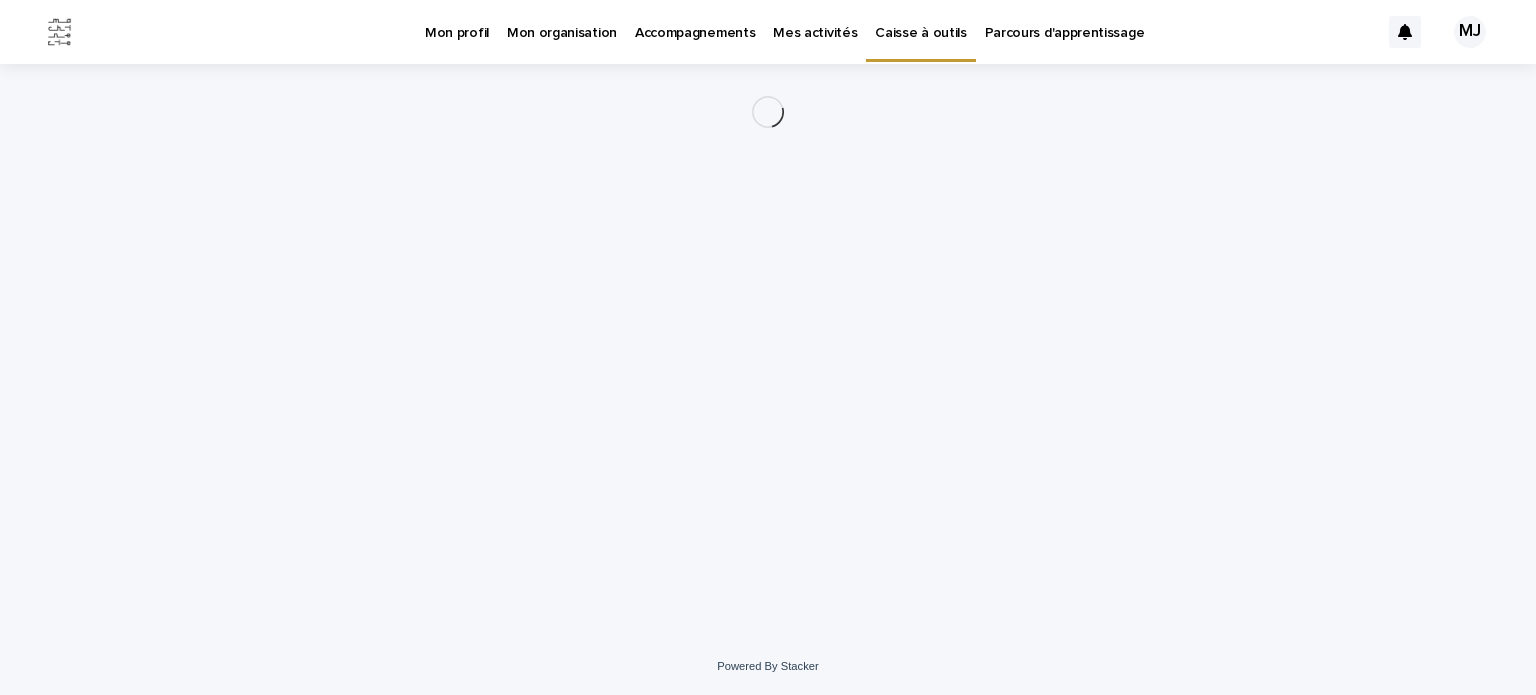 scroll, scrollTop: 0, scrollLeft: 0, axis: both 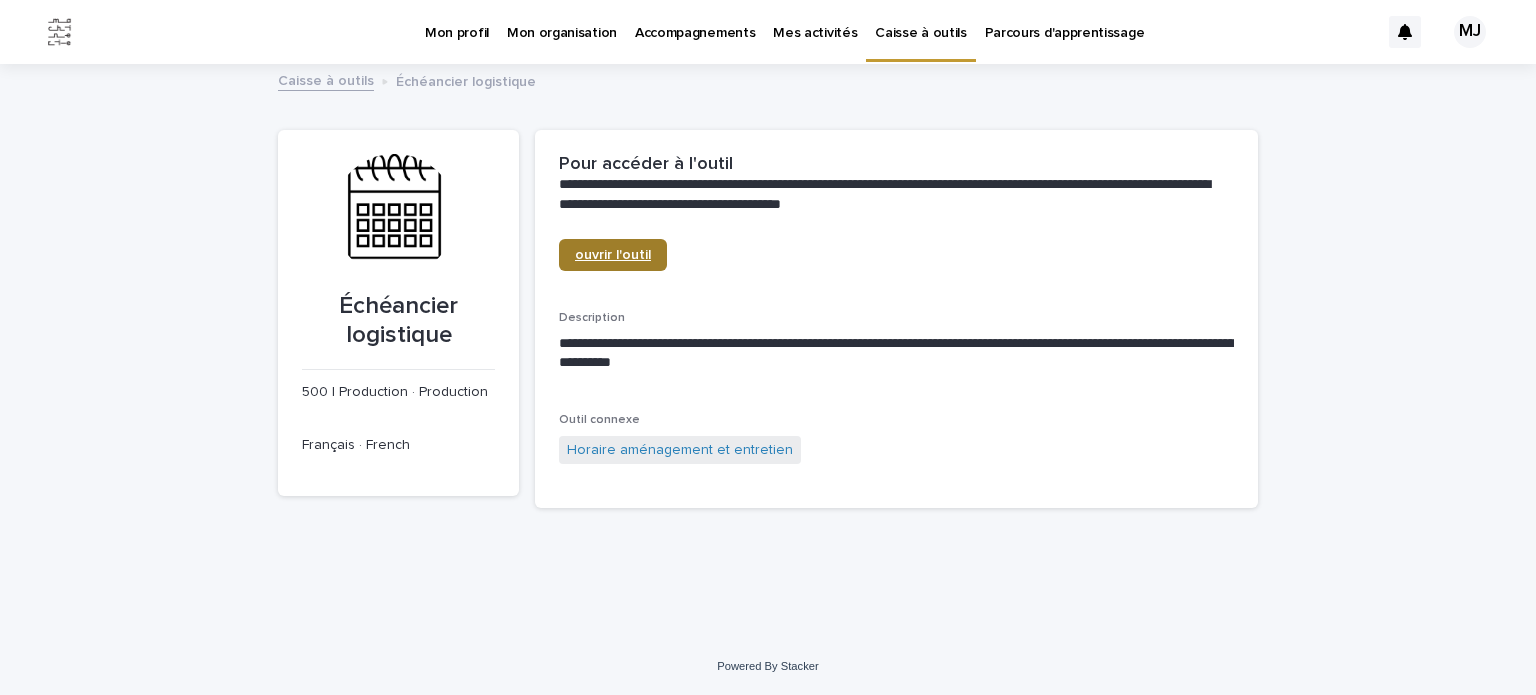 click on "ouvrir l'outil" at bounding box center [613, 255] 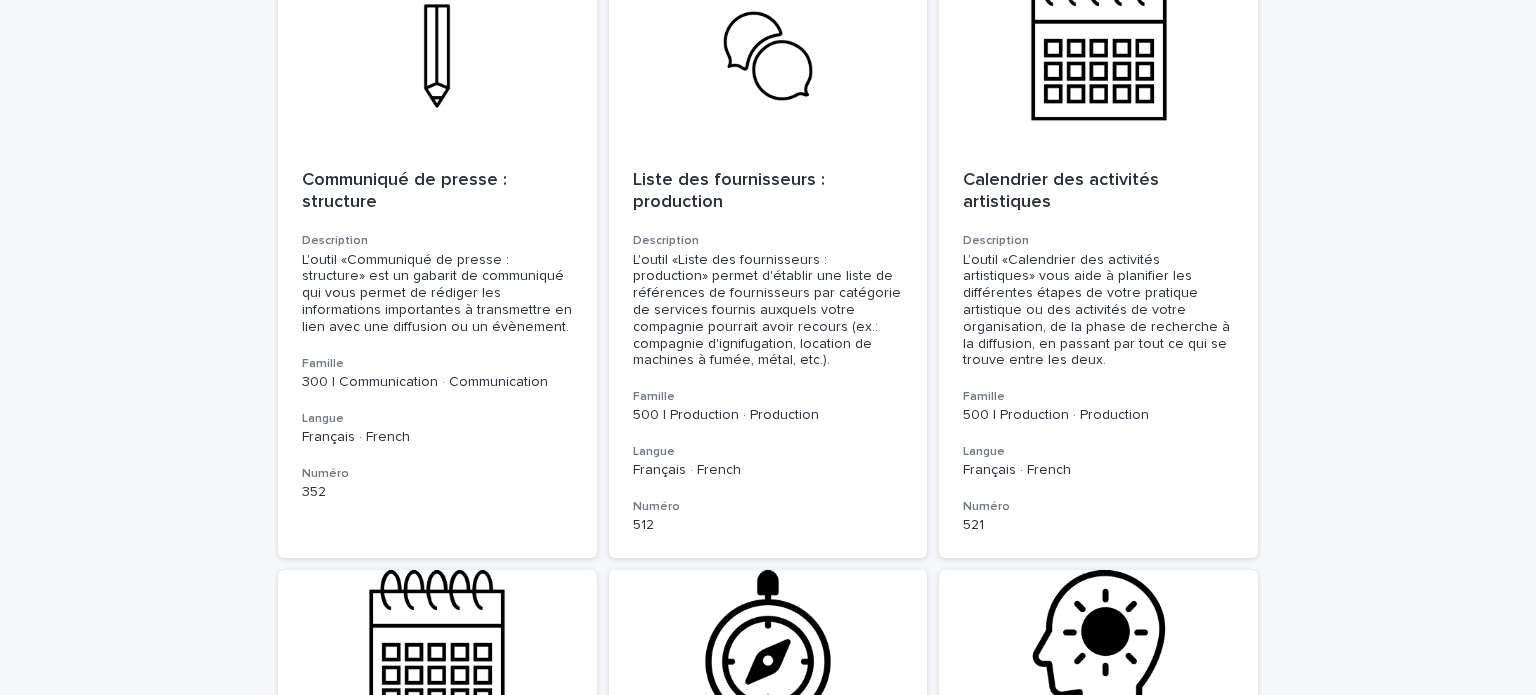 scroll, scrollTop: 4154, scrollLeft: 0, axis: vertical 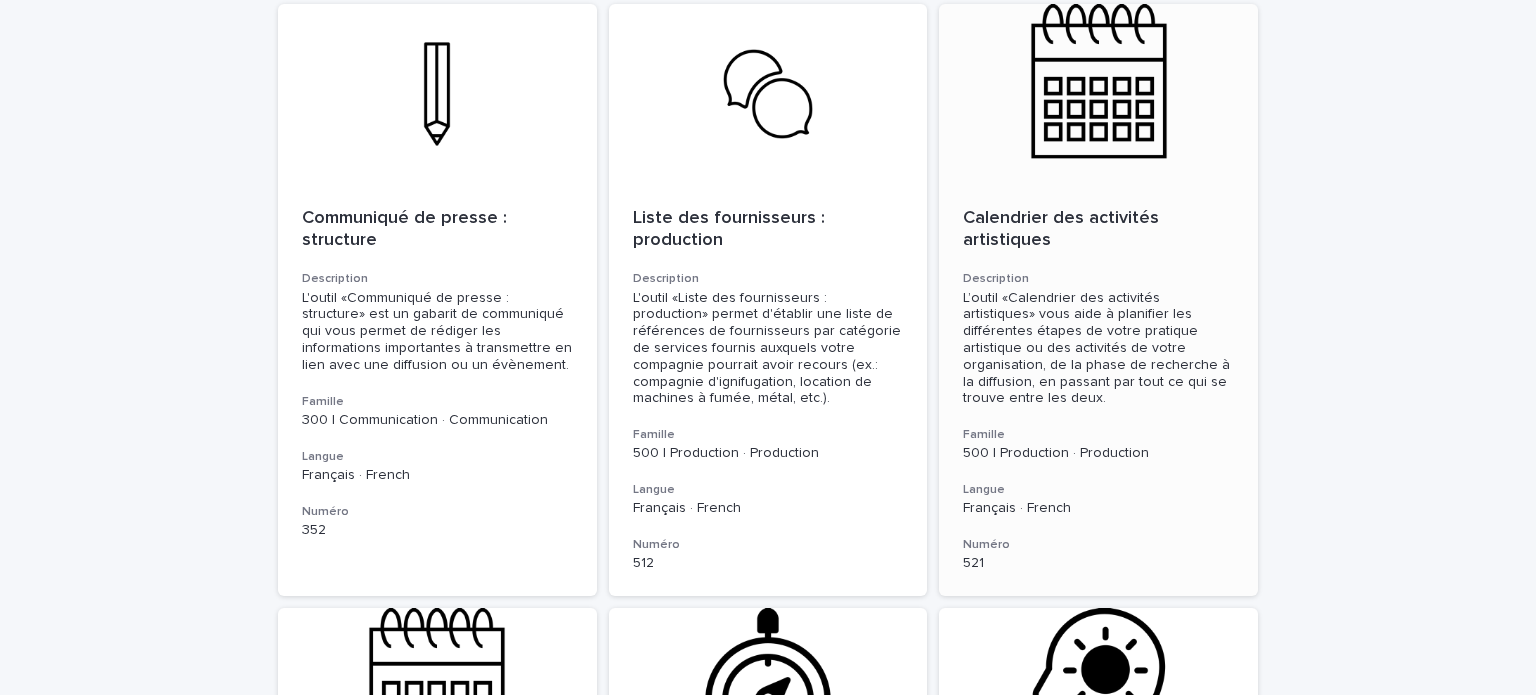 click on "Calendrier des activités artistiques" at bounding box center (1098, 229) 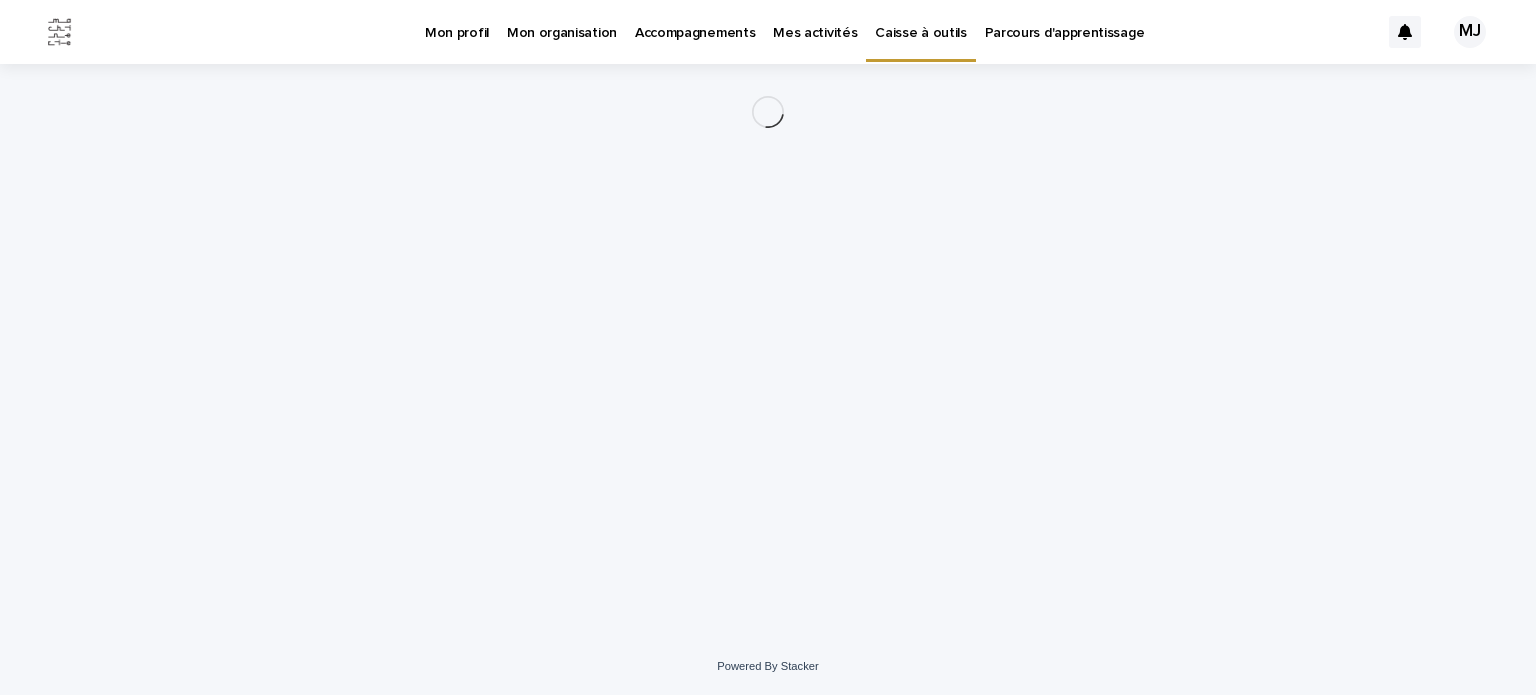 scroll, scrollTop: 0, scrollLeft: 0, axis: both 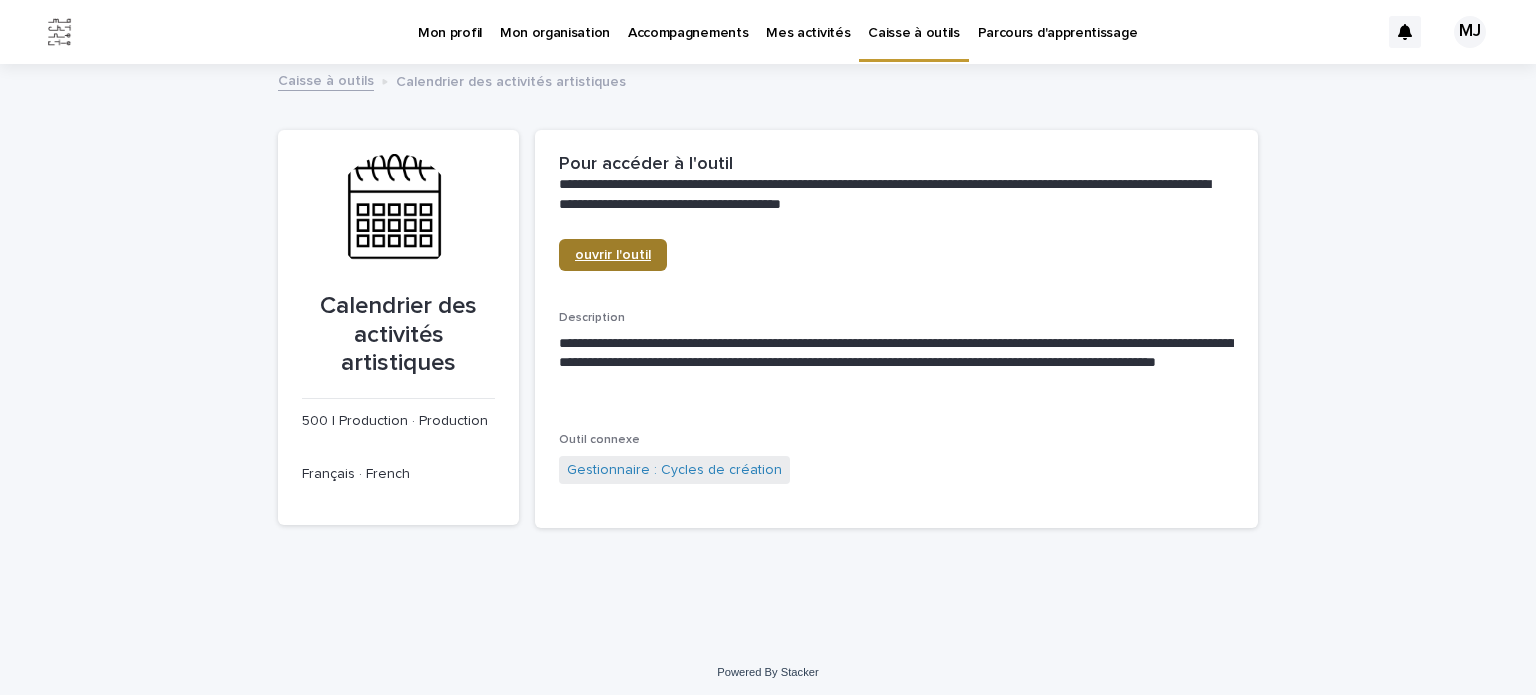 click on "ouvrir l'outil" at bounding box center (613, 255) 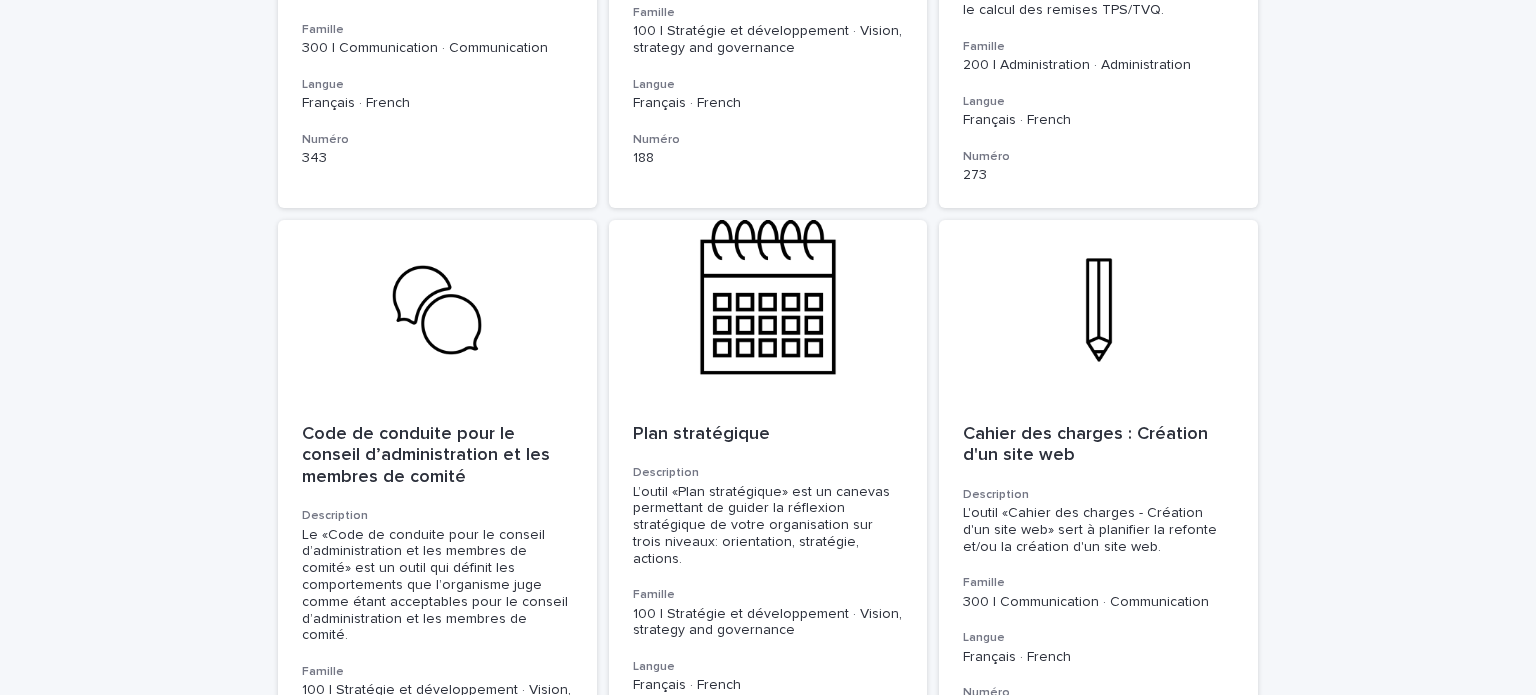 scroll, scrollTop: 5768, scrollLeft: 0, axis: vertical 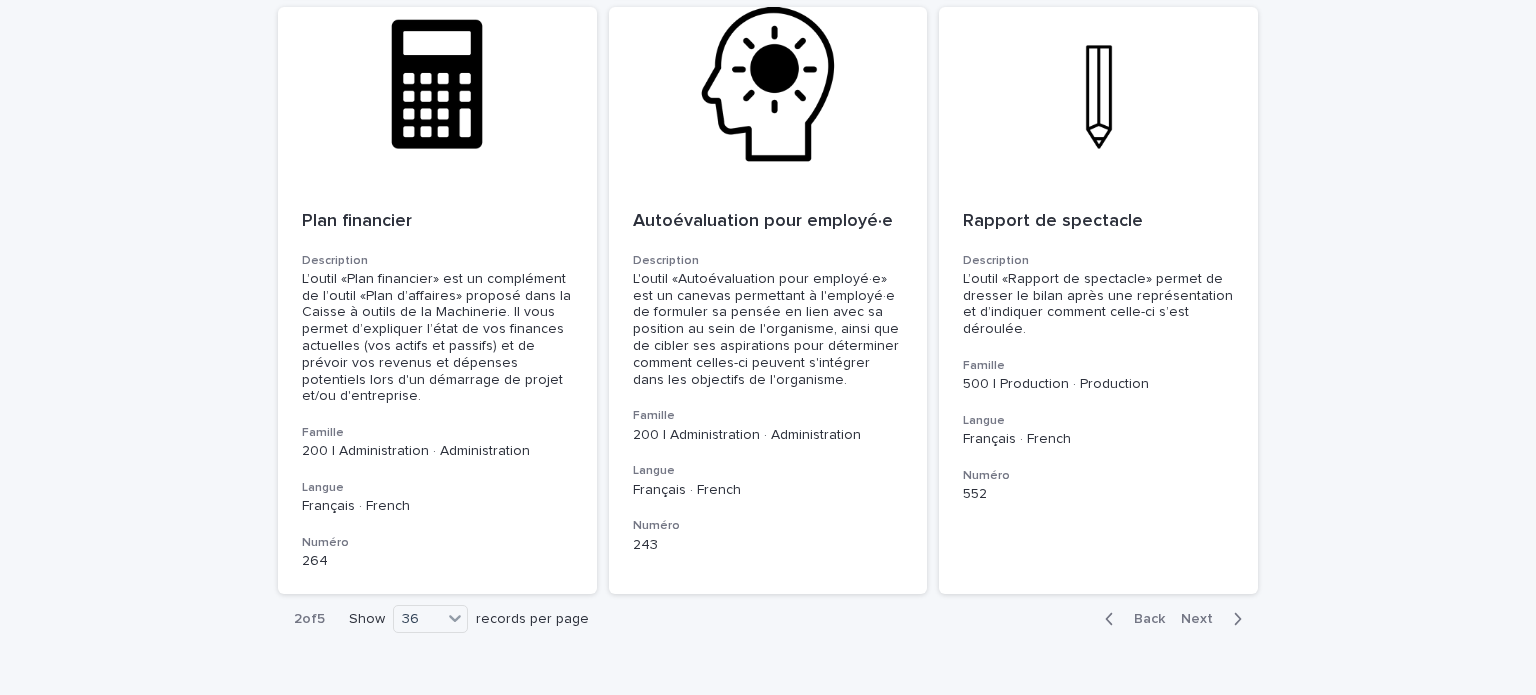 click on "Next" at bounding box center (1203, 619) 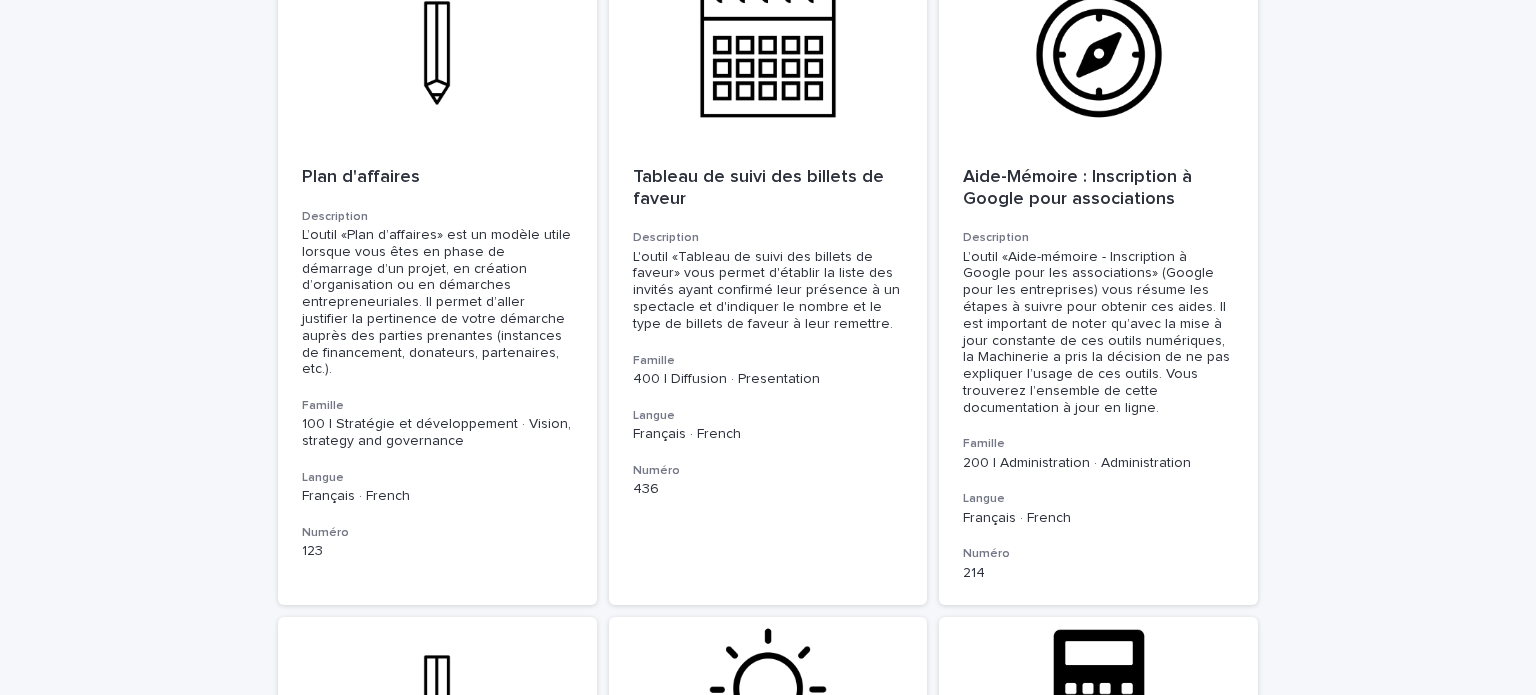 scroll, scrollTop: 1733, scrollLeft: 0, axis: vertical 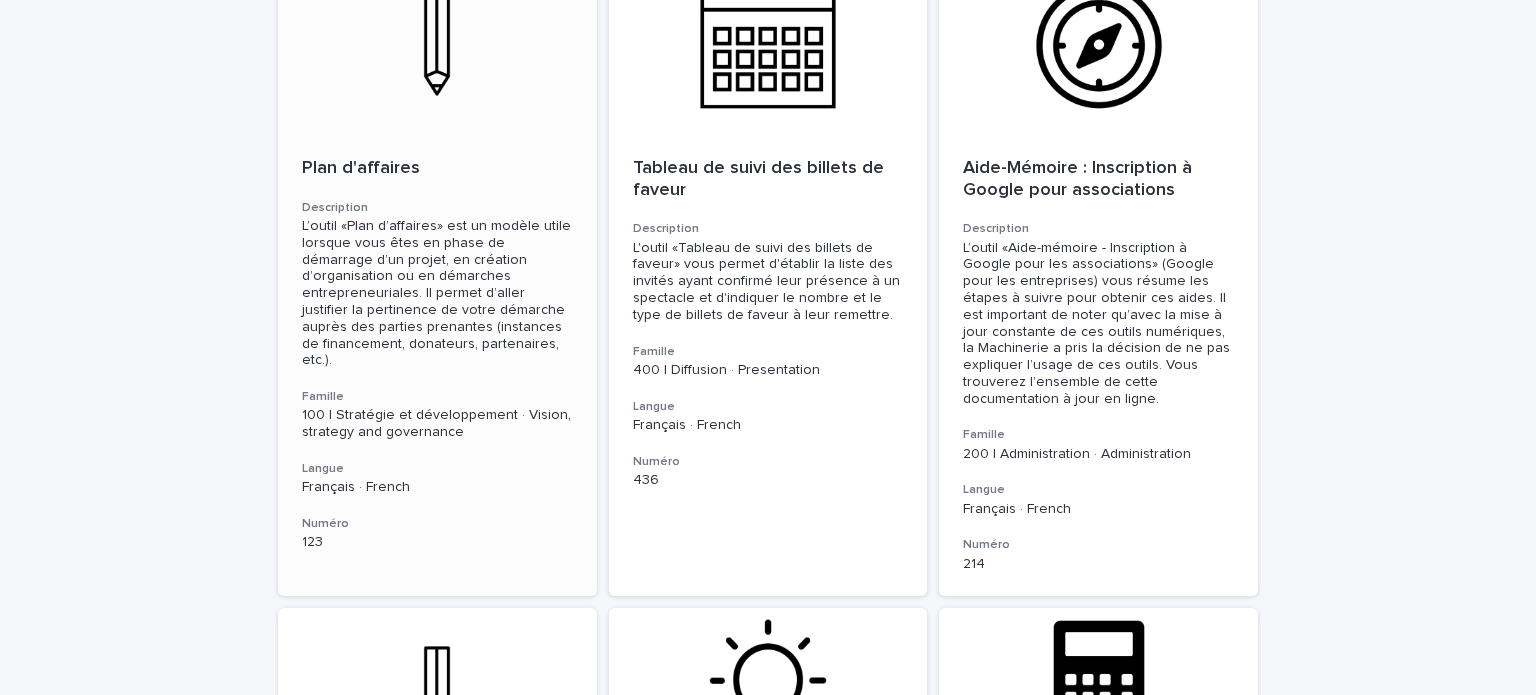click on "Plan d'affaires" at bounding box center (437, 169) 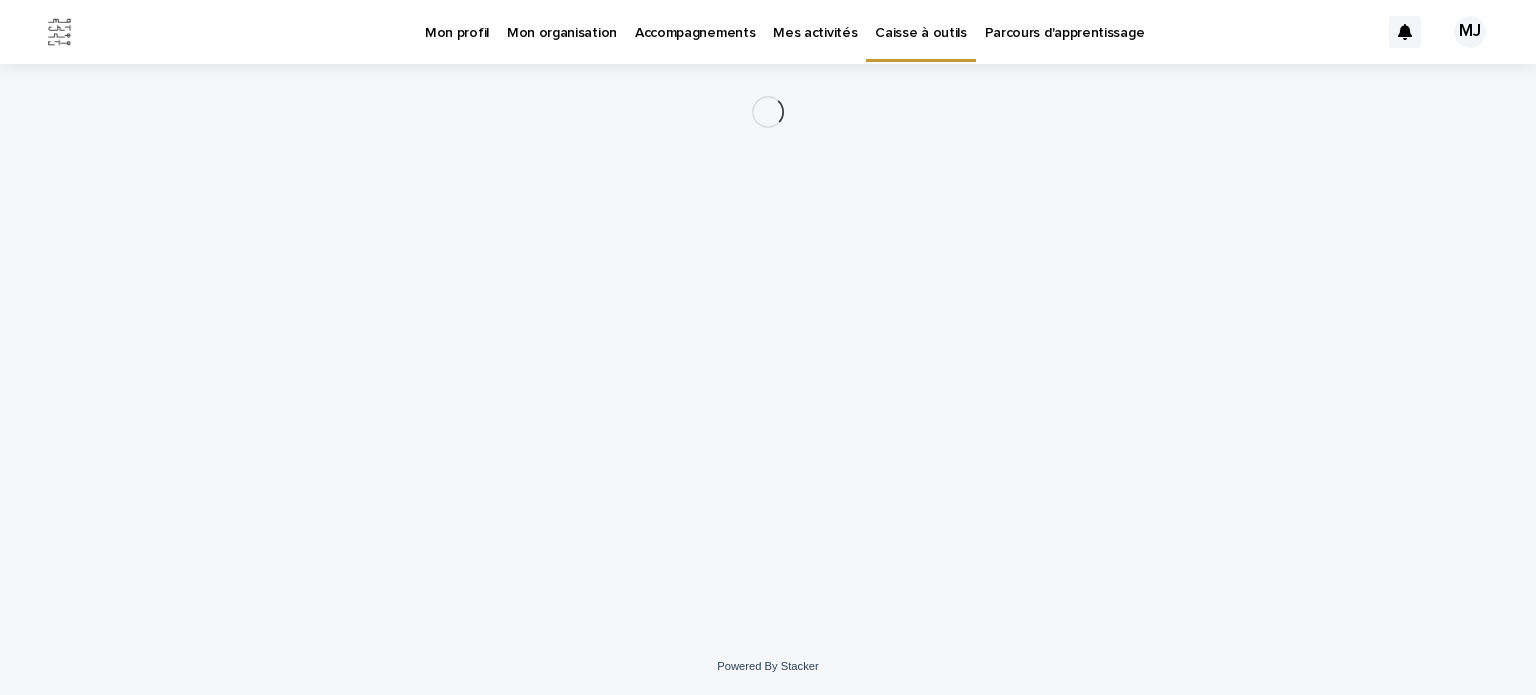 scroll, scrollTop: 0, scrollLeft: 0, axis: both 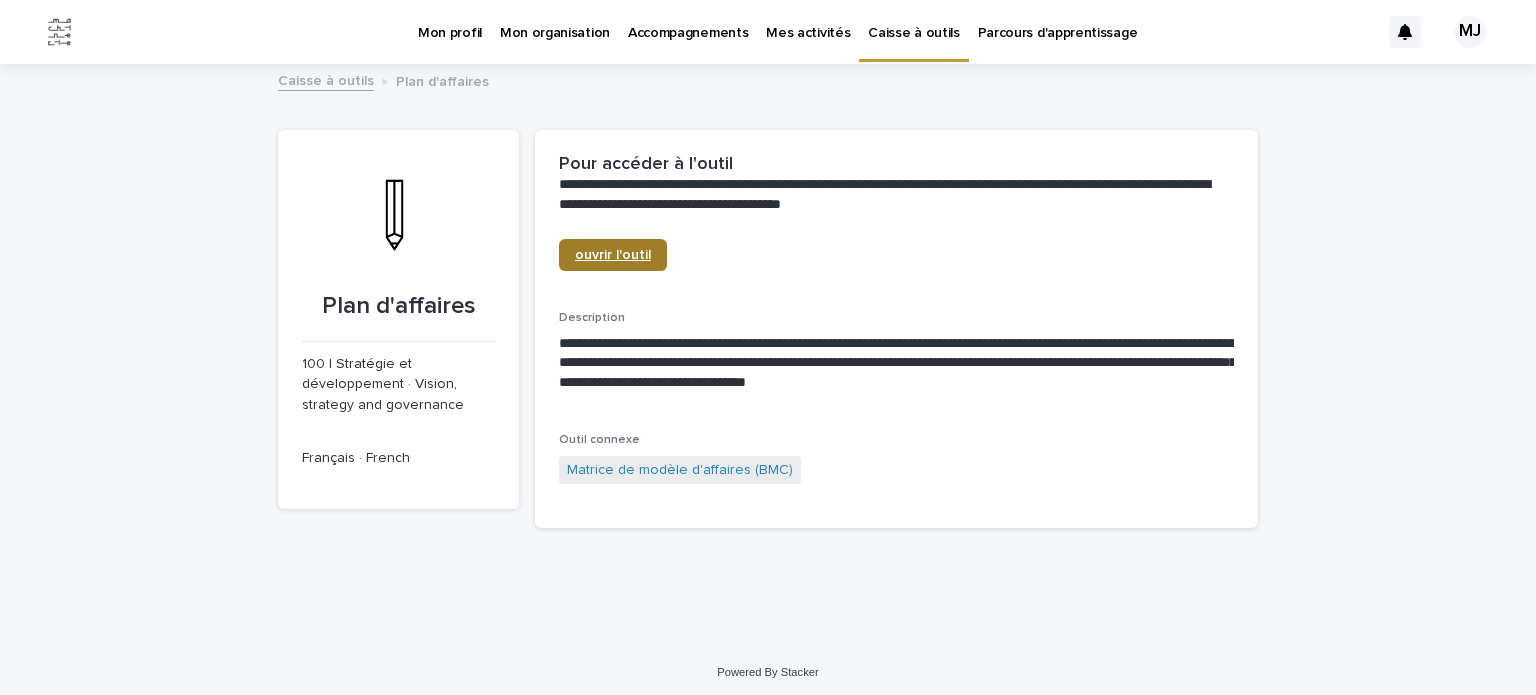click on "ouvrir l'outil" at bounding box center [613, 255] 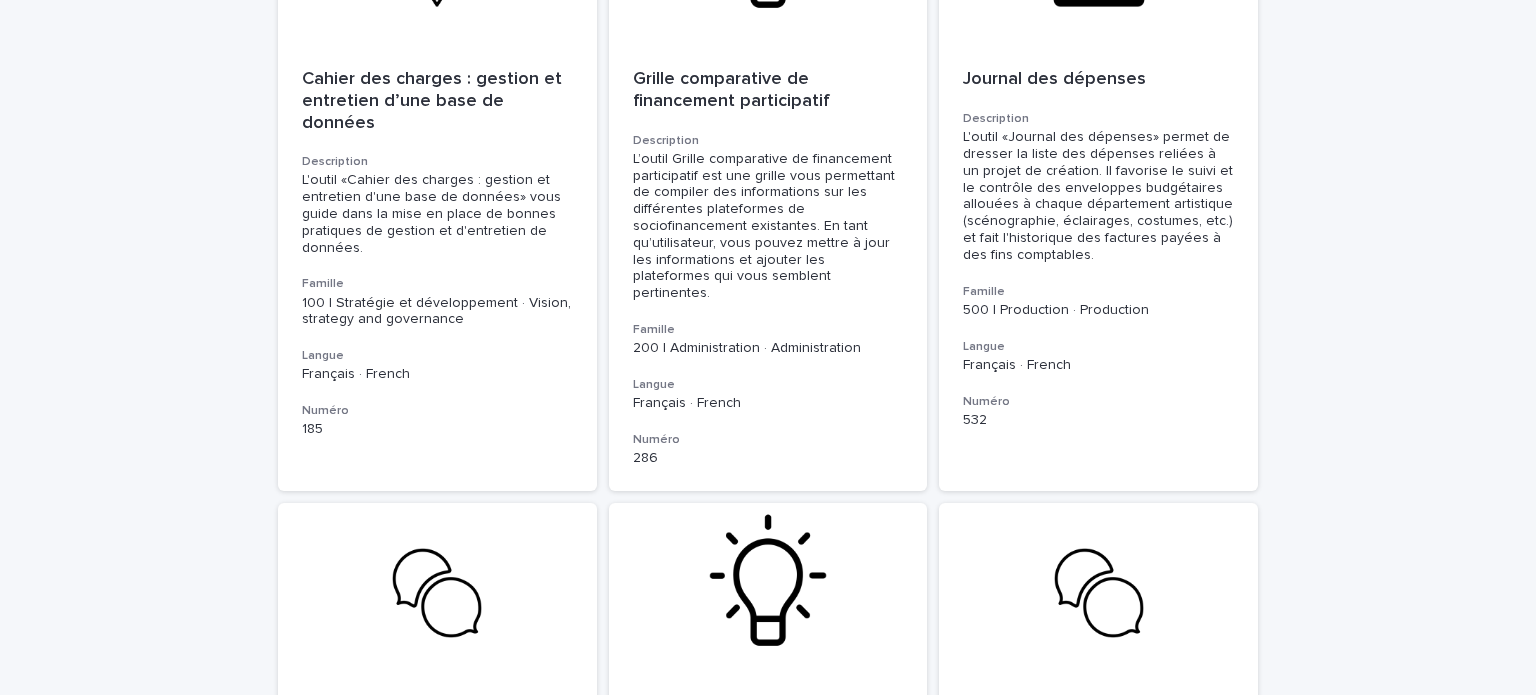 scroll, scrollTop: 2486, scrollLeft: 0, axis: vertical 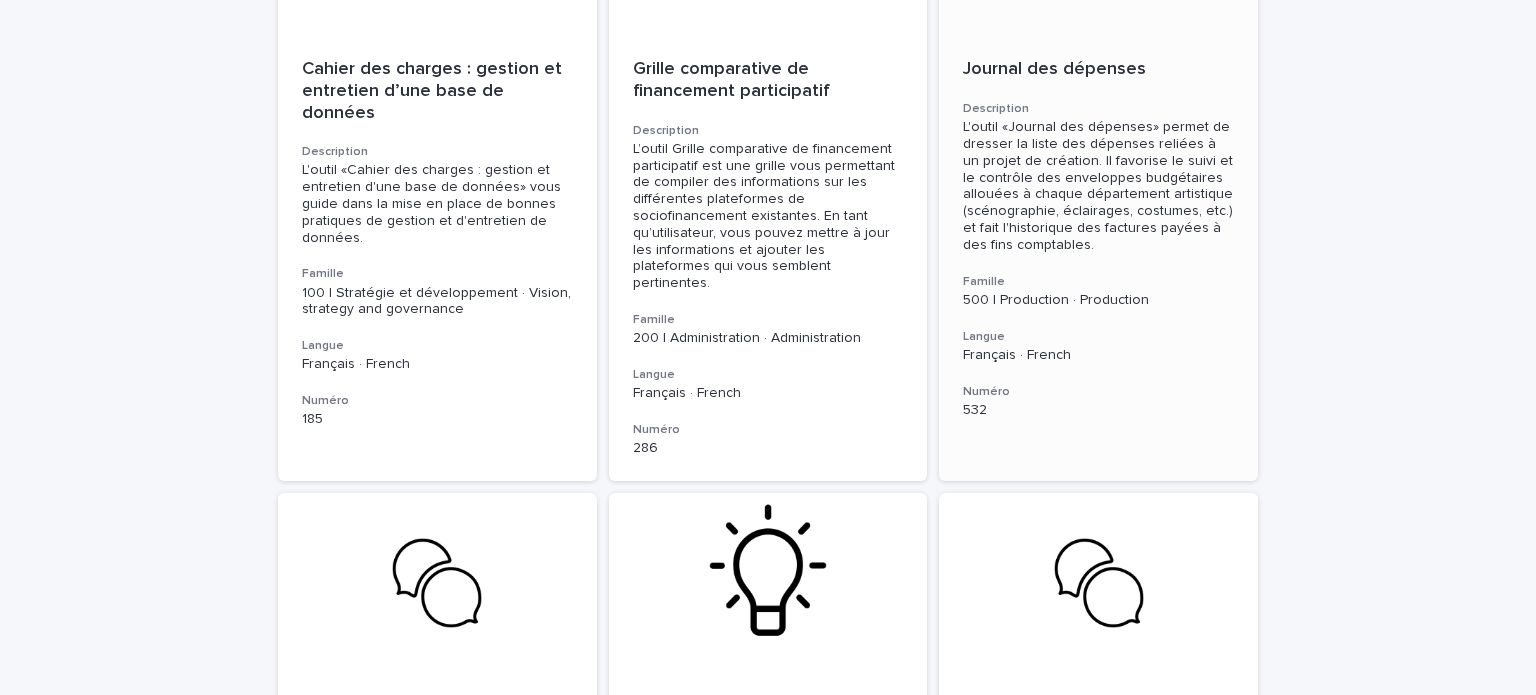 click on "L'outil «Journal des dépenses» permet de dresser la liste des dépenses reliées à un projet de création. Il favorise le suivi et le contrôle des enveloppes budgétaires allouées à chaque département artistique (scénographie, éclairages, costumes, etc.) et fait l'historique des factures payées à des fins comptables." at bounding box center [1098, 186] 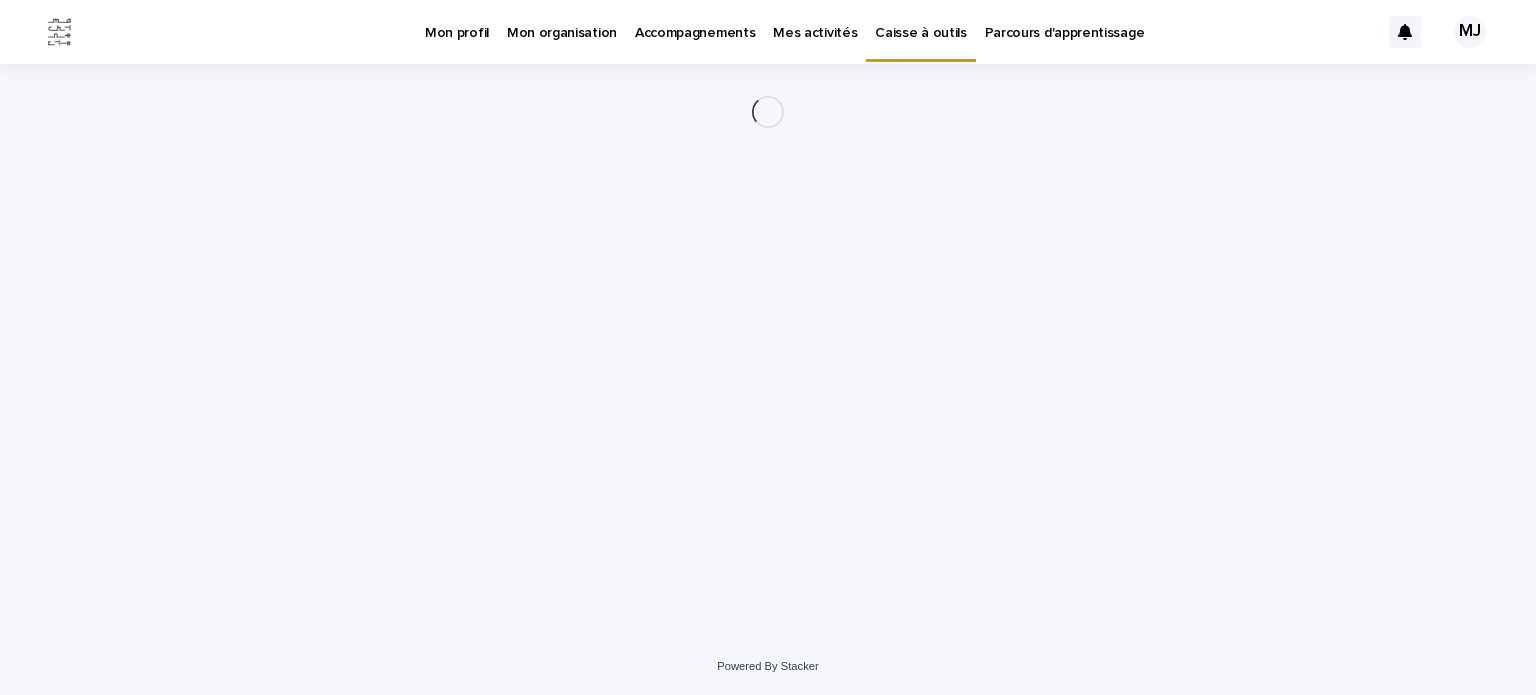 scroll, scrollTop: 0, scrollLeft: 0, axis: both 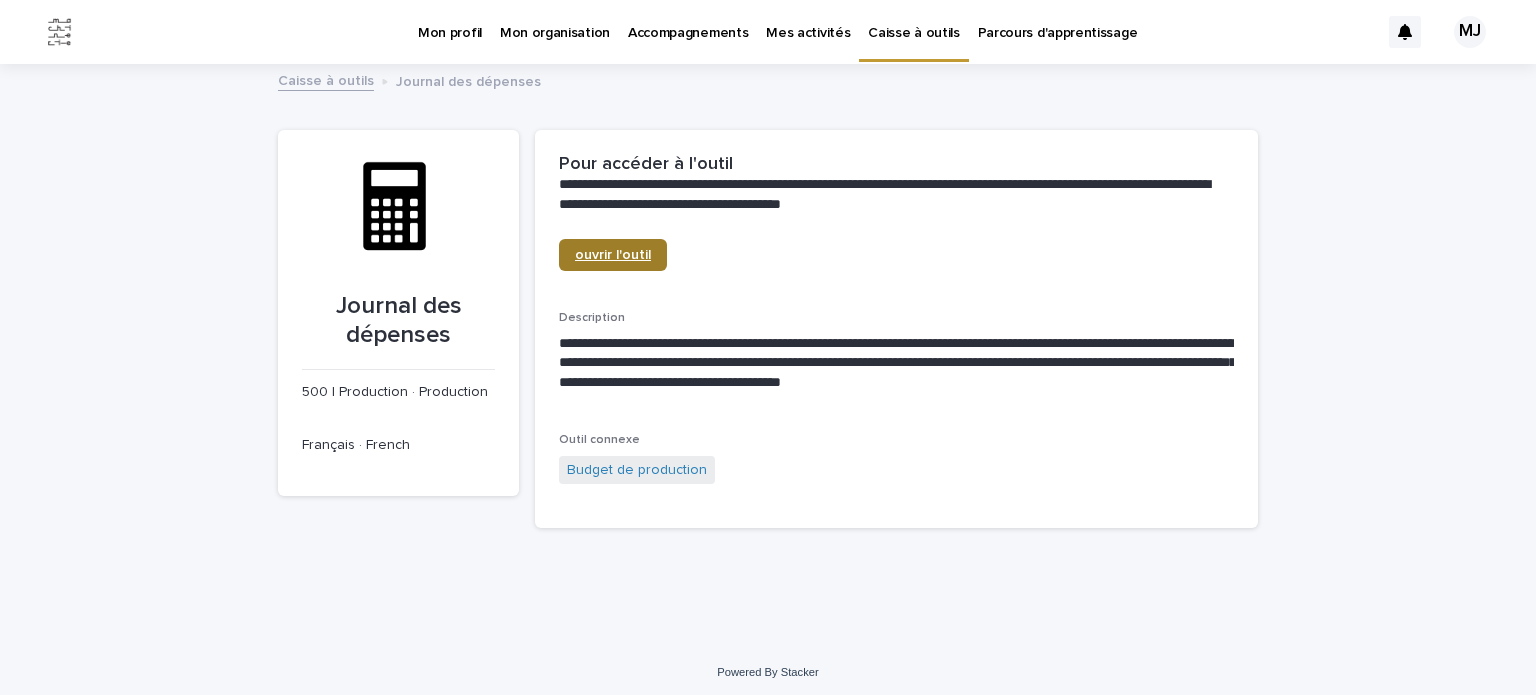 click on "ouvrir l'outil" at bounding box center [613, 255] 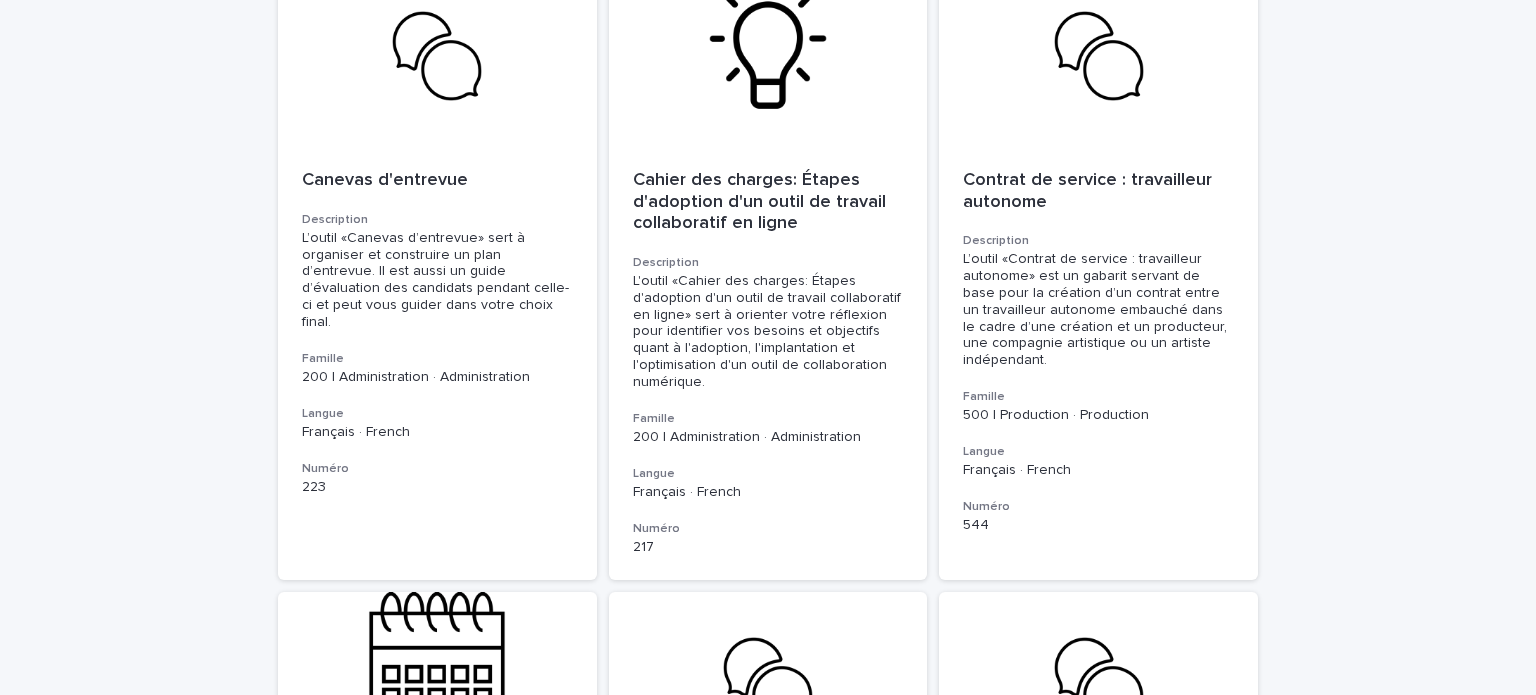 scroll, scrollTop: 3023, scrollLeft: 0, axis: vertical 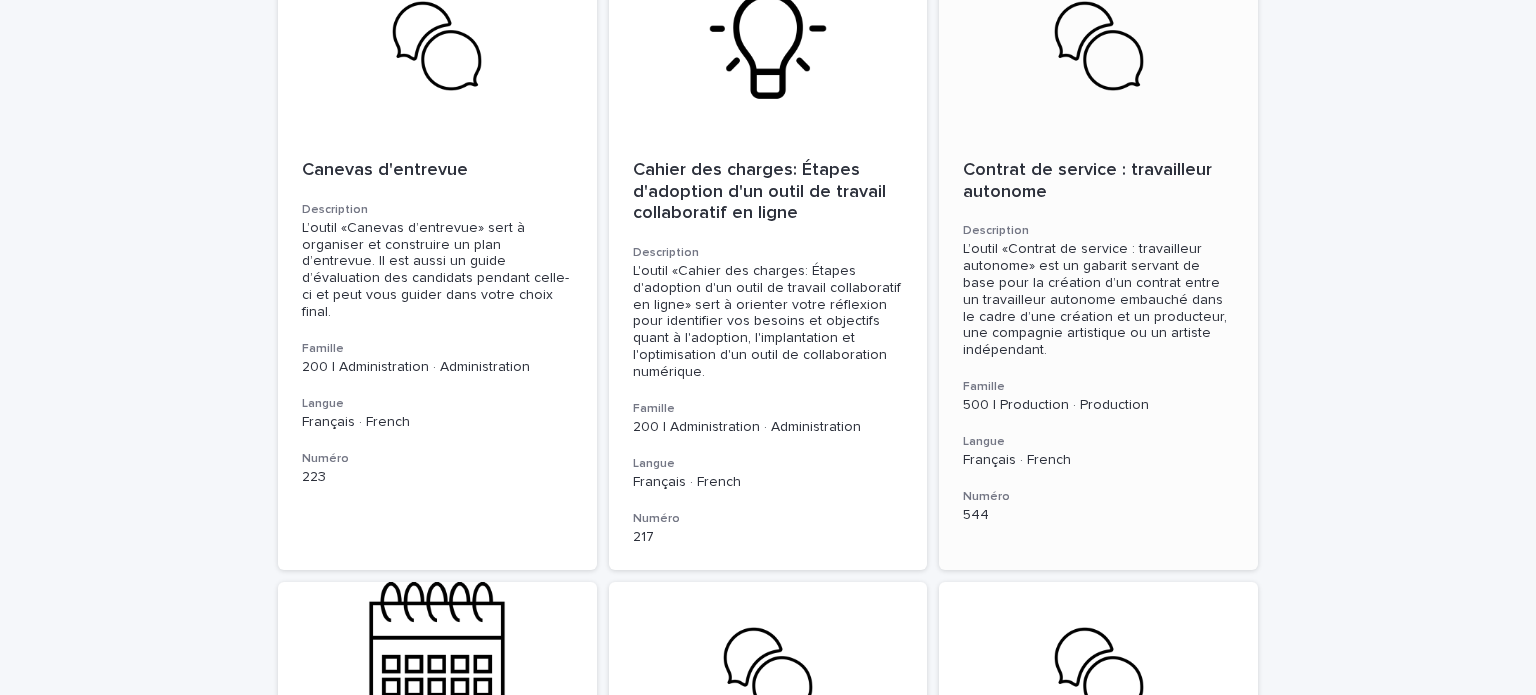 click on "L’outil «Contrat de service : travailleur autonome» est un gabarit servant de base pour la création d’un contrat entre un travailleur autonome embauché dans le cadre d’une création et un producteur, une compagnie artistique ou un artiste indépendant." at bounding box center (1098, 300) 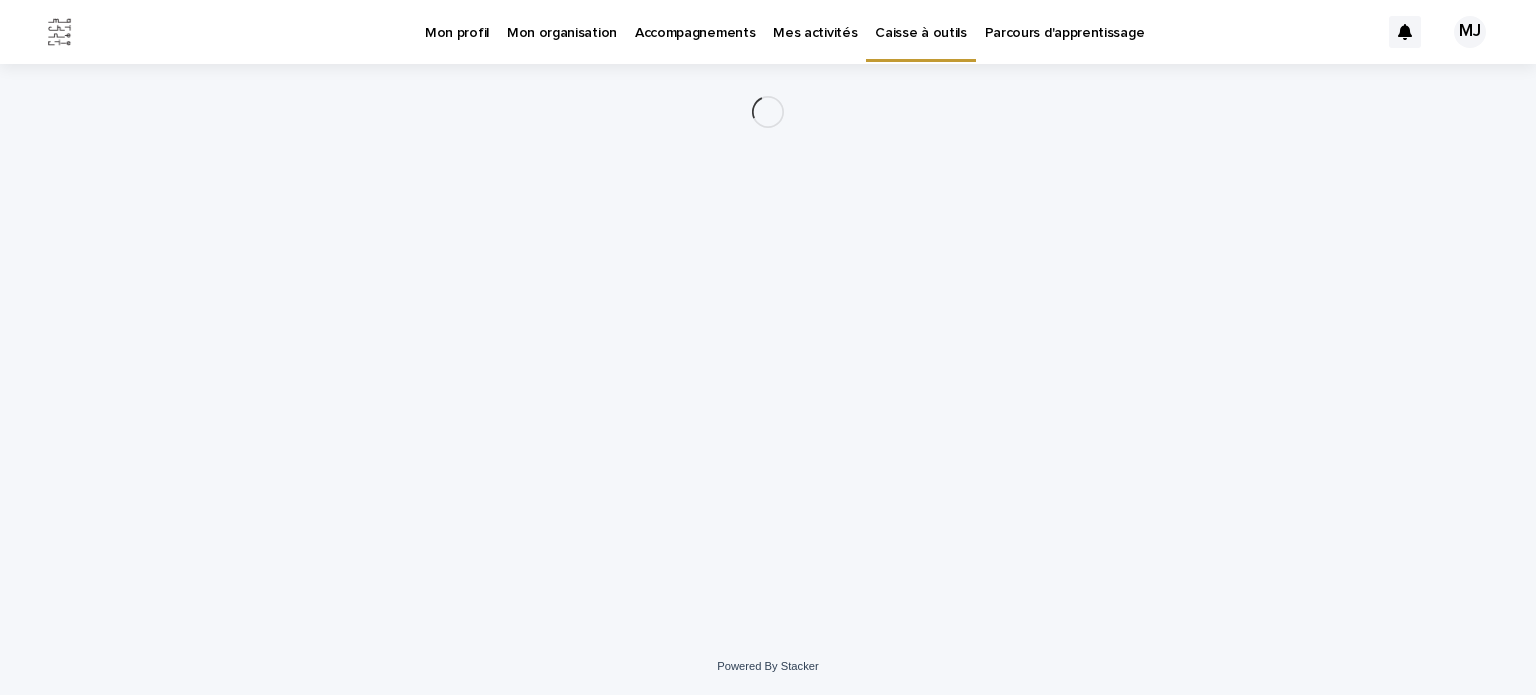 scroll, scrollTop: 0, scrollLeft: 0, axis: both 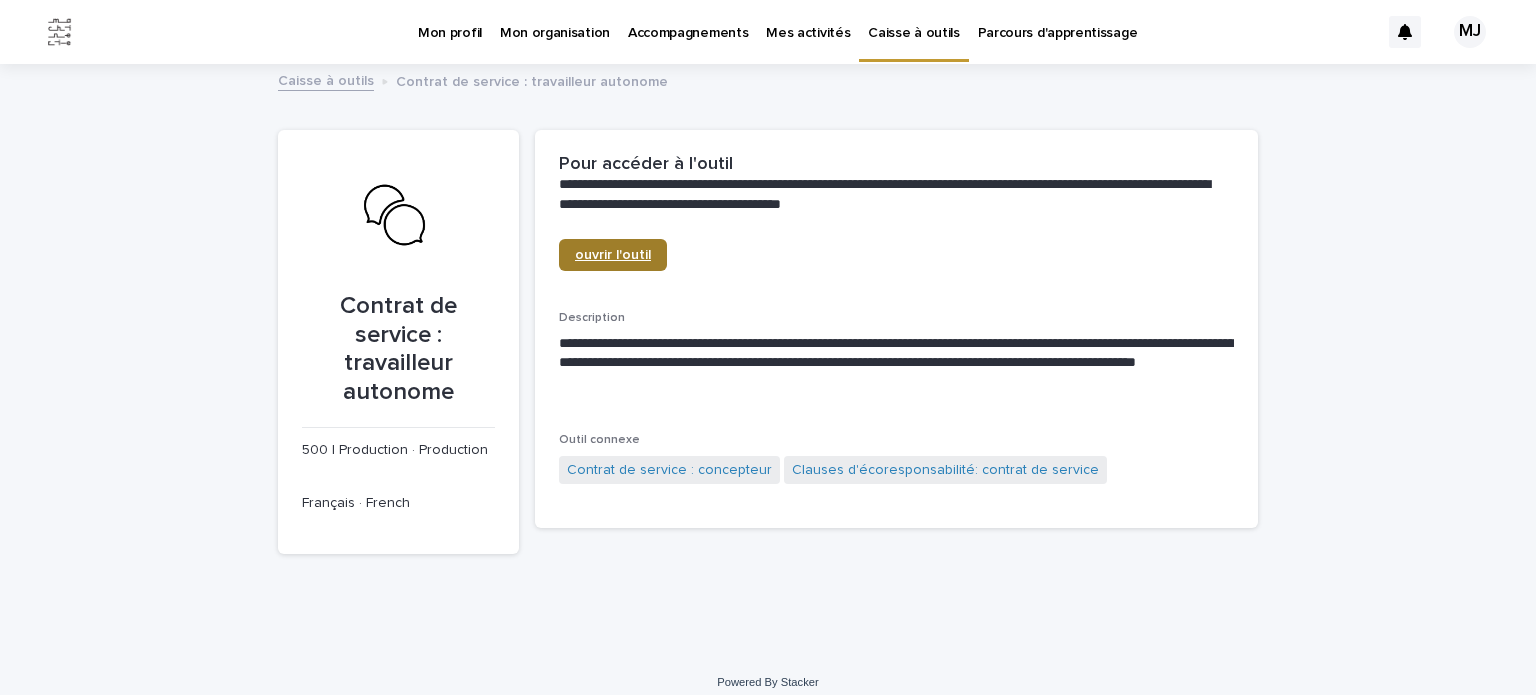 click on "ouvrir l'outil" at bounding box center [613, 255] 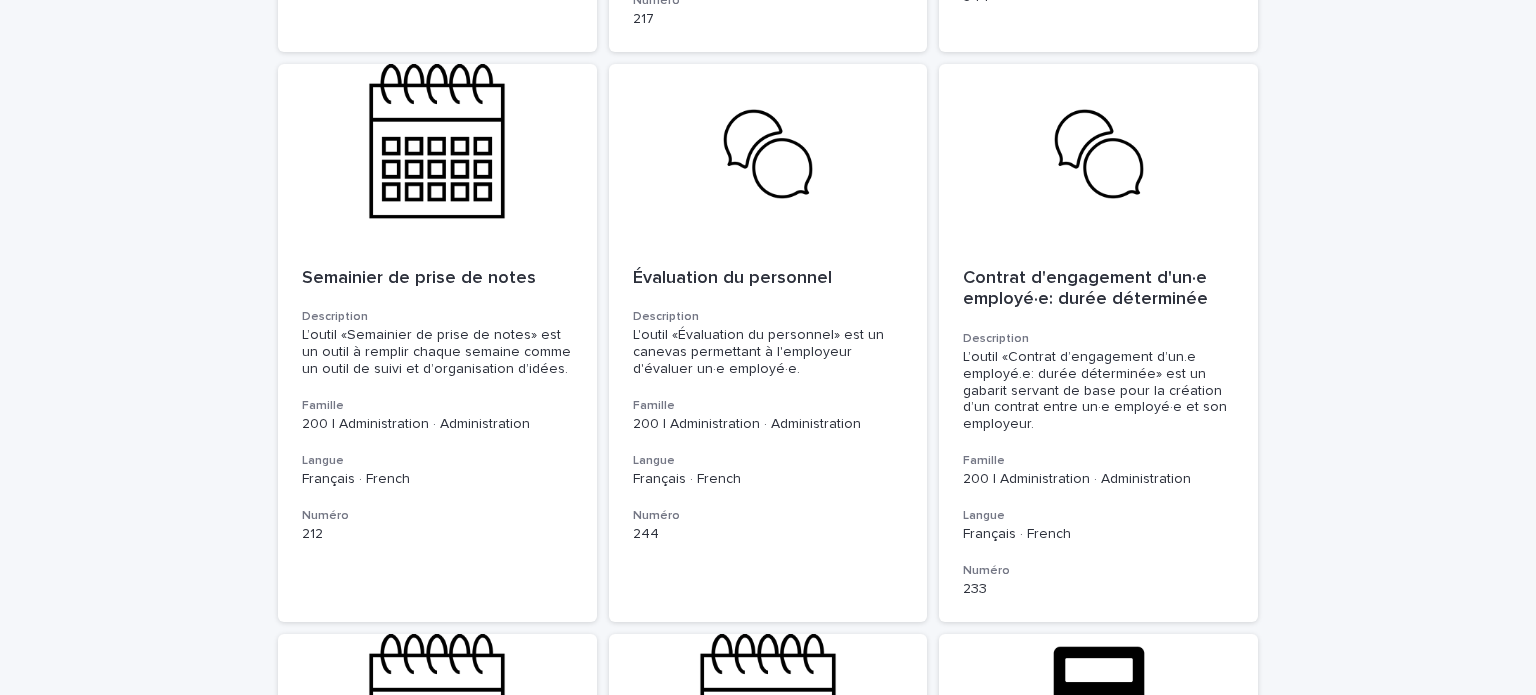 scroll, scrollTop: 3551, scrollLeft: 0, axis: vertical 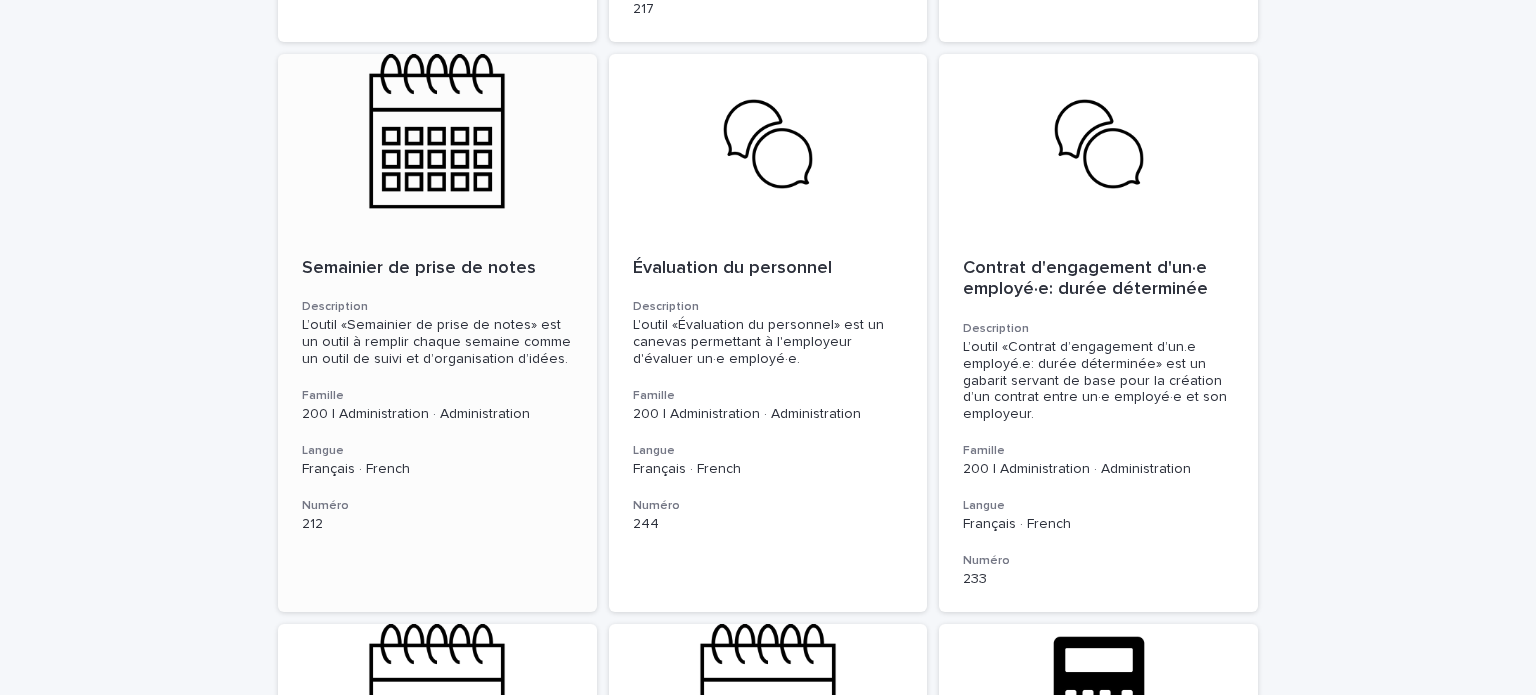 click on "Semainier de prise de notes" at bounding box center [437, 269] 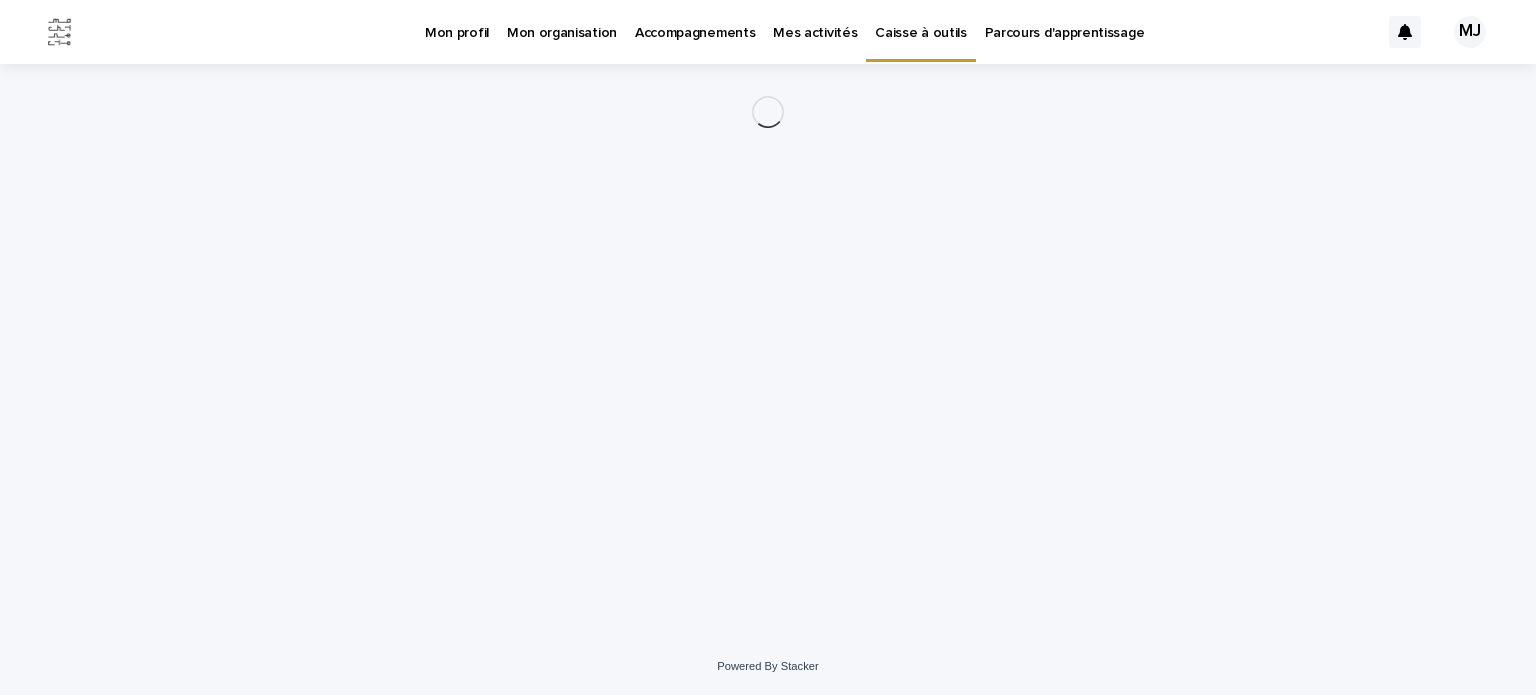 scroll, scrollTop: 0, scrollLeft: 0, axis: both 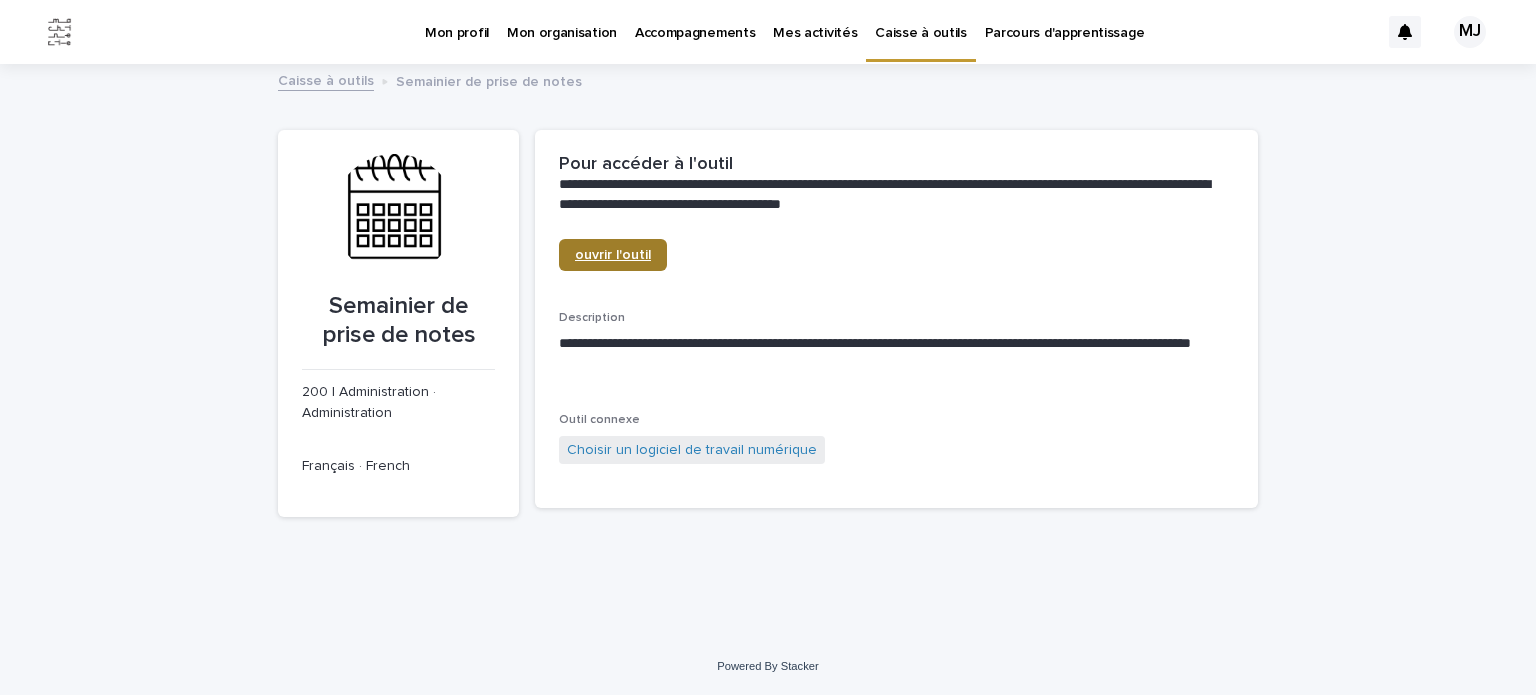 click on "ouvrir l'outil" at bounding box center [613, 255] 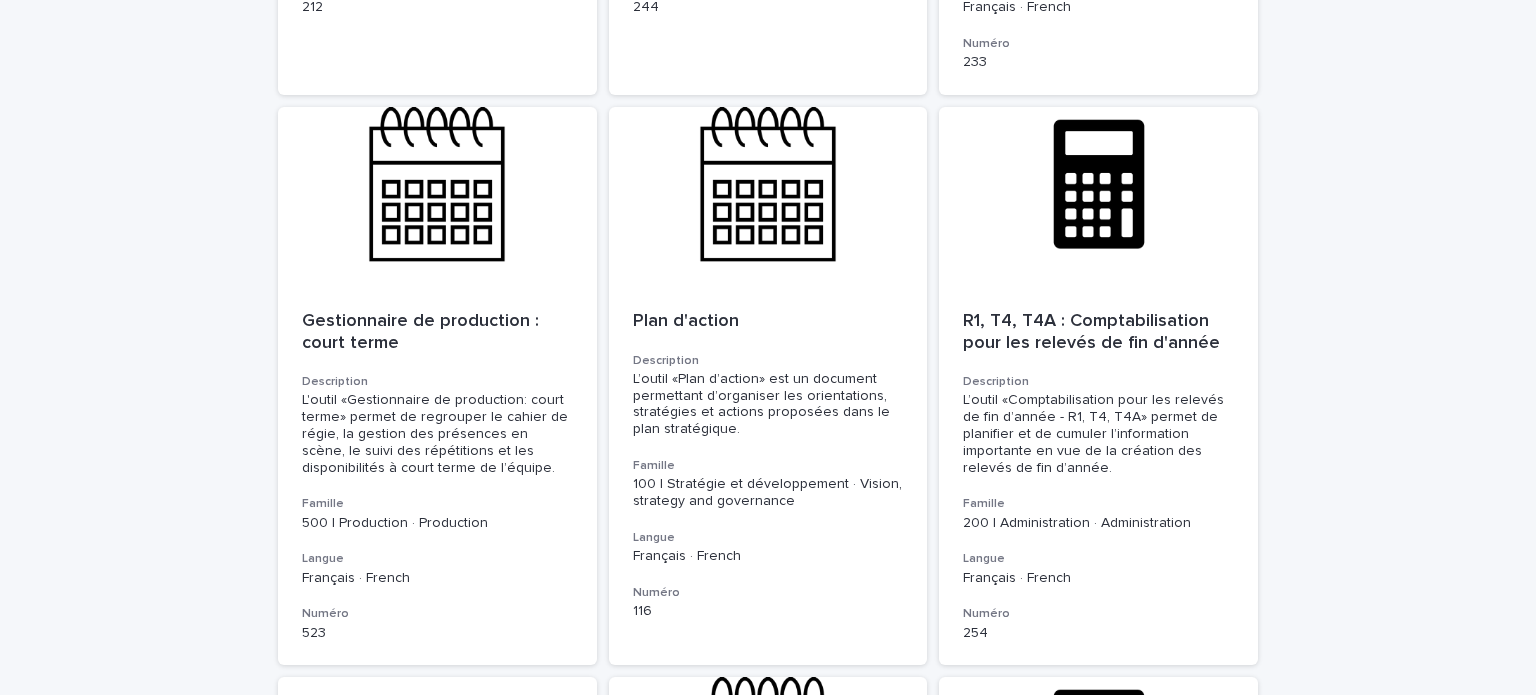 scroll, scrollTop: 4059, scrollLeft: 0, axis: vertical 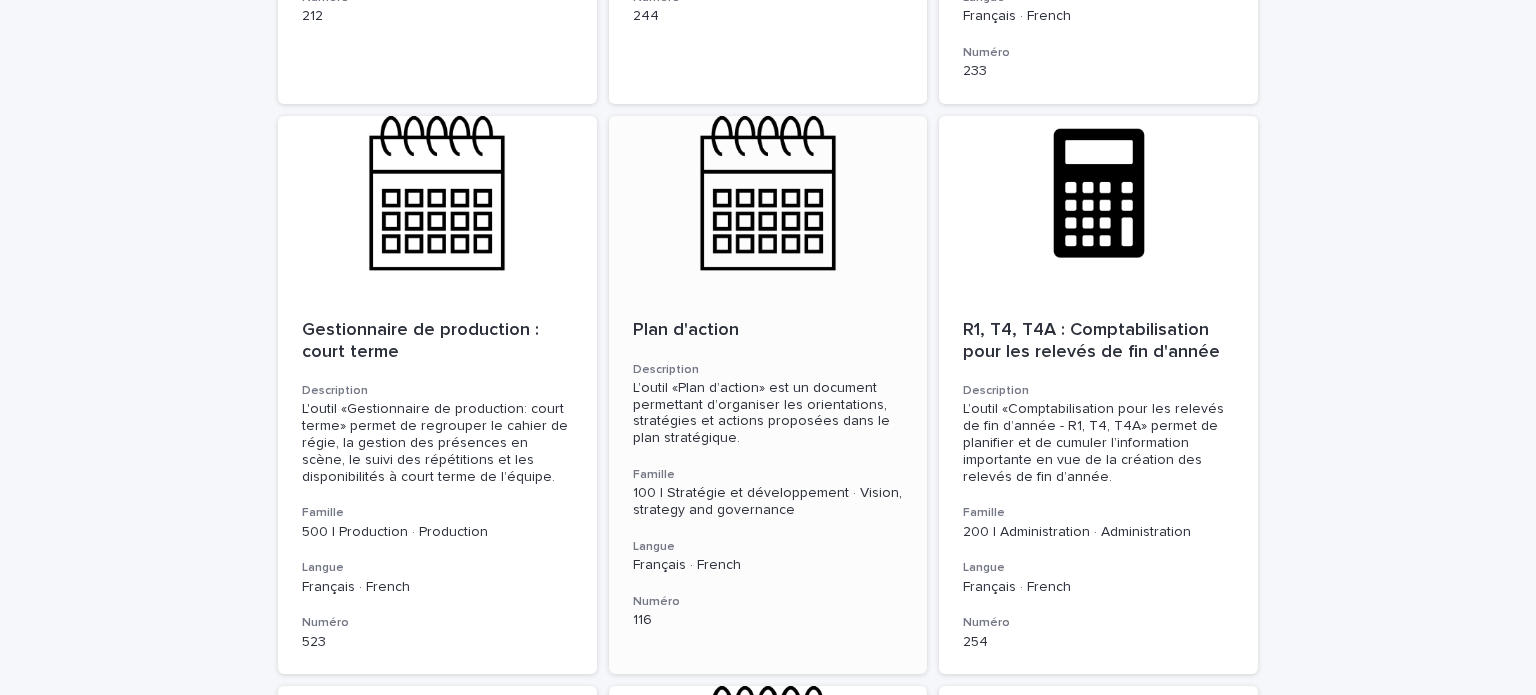 click at bounding box center [768, 206] 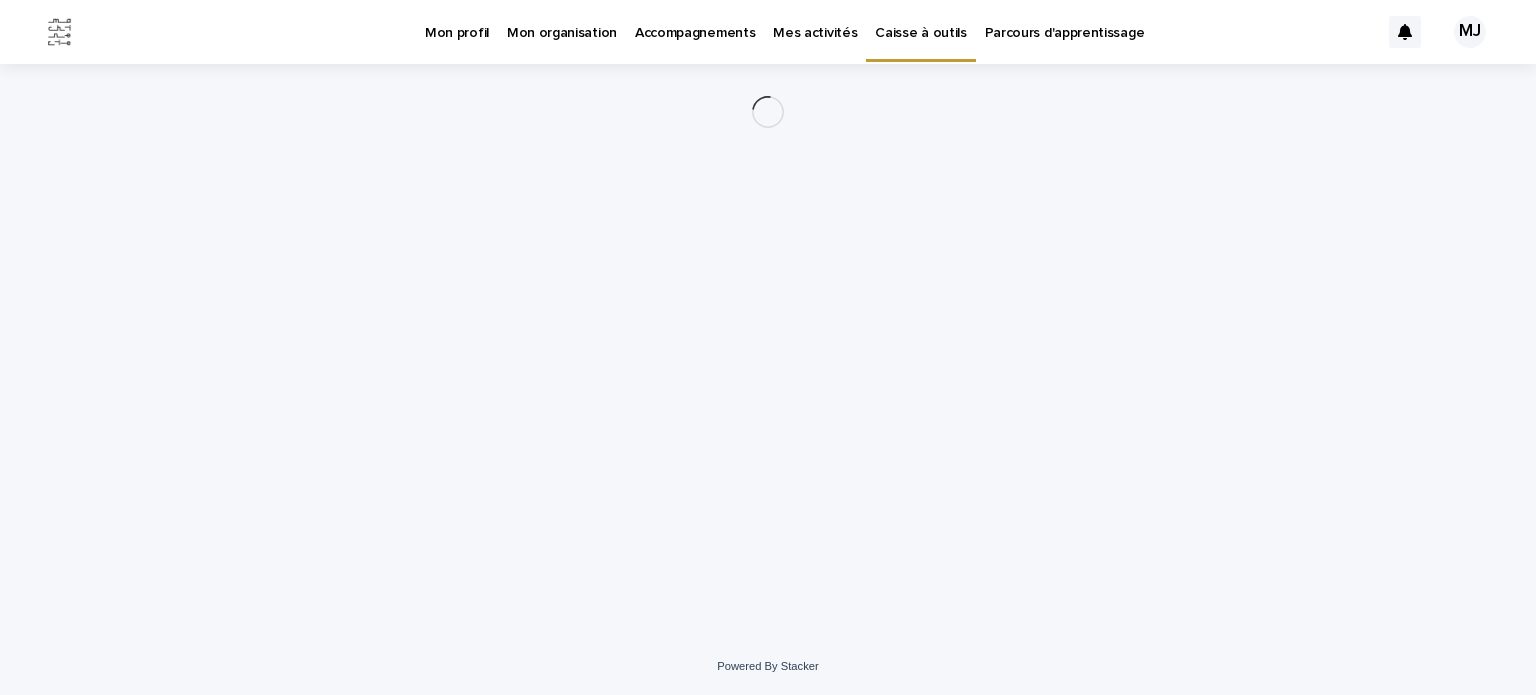 scroll, scrollTop: 0, scrollLeft: 0, axis: both 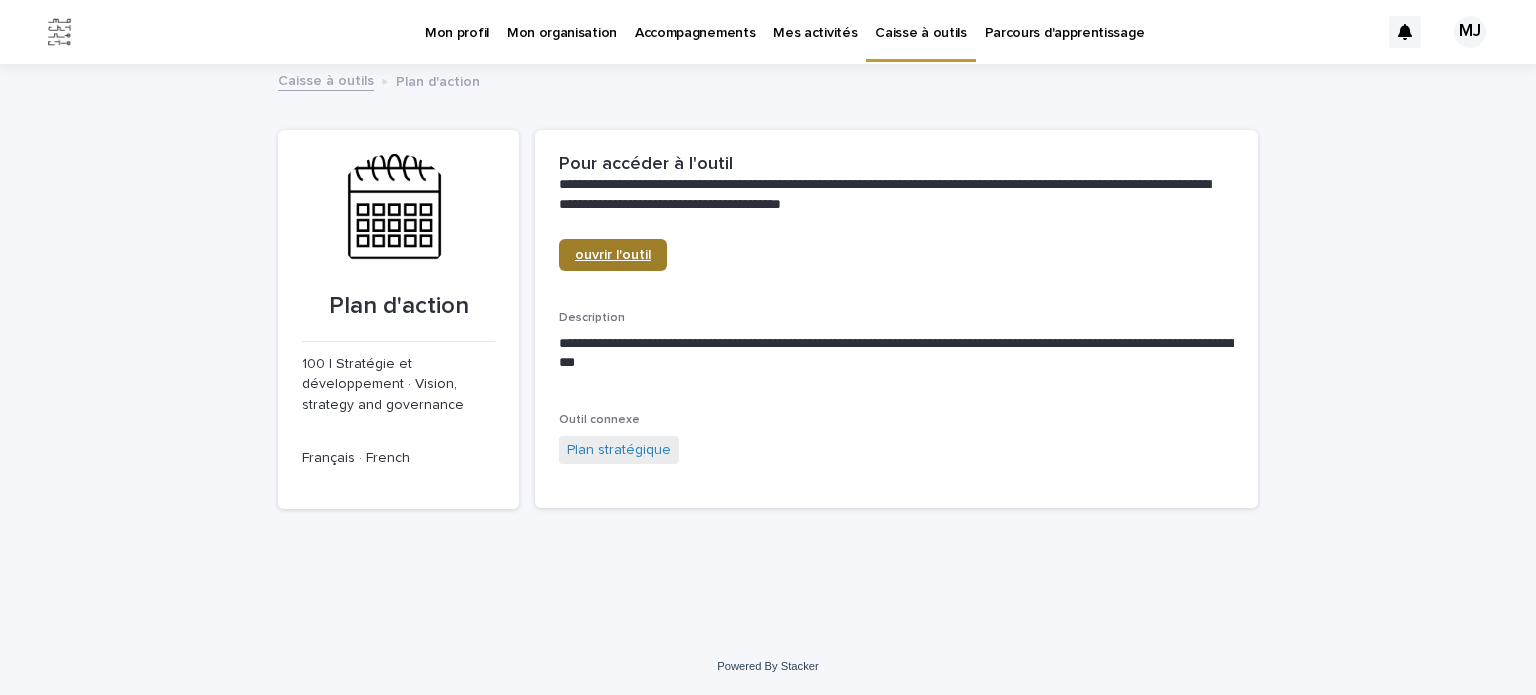 click on "ouvrir l'outil" at bounding box center [613, 255] 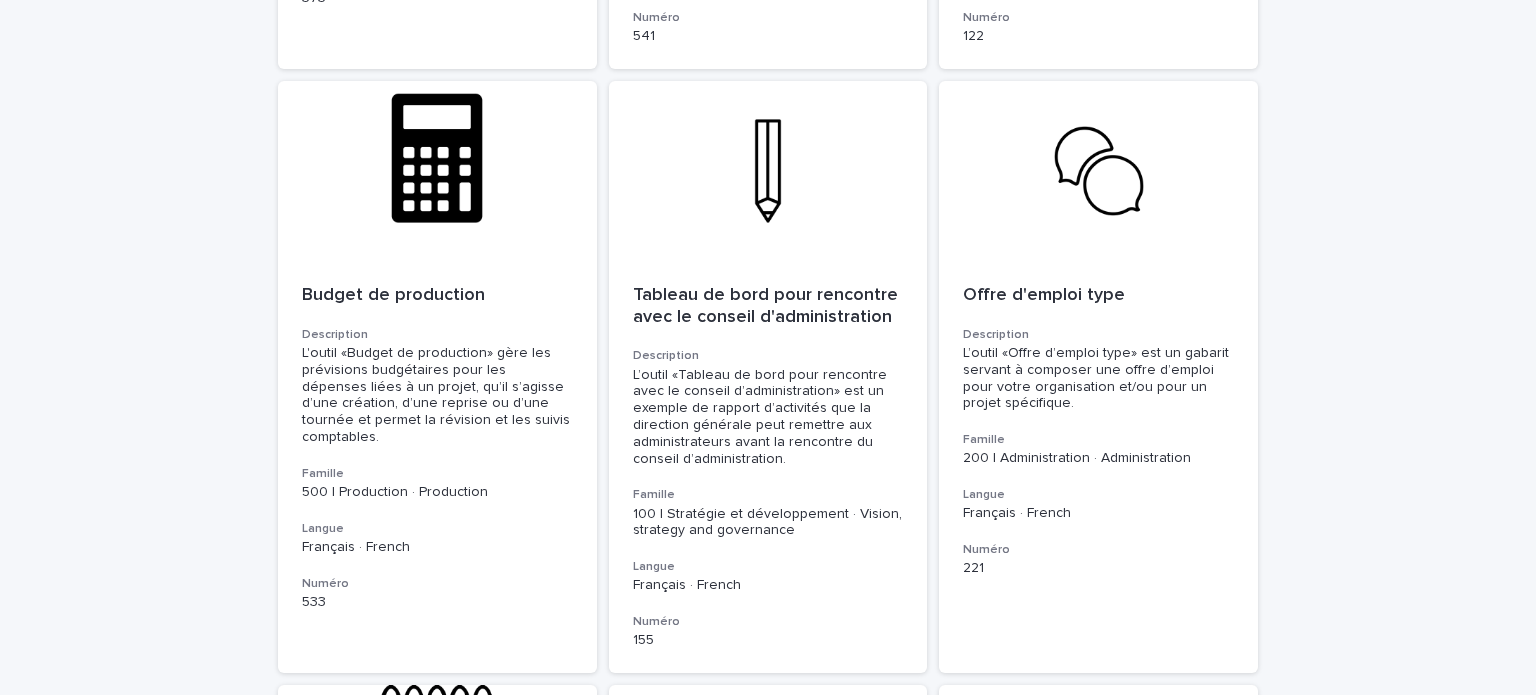 scroll, scrollTop: 6485, scrollLeft: 0, axis: vertical 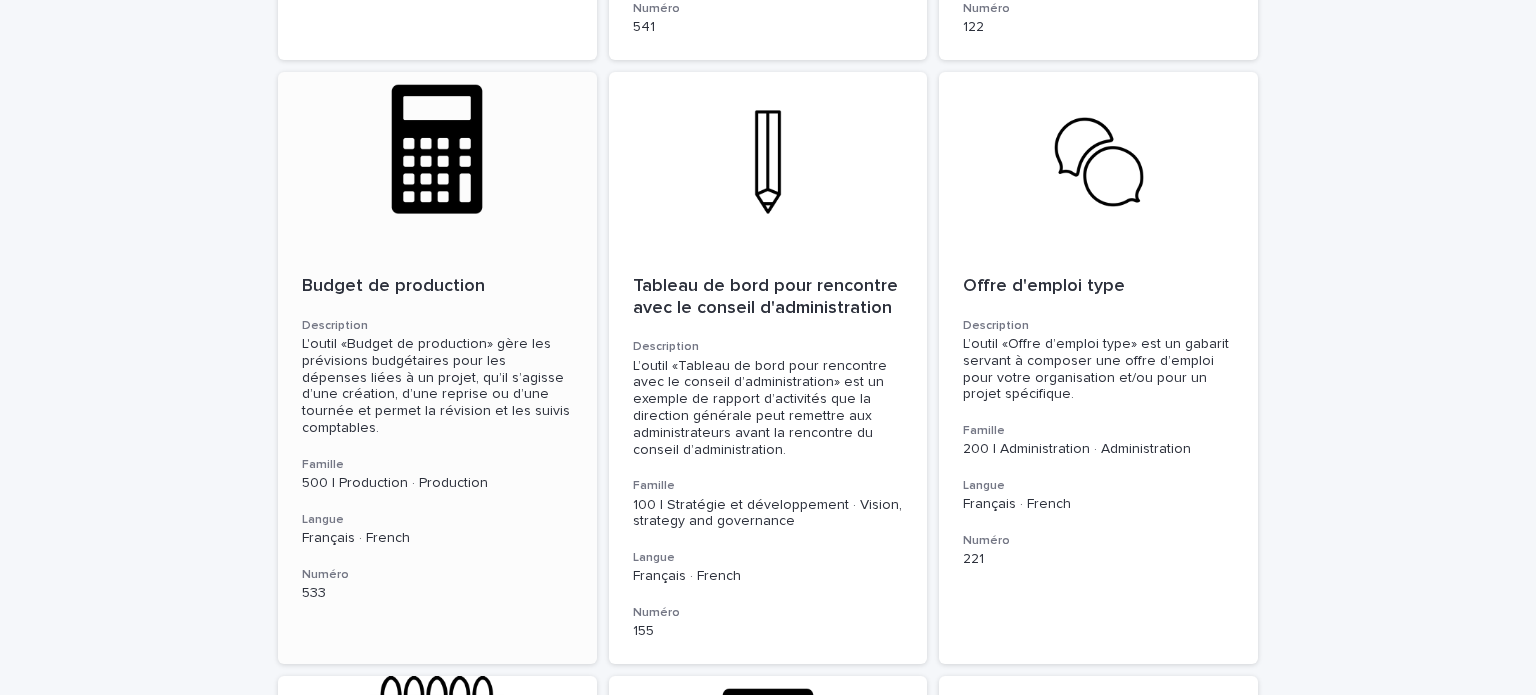 click on "Budget de production" at bounding box center (437, 287) 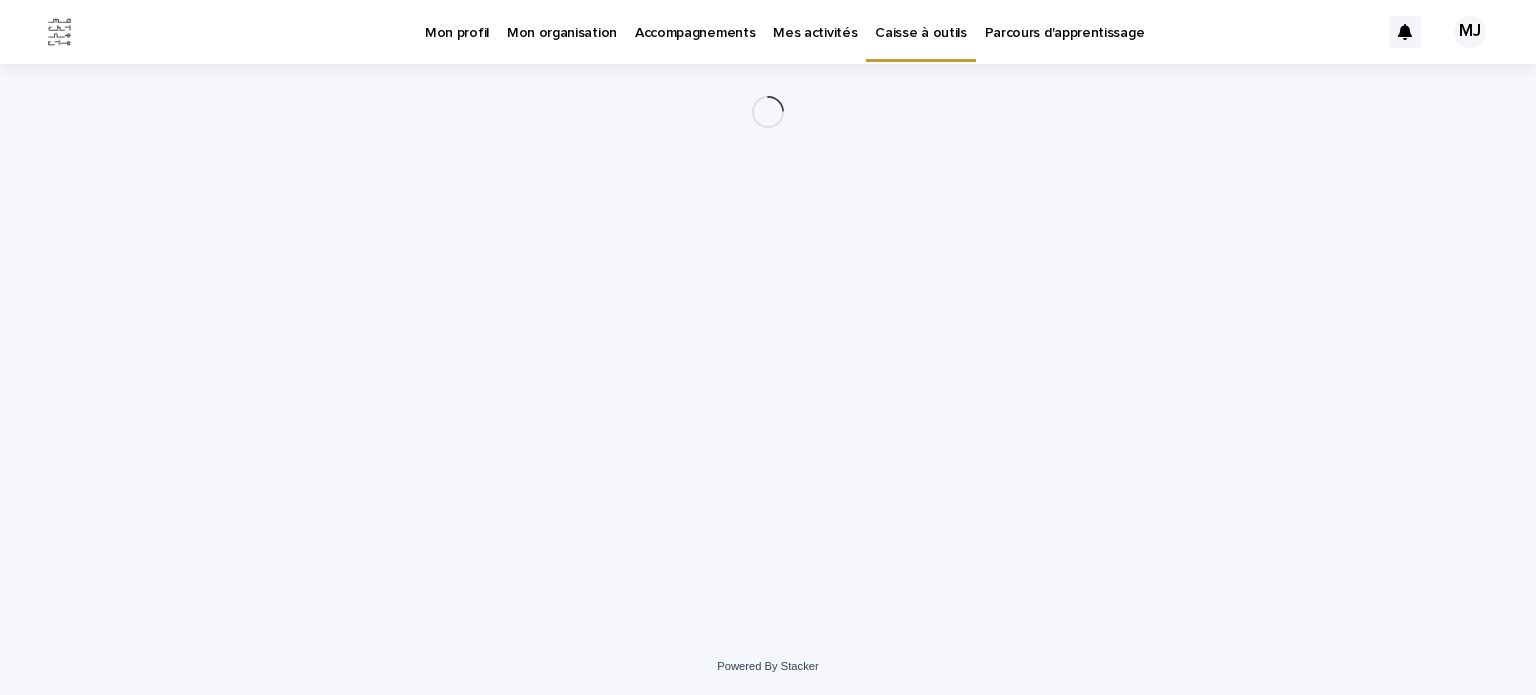 scroll, scrollTop: 0, scrollLeft: 0, axis: both 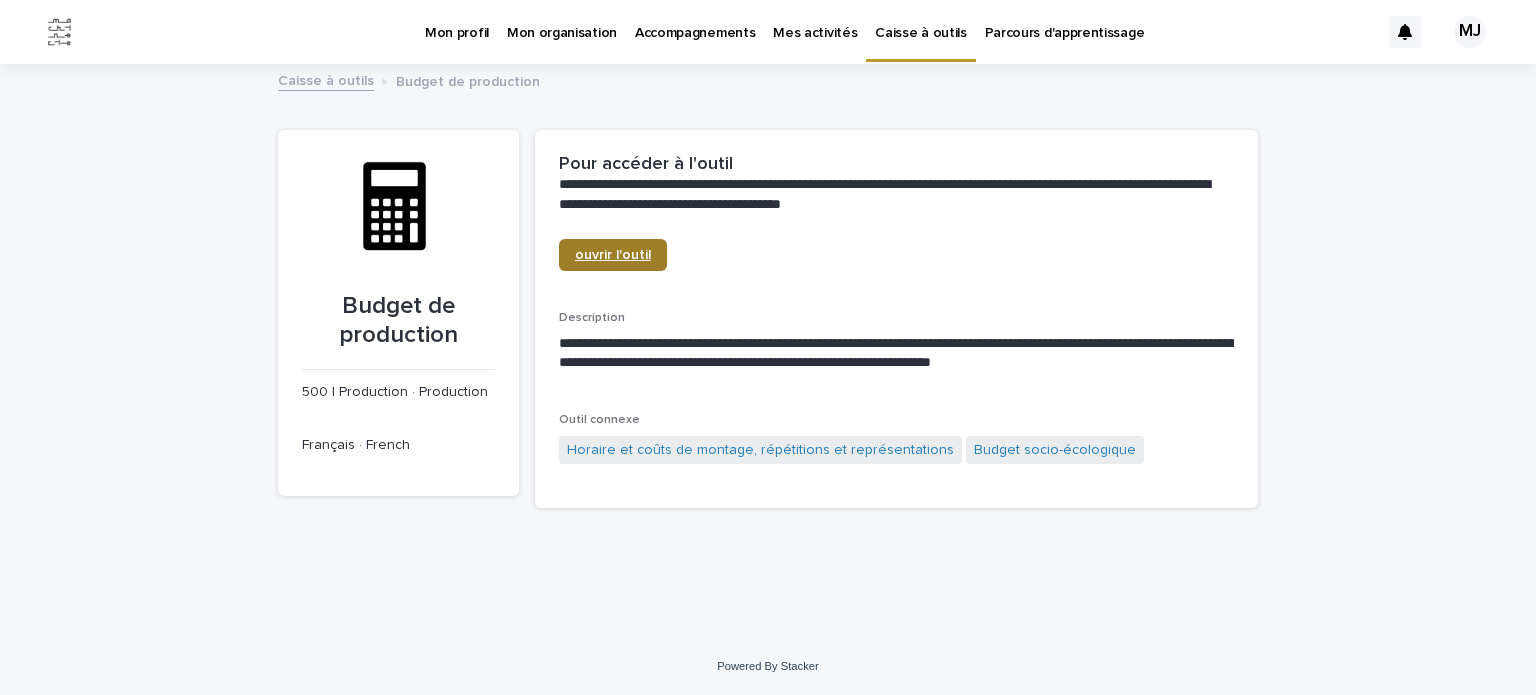 click on "ouvrir l'outil" at bounding box center (613, 255) 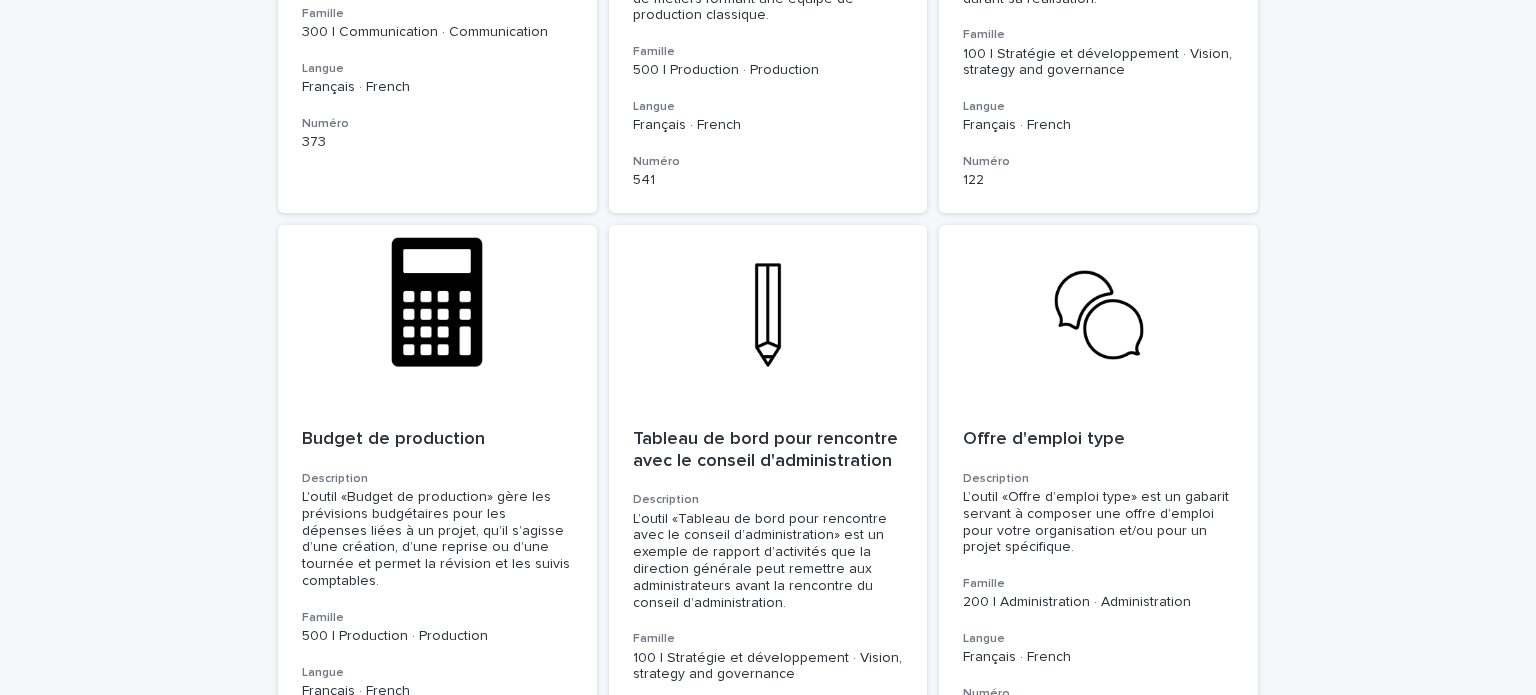 scroll, scrollTop: 6428, scrollLeft: 0, axis: vertical 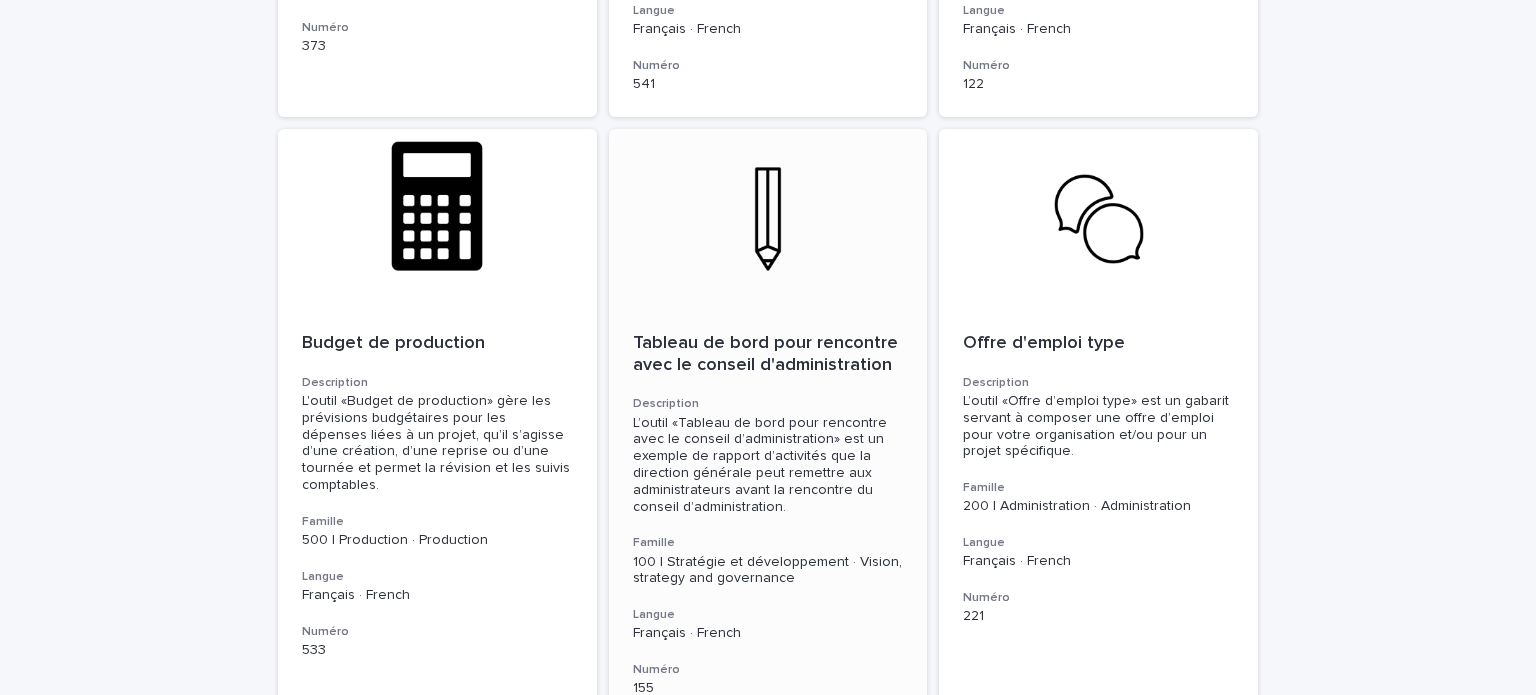 click on "Tableau de bord pour rencontre avec le conseil d'administration" at bounding box center [768, 354] 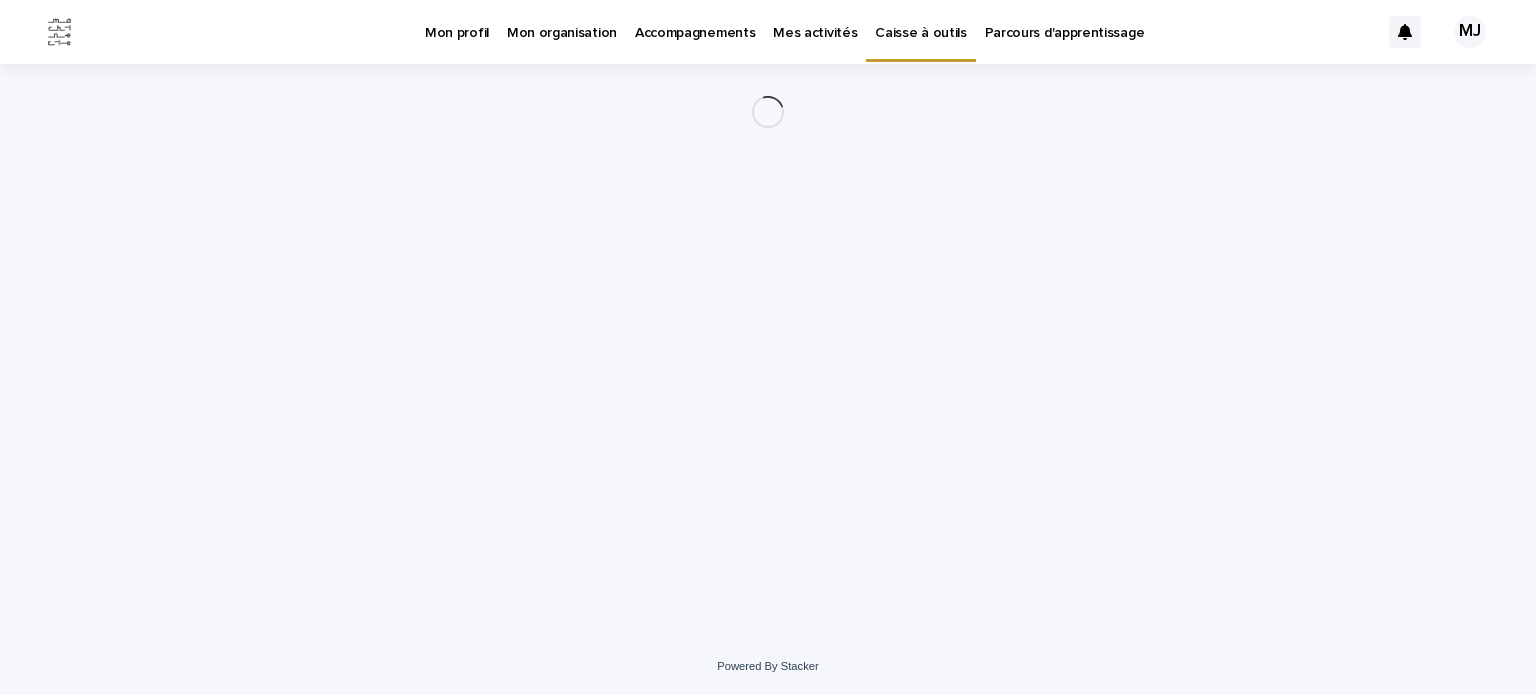 scroll, scrollTop: 0, scrollLeft: 0, axis: both 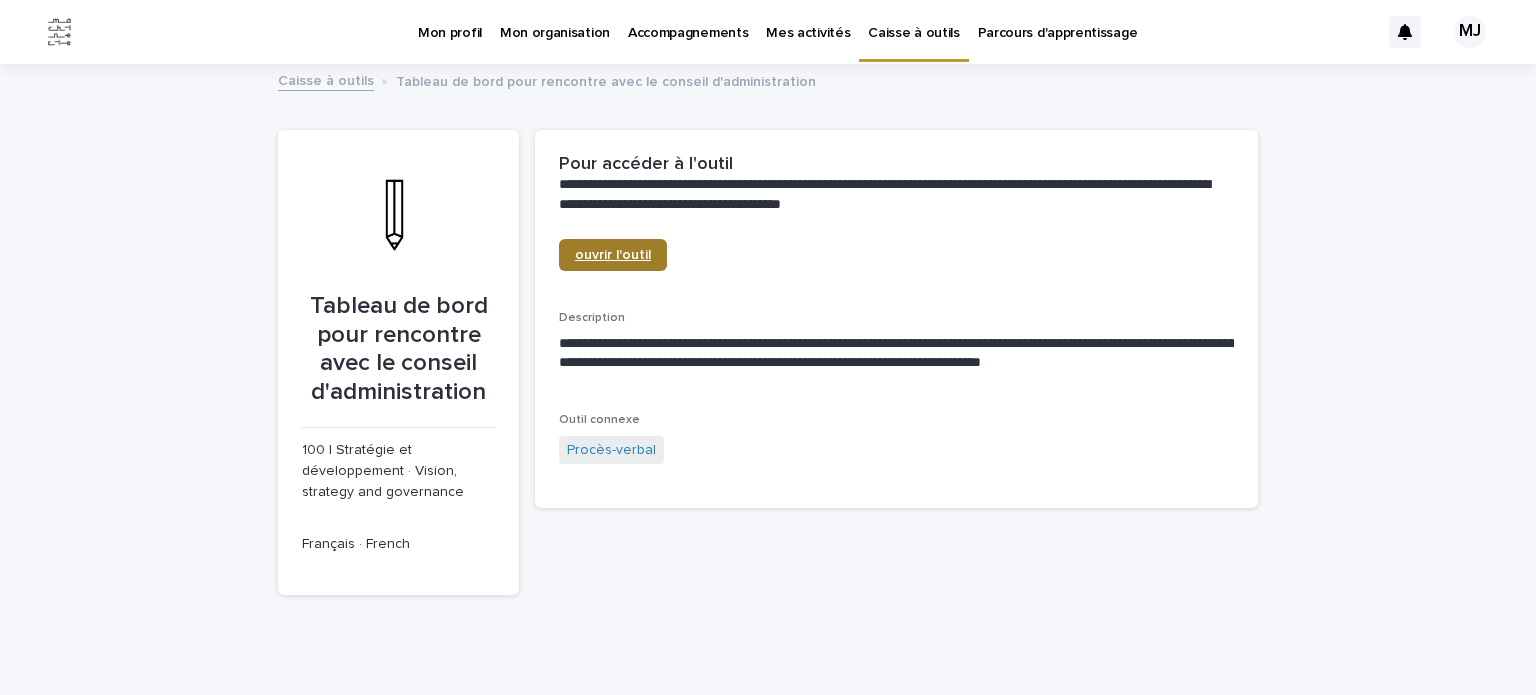 click on "ouvrir l'outil" at bounding box center (613, 255) 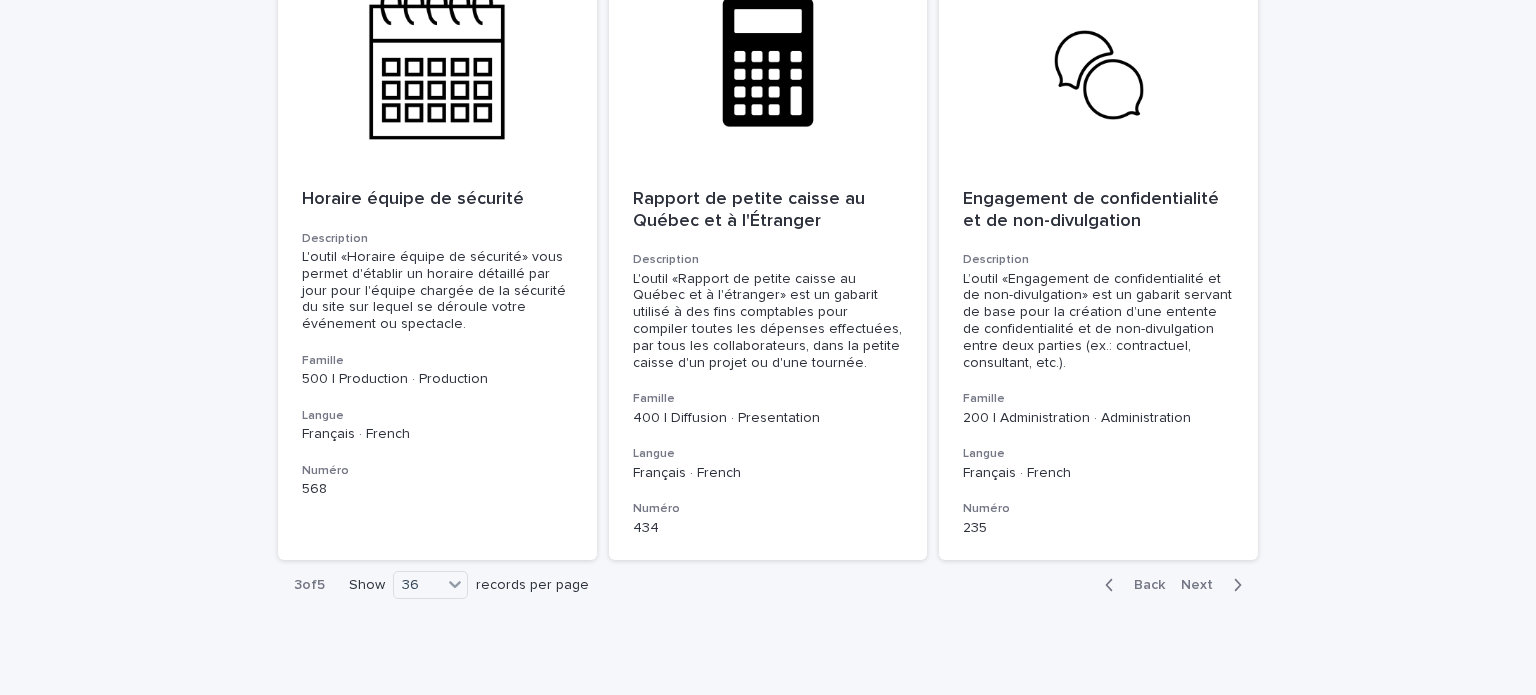 scroll, scrollTop: 7137, scrollLeft: 0, axis: vertical 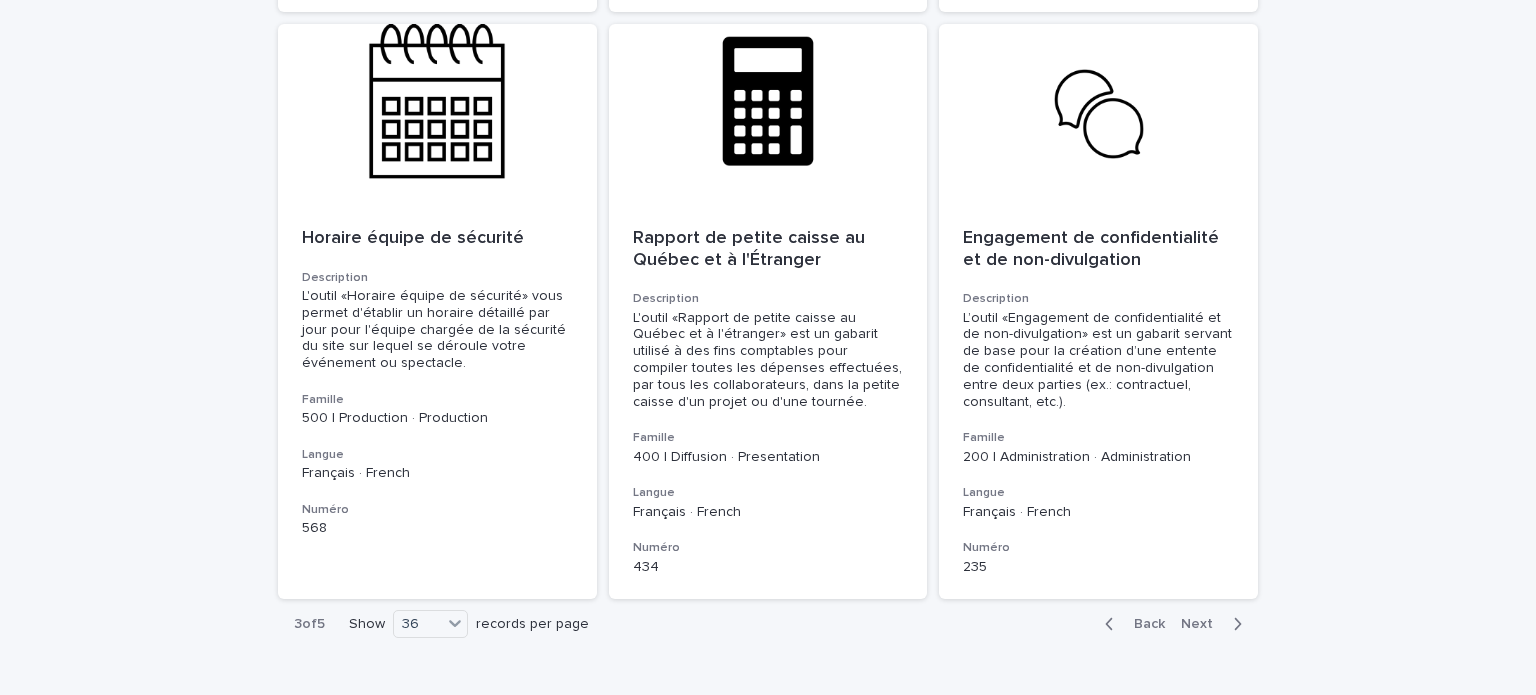 click on "Next" at bounding box center [1203, 624] 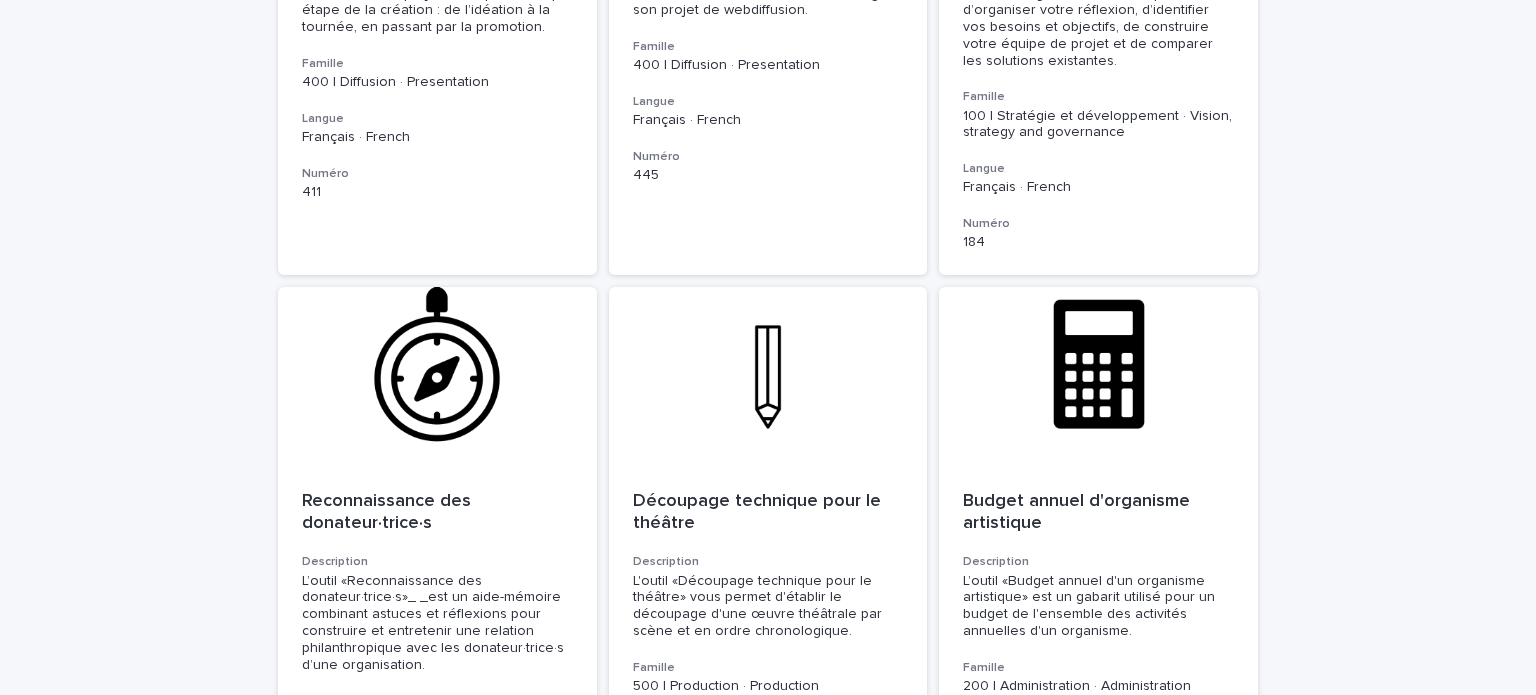 scroll, scrollTop: 0, scrollLeft: 0, axis: both 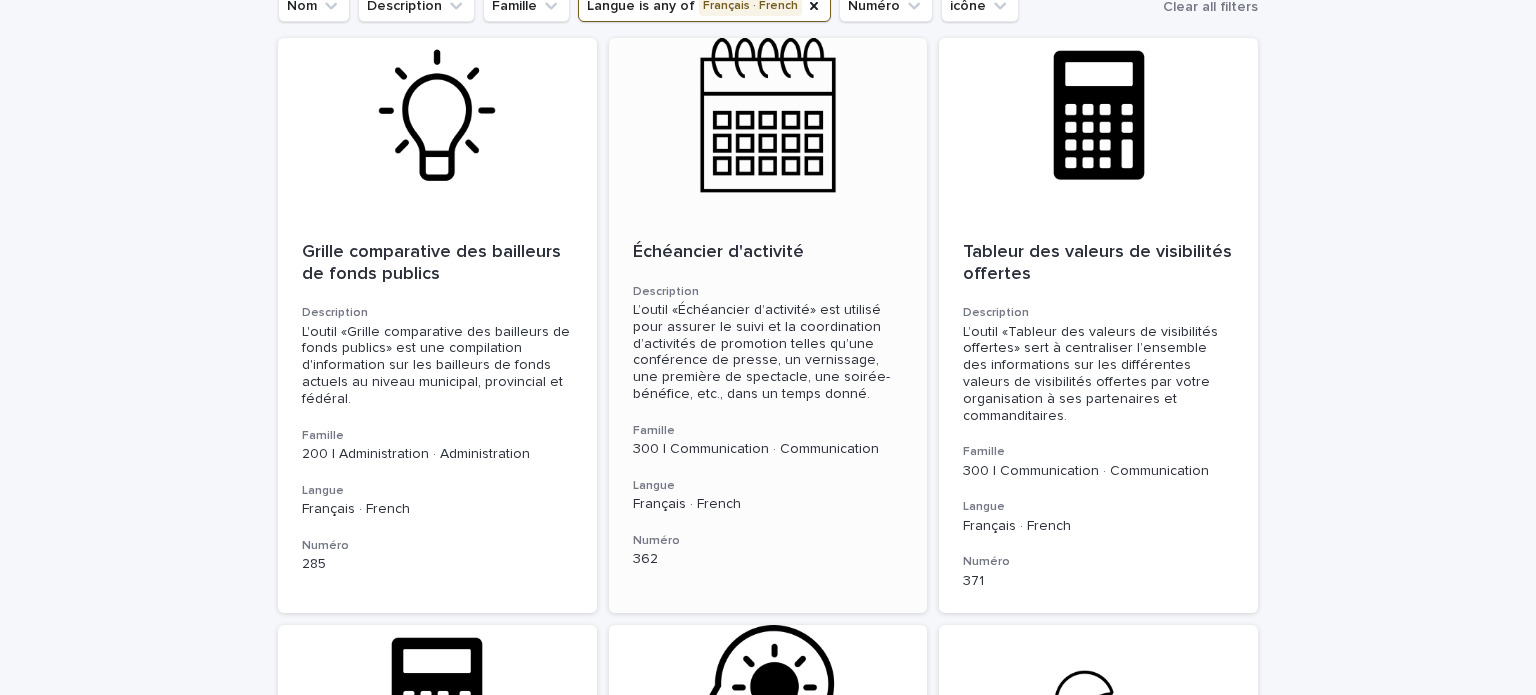 click on "Échéancier d'activité" at bounding box center [768, 253] 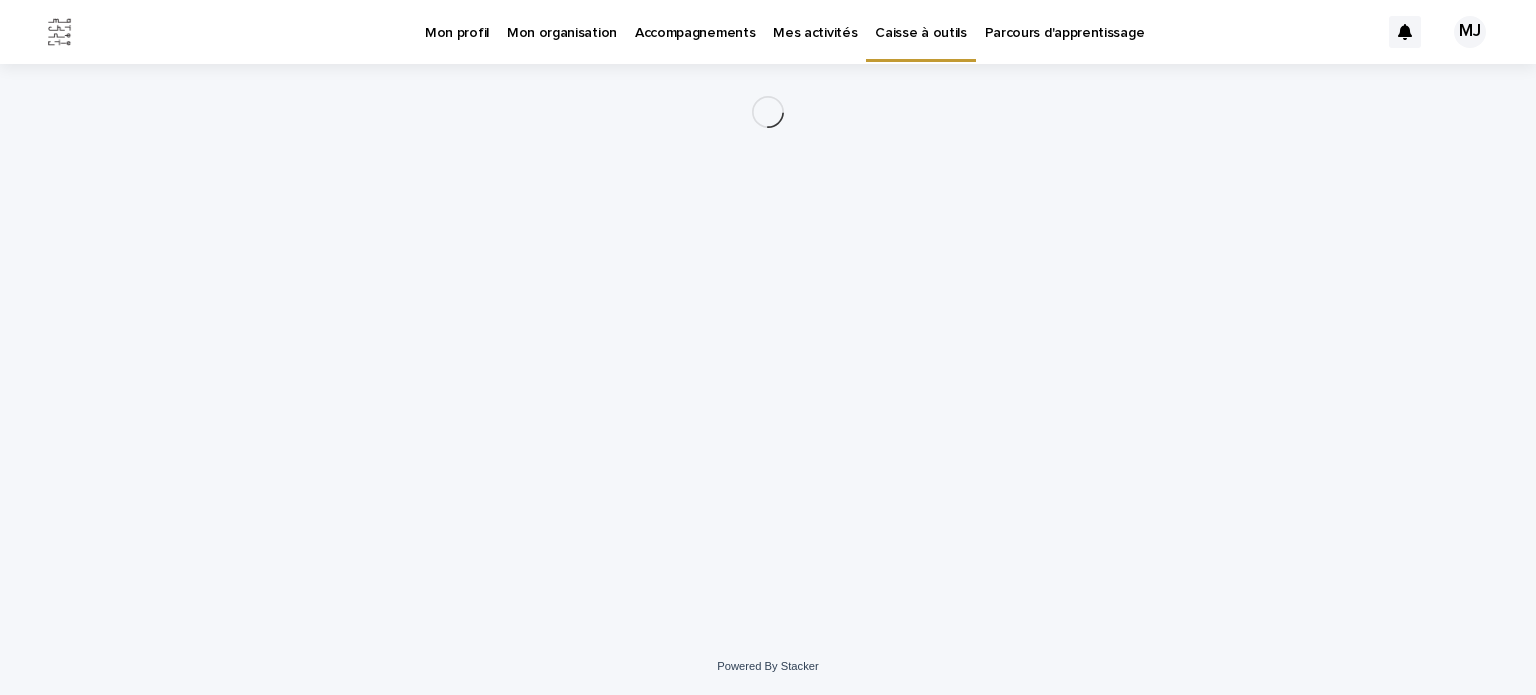 scroll, scrollTop: 0, scrollLeft: 0, axis: both 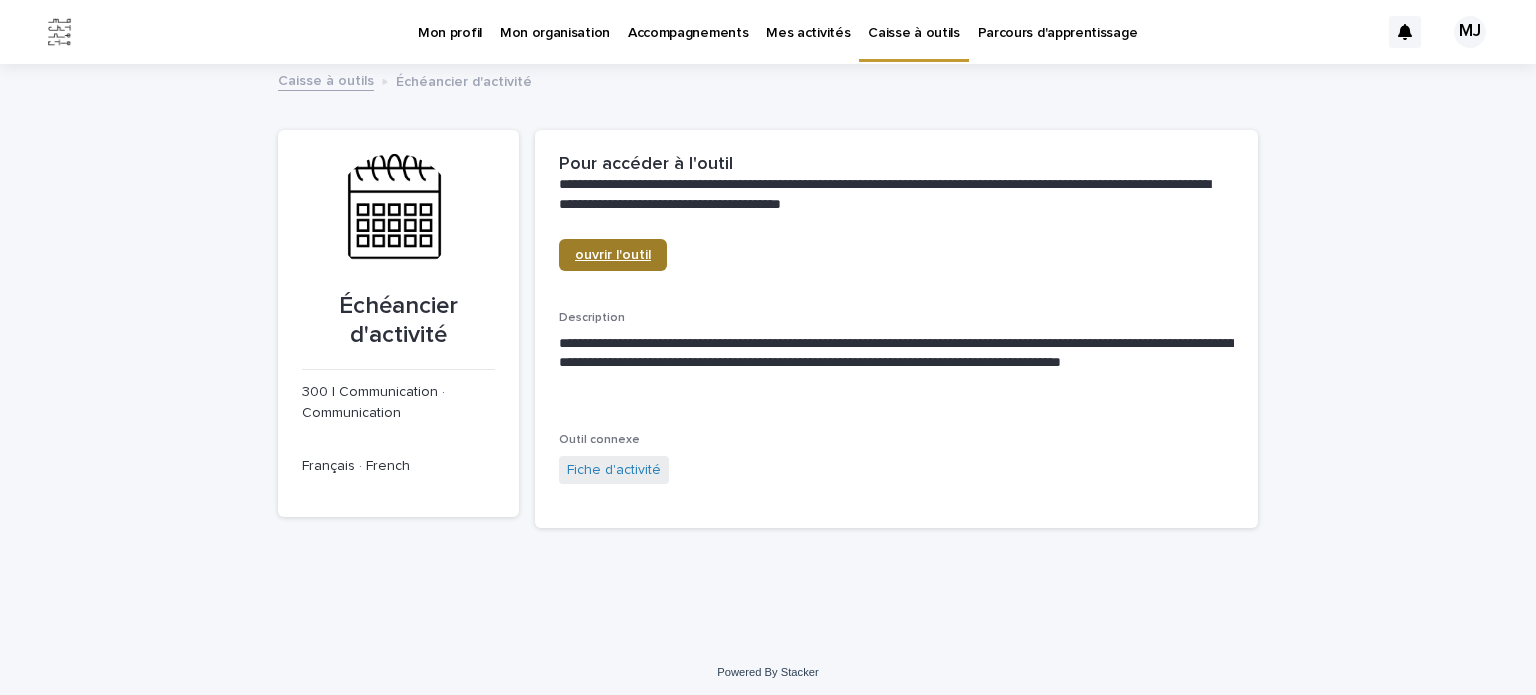 click on "ouvrir l'outil" at bounding box center [613, 255] 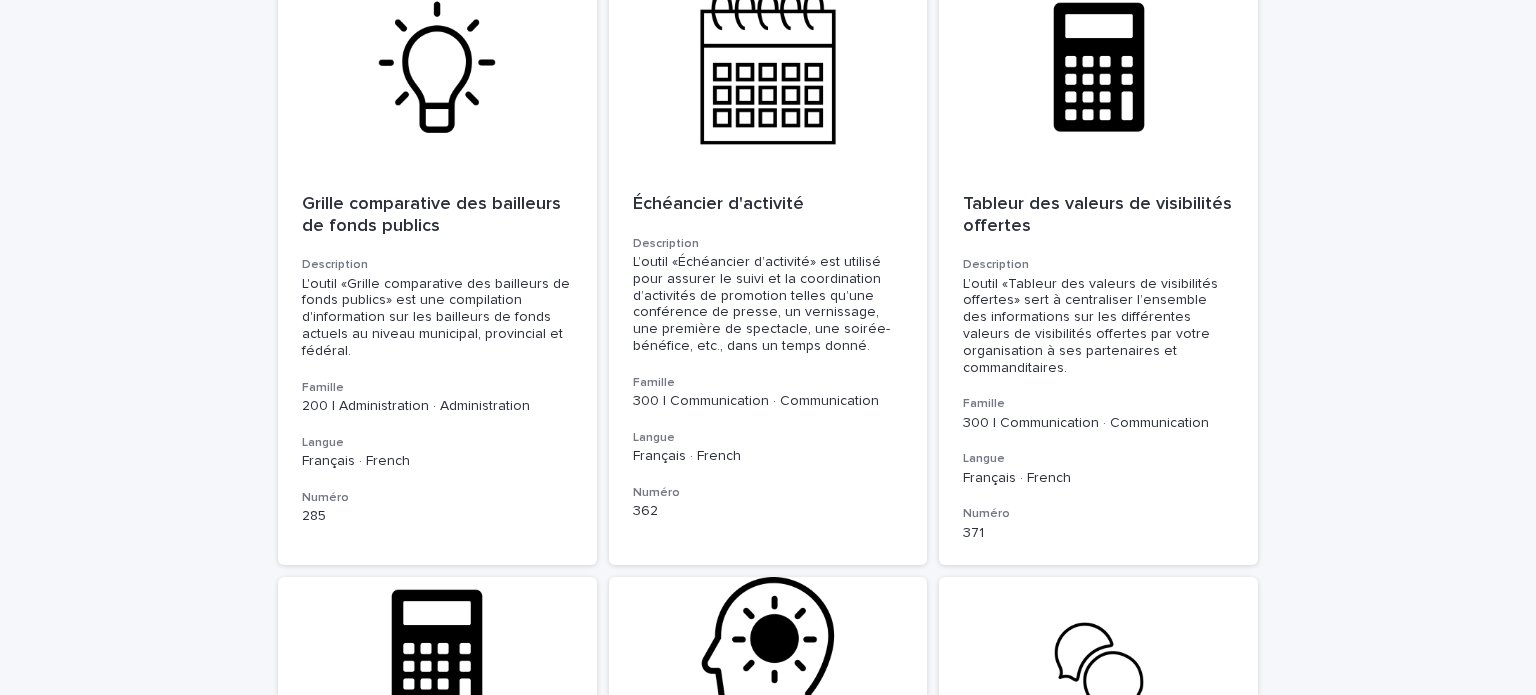 scroll, scrollTop: 367, scrollLeft: 0, axis: vertical 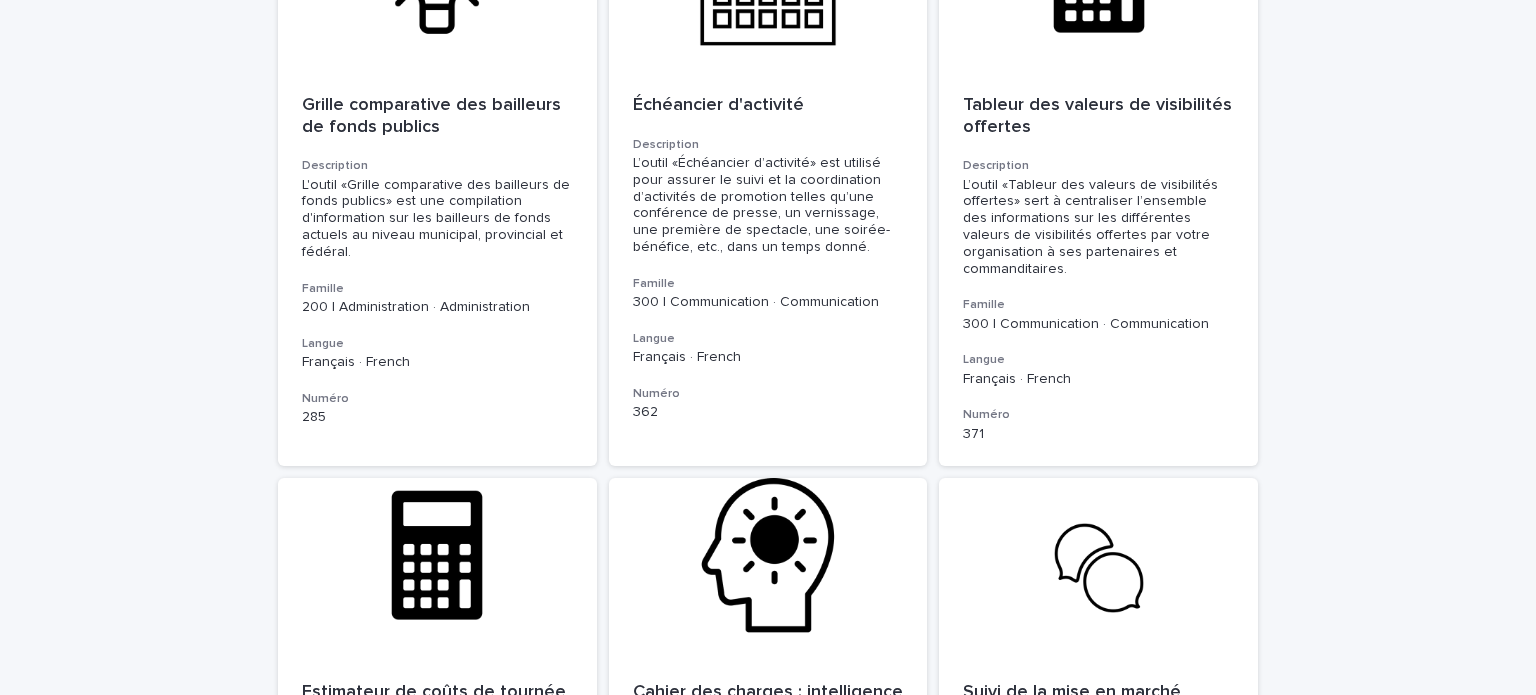 click on "Loading... Saving… Loading... Saving… Pour accéder à ces outils, nous vous invitons à parcourir le répertoire suivant. Des filtres de recherche peuvent vous aider à identifier vos outils de prédilection. Sinon, veuillez inscrire un mot-clés qui pourra diriger la recherche. Nom Description Famille Langue is any of Français · French Numéro icône Clear all filters Grille comparative des bailleurs de fonds publics Description L'outil «Grille comparative des bailleurs de fonds publics» est une compilation d'information sur les bailleurs de fonds actuels au niveau municipal, provincial et fédéral.
Famille 200 | Administration · Administration Langue Français · French Numéro 285 Échéancier d'activité Description L’outil «Échéancier d’activité» est utilisé pour assurer le suivi et la coordination d’activités de promotion telles qu’une conférence de presse, un vernissage, une première de spectacle, une soirée-bénéfice, etc., dans un temps donné.
Famille Langue Numéro 4" at bounding box center (768, 3464) 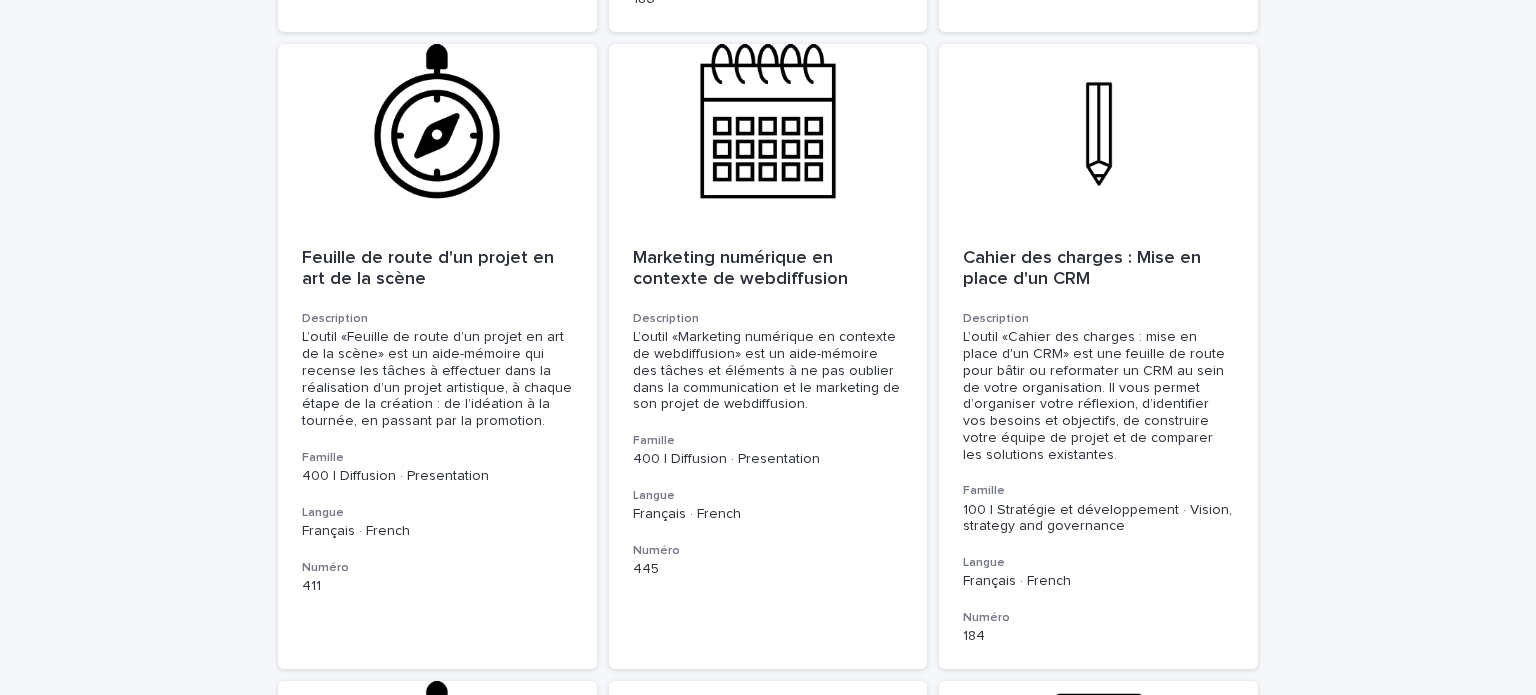 scroll, scrollTop: 1687, scrollLeft: 0, axis: vertical 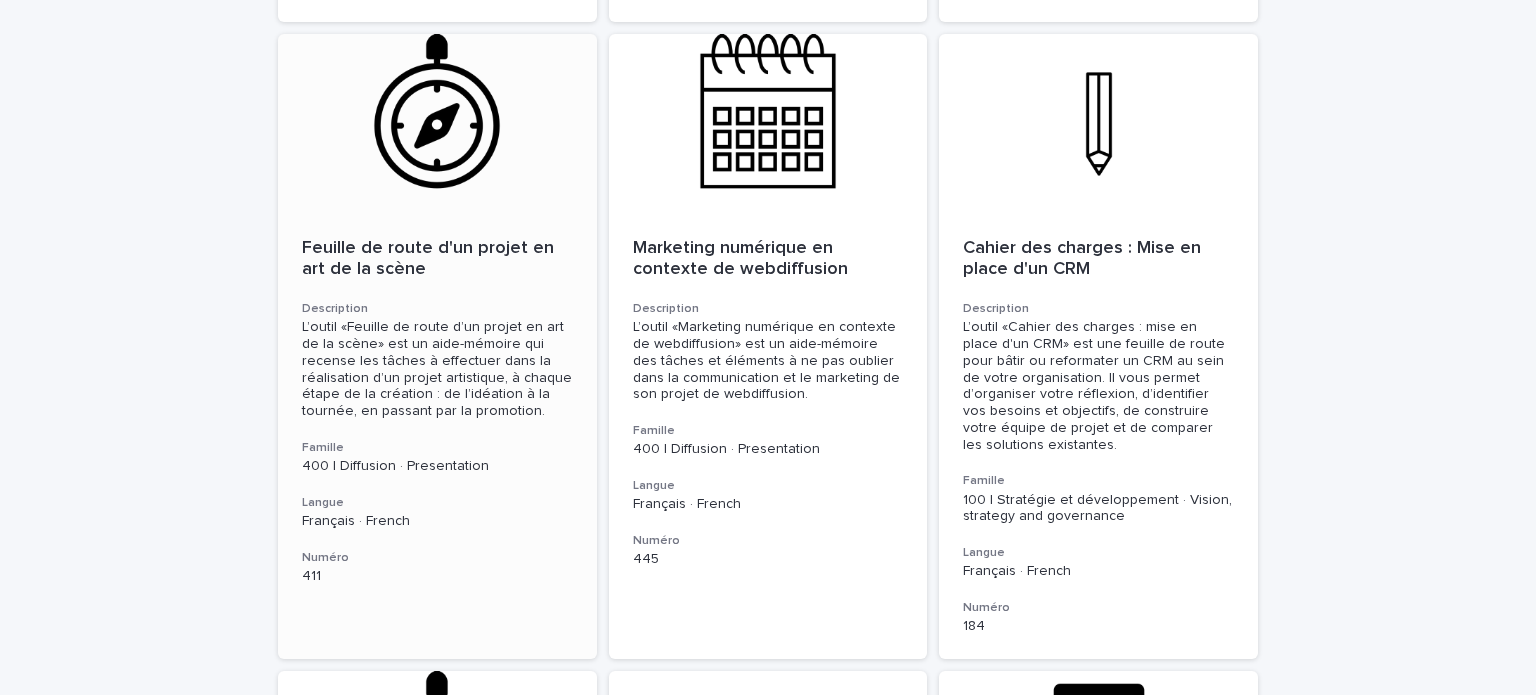click on "Feuille de route d'un projet en art de la scène" at bounding box center [437, 259] 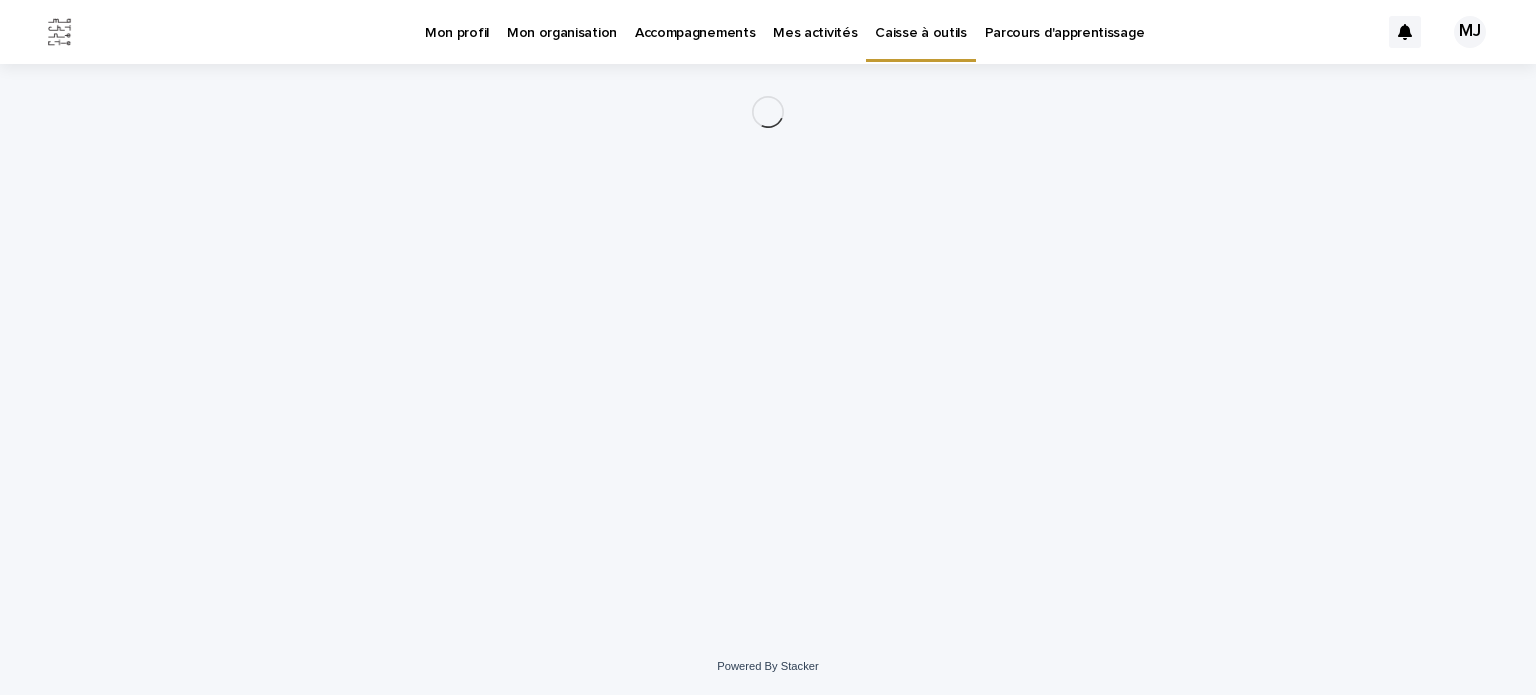 scroll, scrollTop: 0, scrollLeft: 0, axis: both 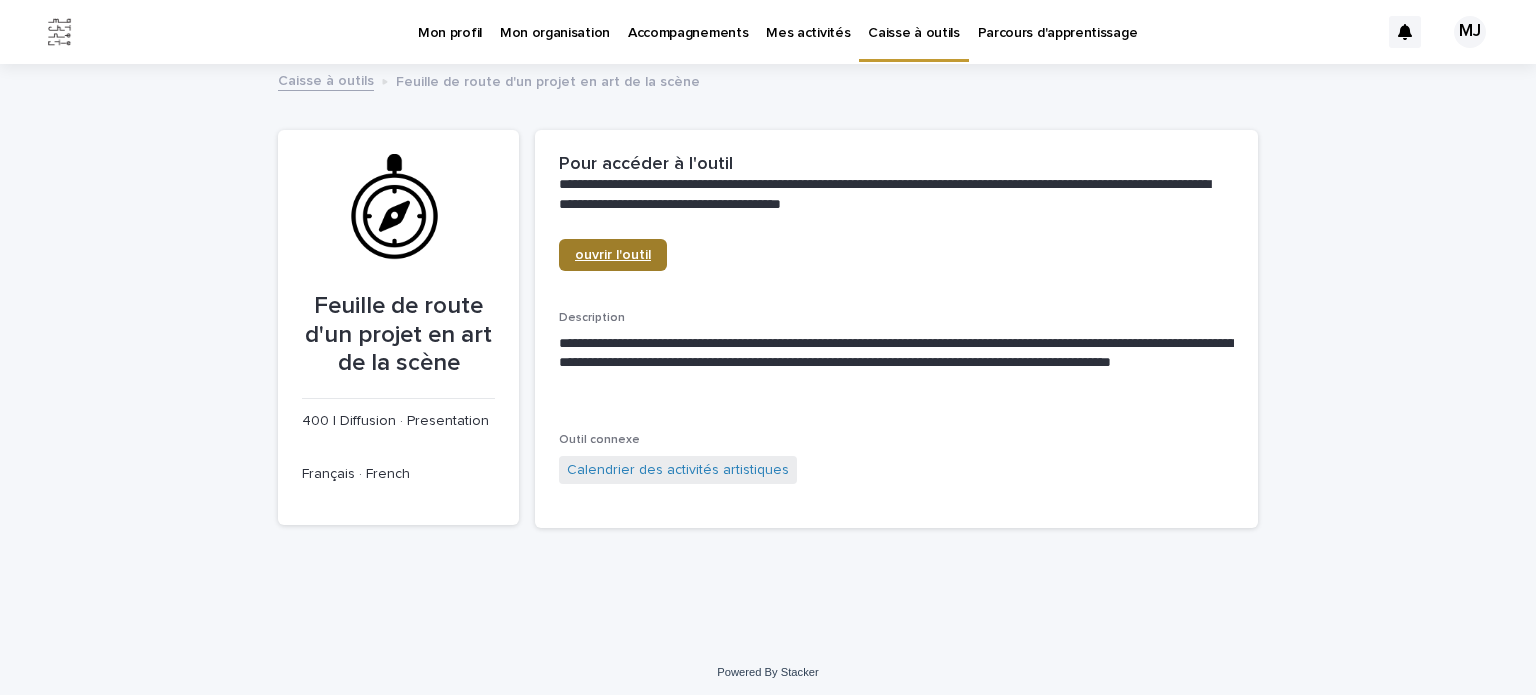 click on "ouvrir l'outil" at bounding box center [613, 255] 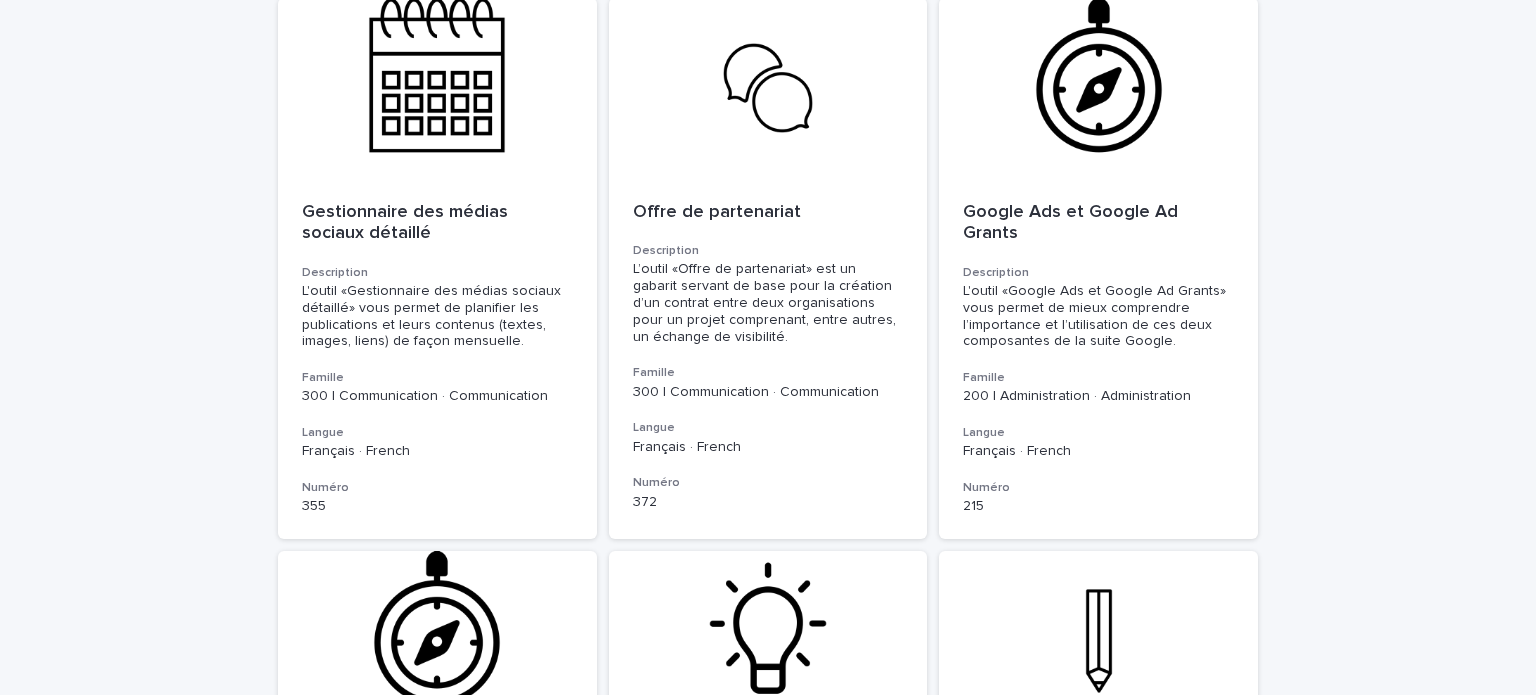 scroll, scrollTop: 3544, scrollLeft: 0, axis: vertical 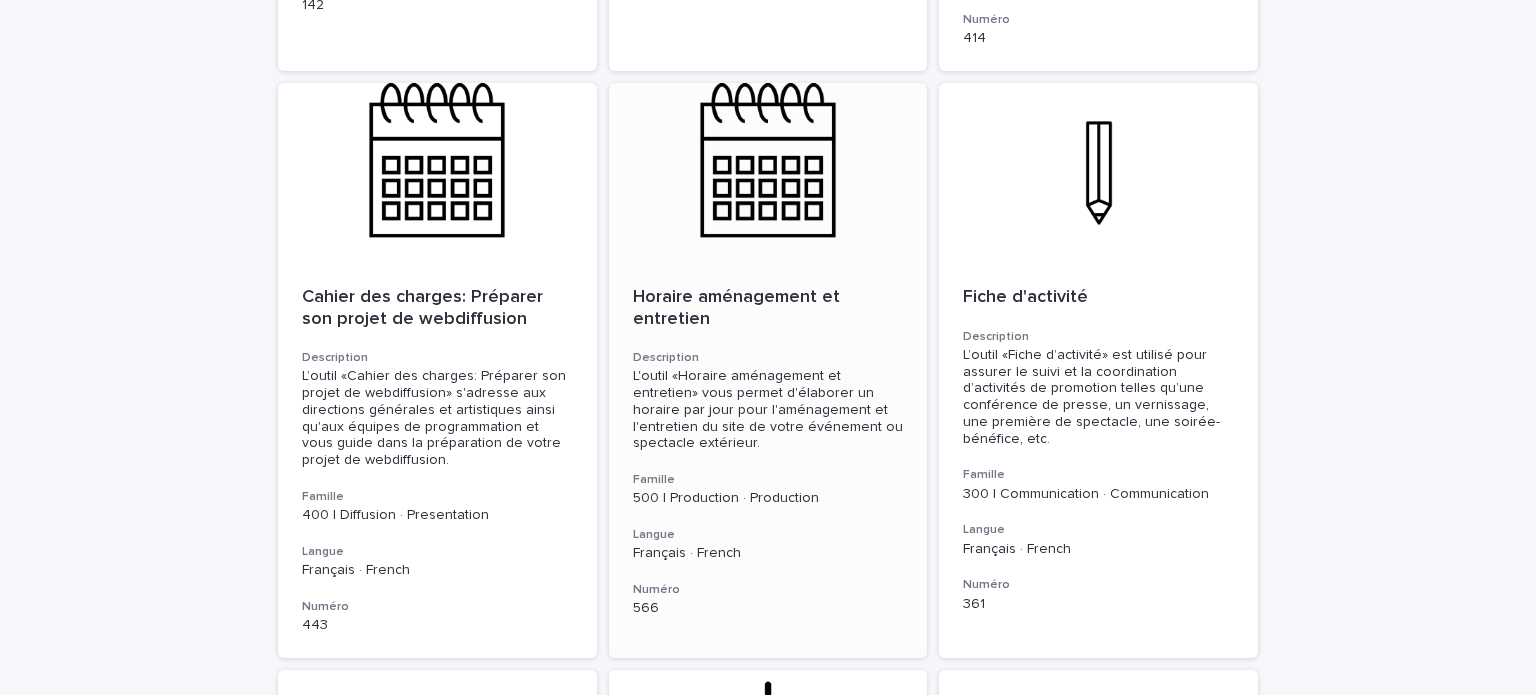 click on "Horaire aménagement et entretien" at bounding box center [768, 308] 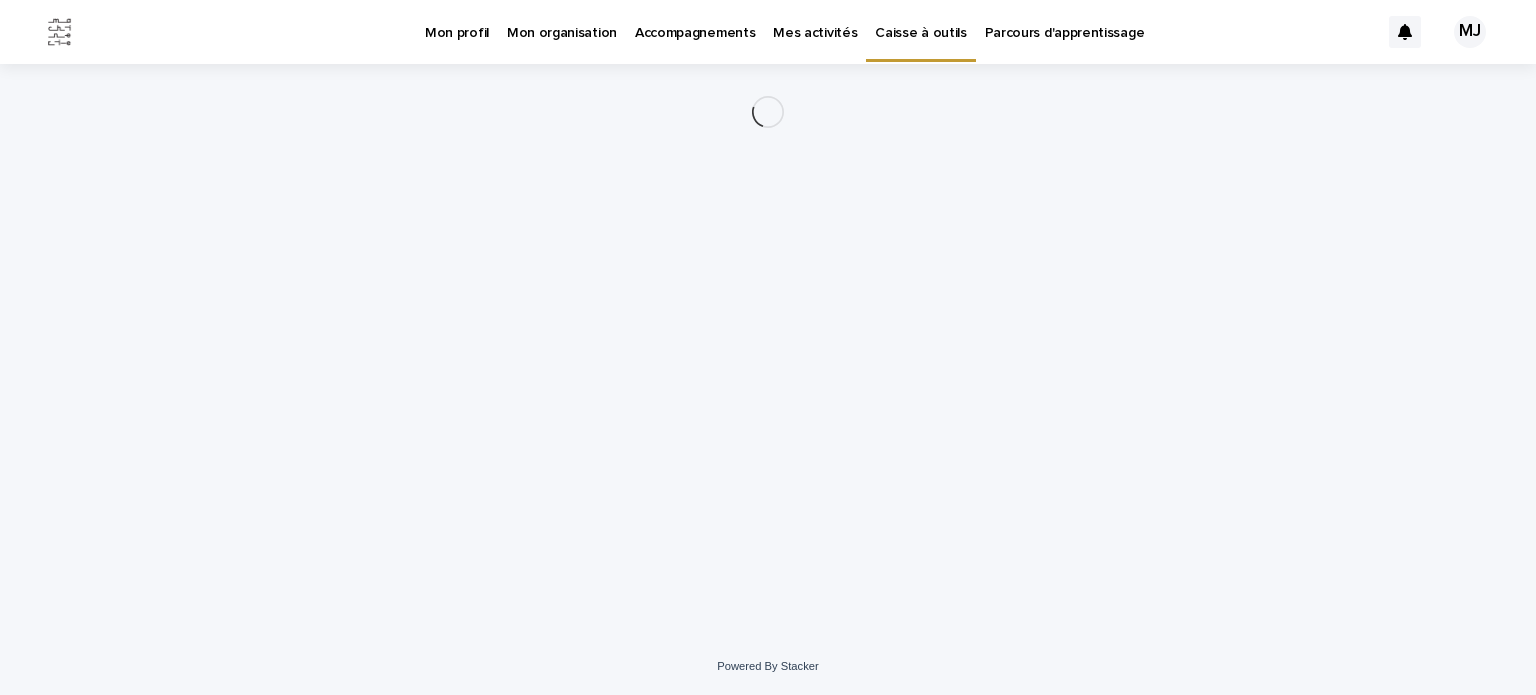 scroll, scrollTop: 0, scrollLeft: 0, axis: both 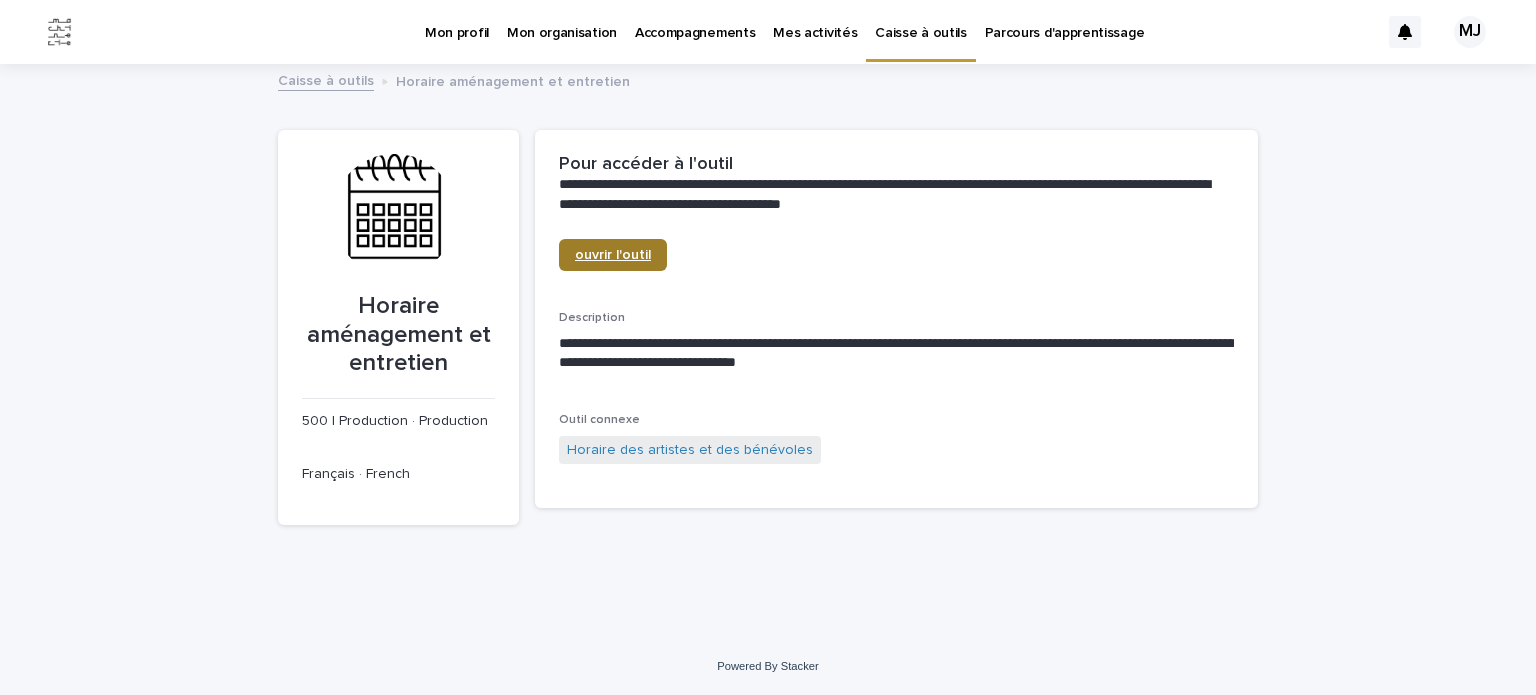 click on "ouvrir l'outil" at bounding box center [613, 255] 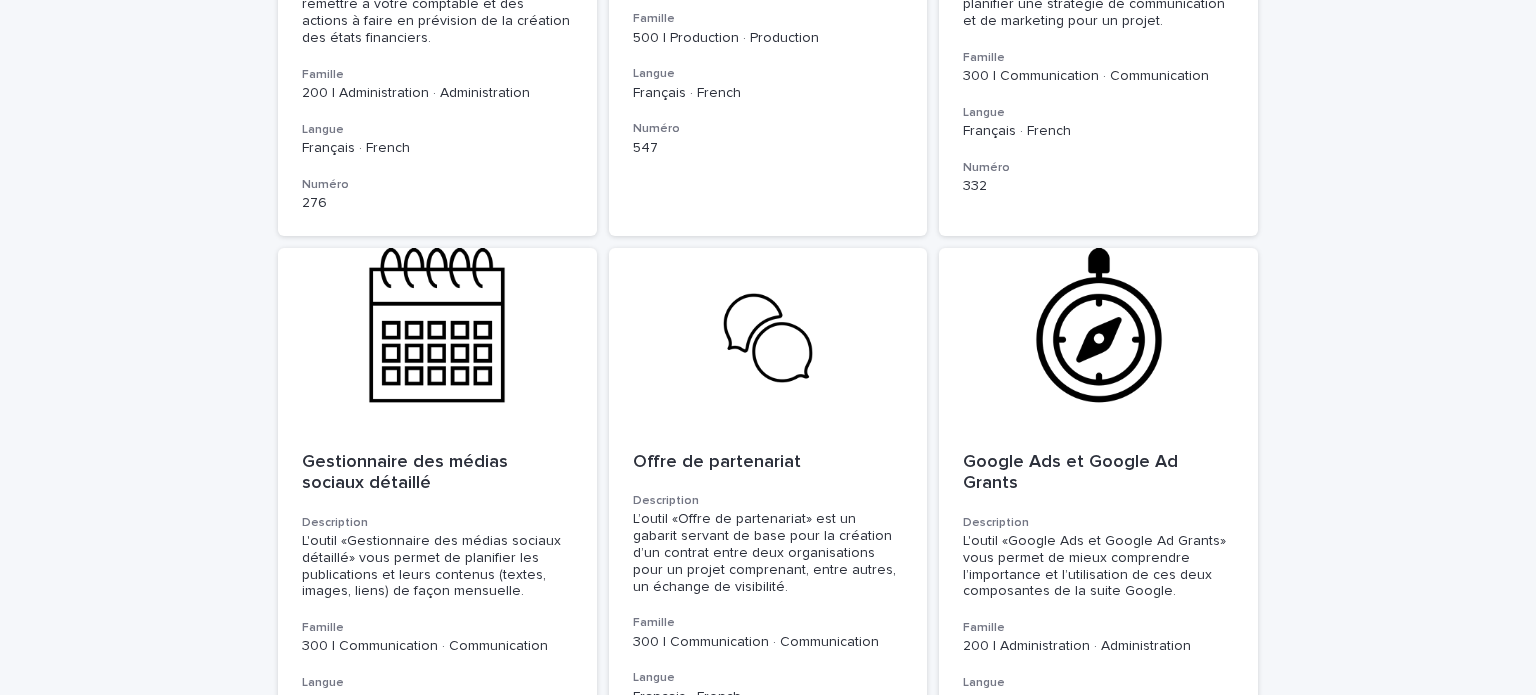 scroll, scrollTop: 3324, scrollLeft: 0, axis: vertical 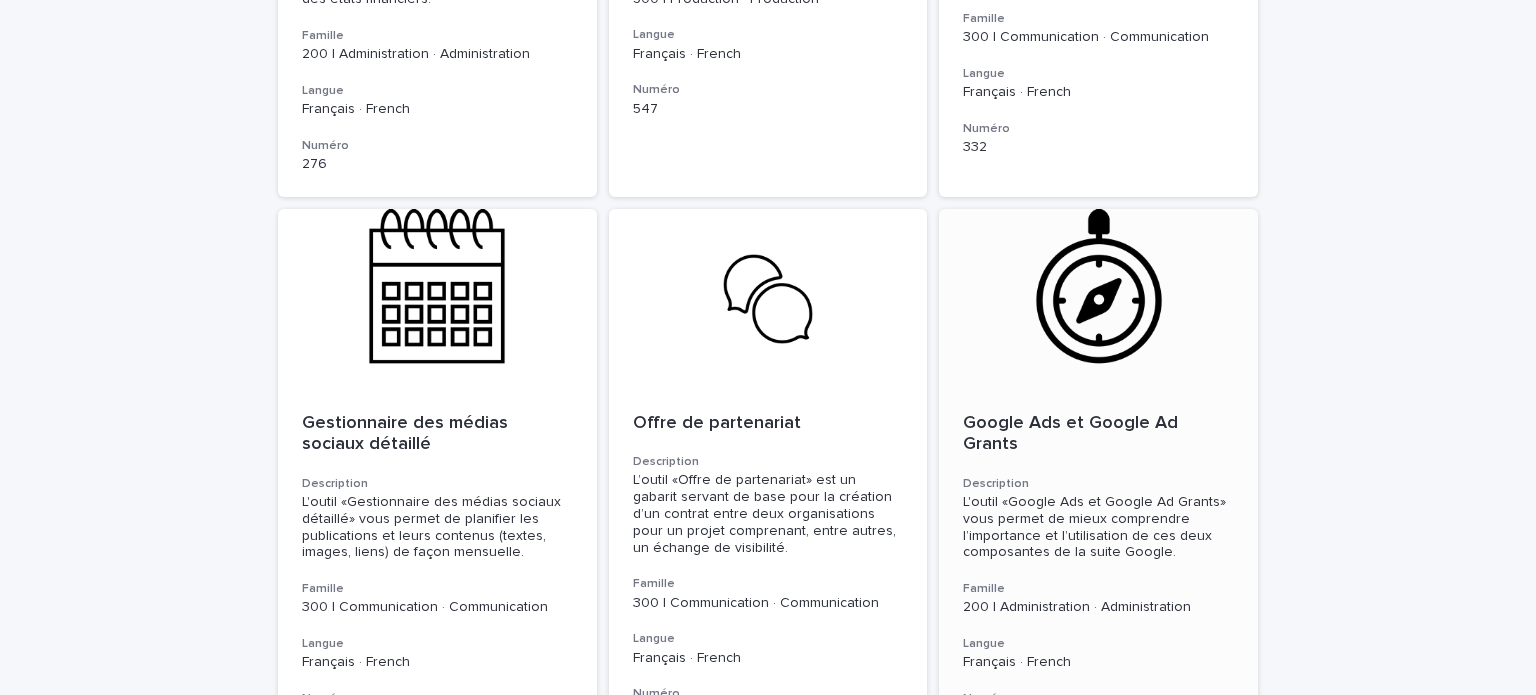 click on "Google Ads et Google Ad Grants" at bounding box center (1098, 434) 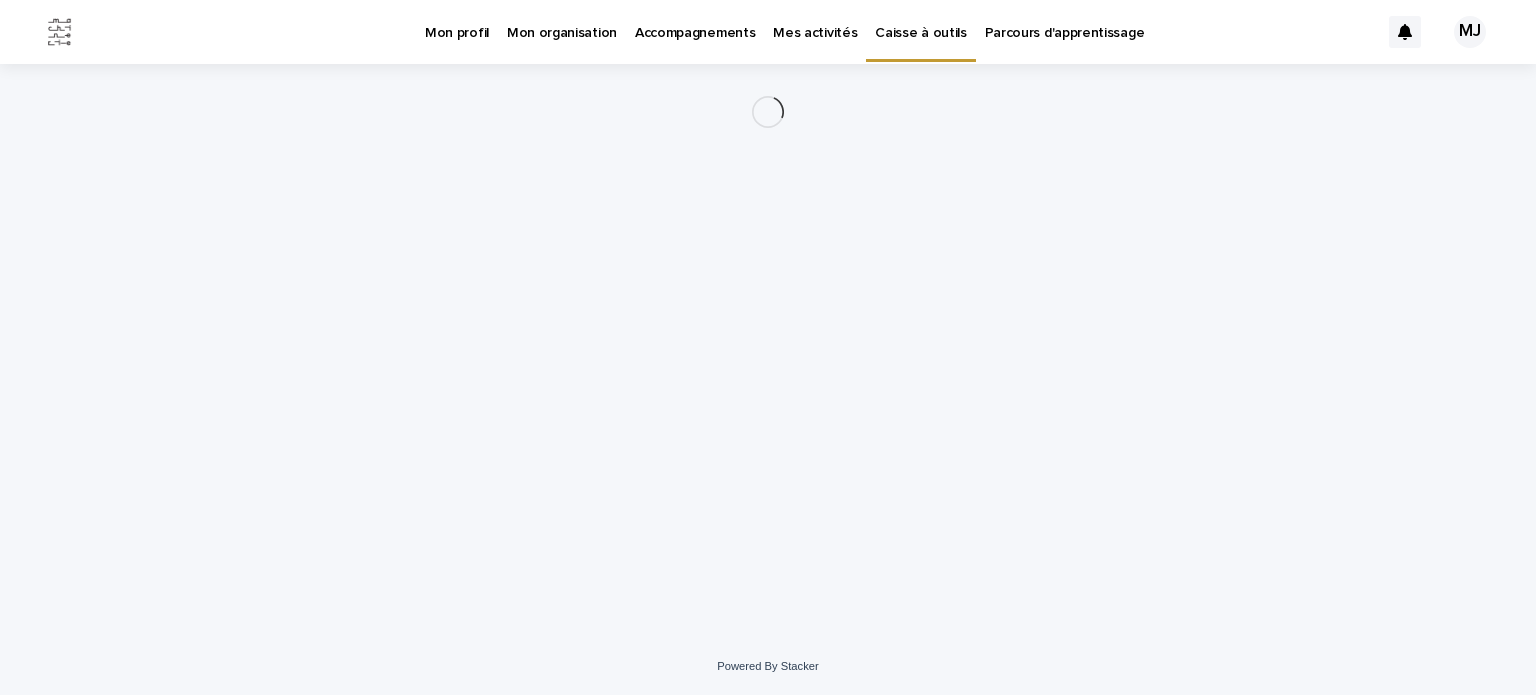 scroll, scrollTop: 0, scrollLeft: 0, axis: both 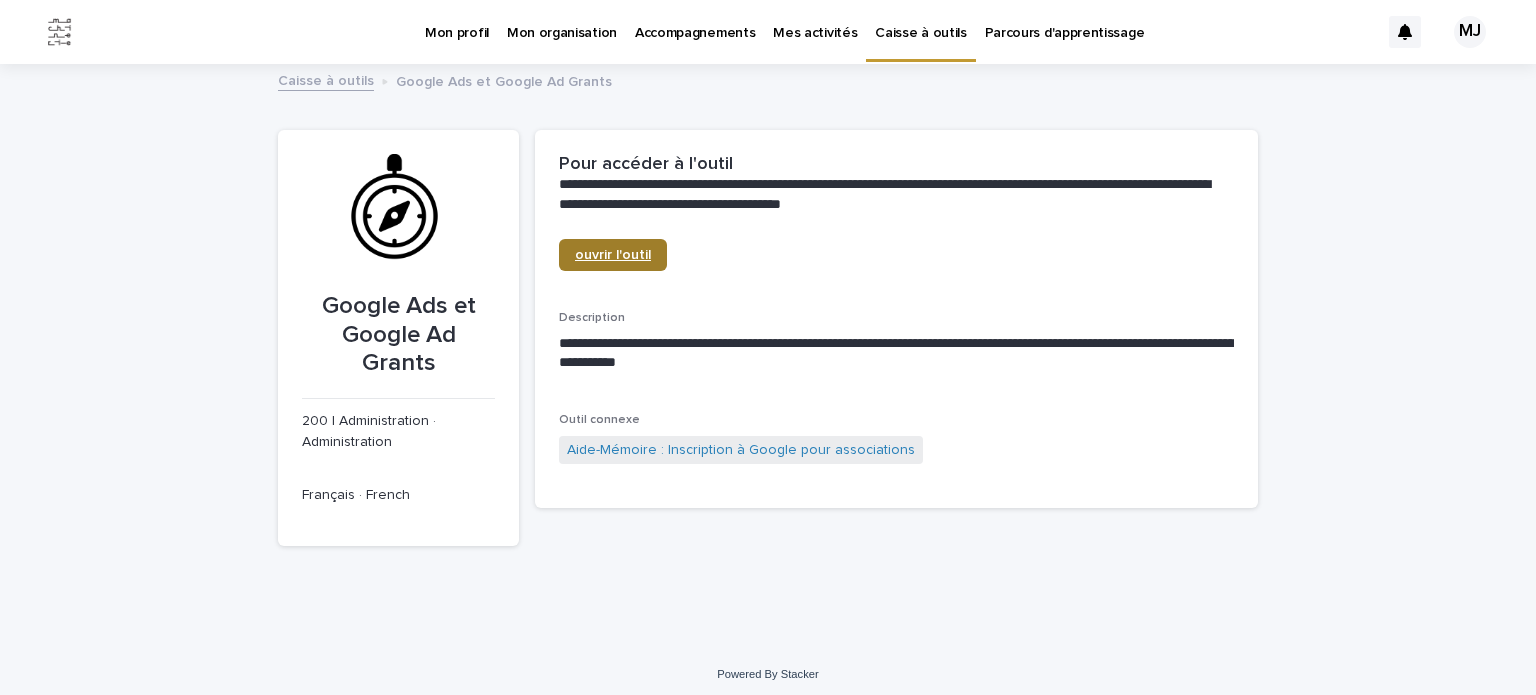 click on "ouvrir l'outil" at bounding box center [613, 255] 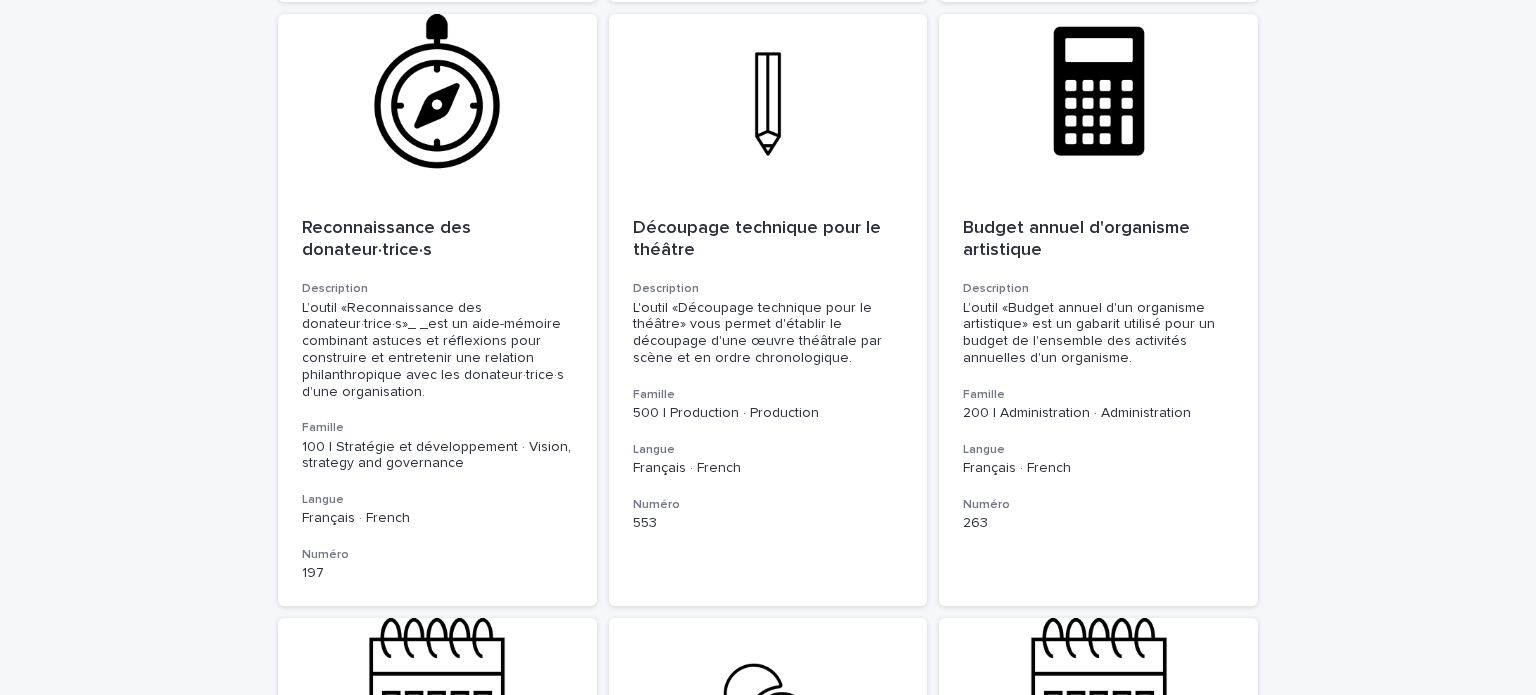scroll, scrollTop: 2354, scrollLeft: 0, axis: vertical 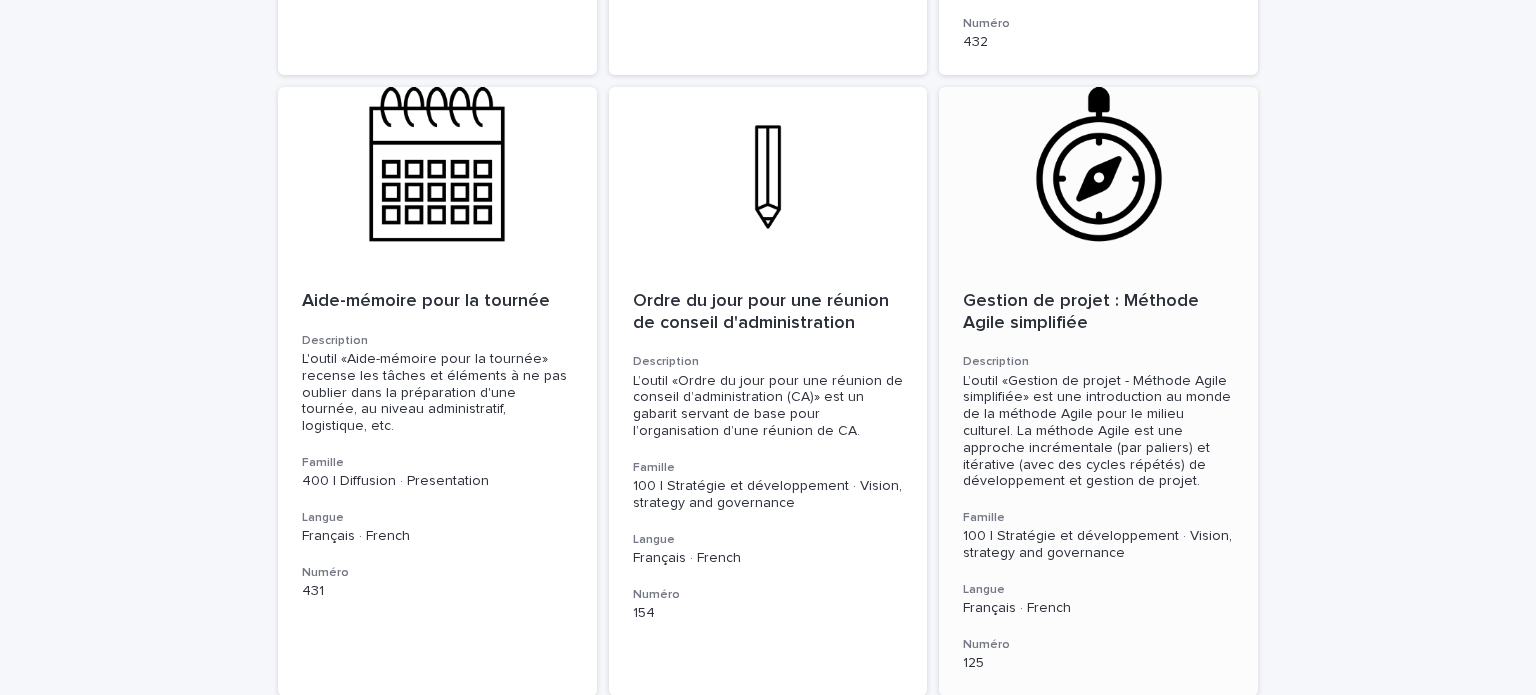 click on "Gestion de projet : Méthode Agile simplifiée" at bounding box center (1098, 312) 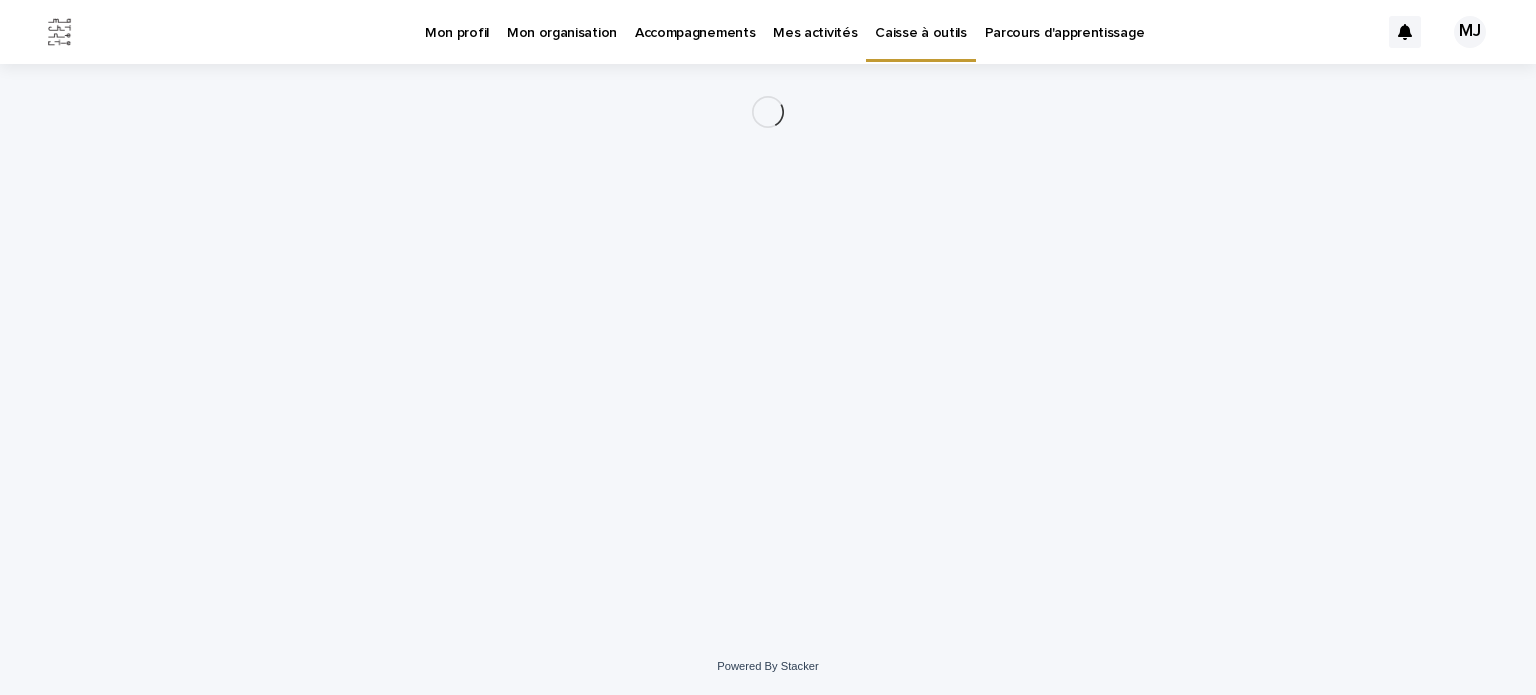 scroll, scrollTop: 0, scrollLeft: 0, axis: both 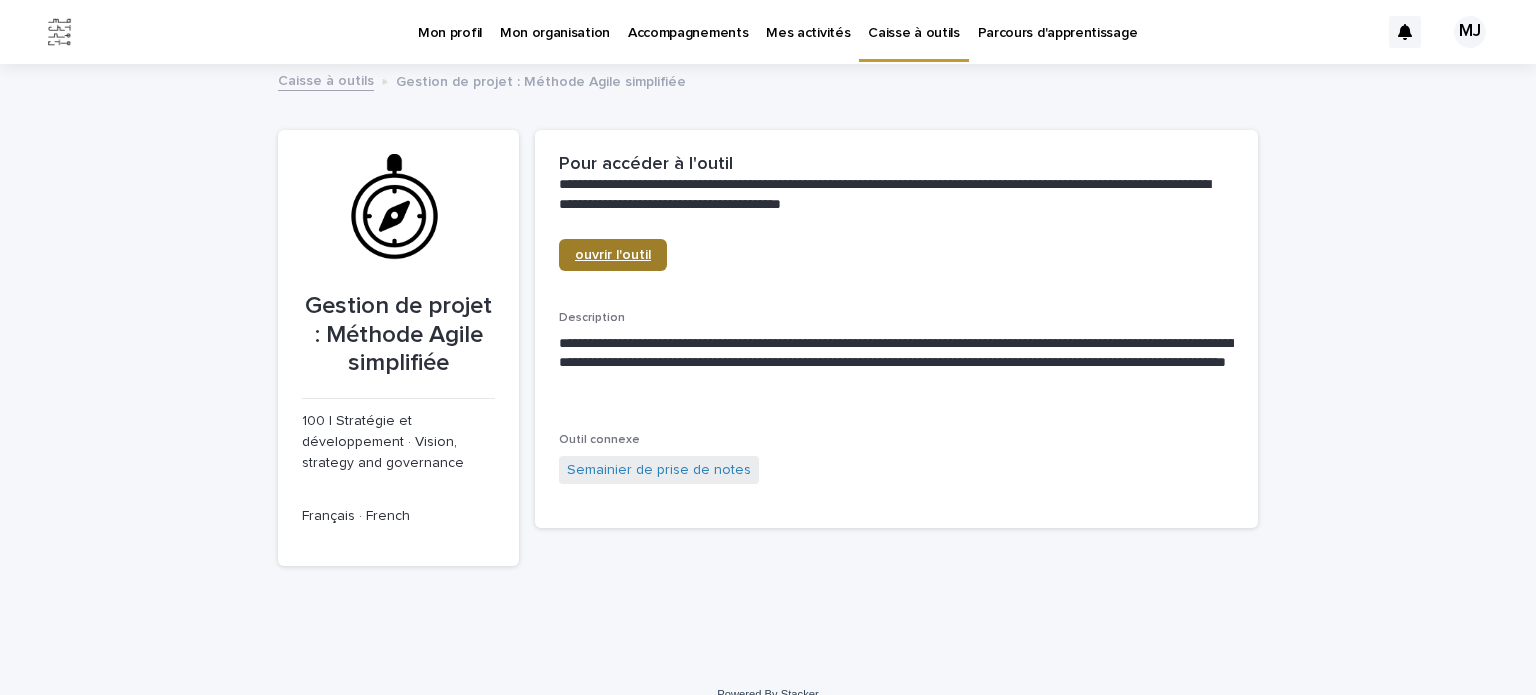 click on "ouvrir l'outil" at bounding box center [613, 255] 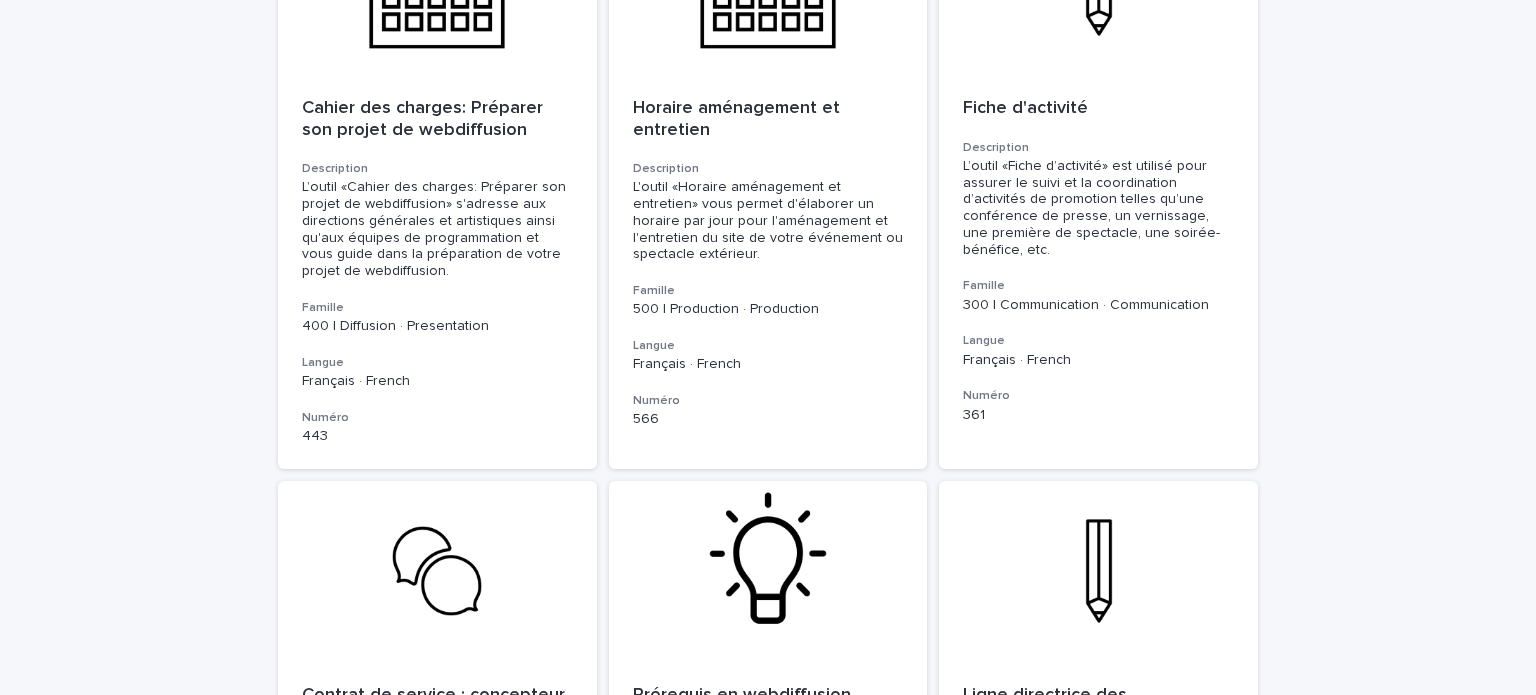 scroll, scrollTop: 6031, scrollLeft: 0, axis: vertical 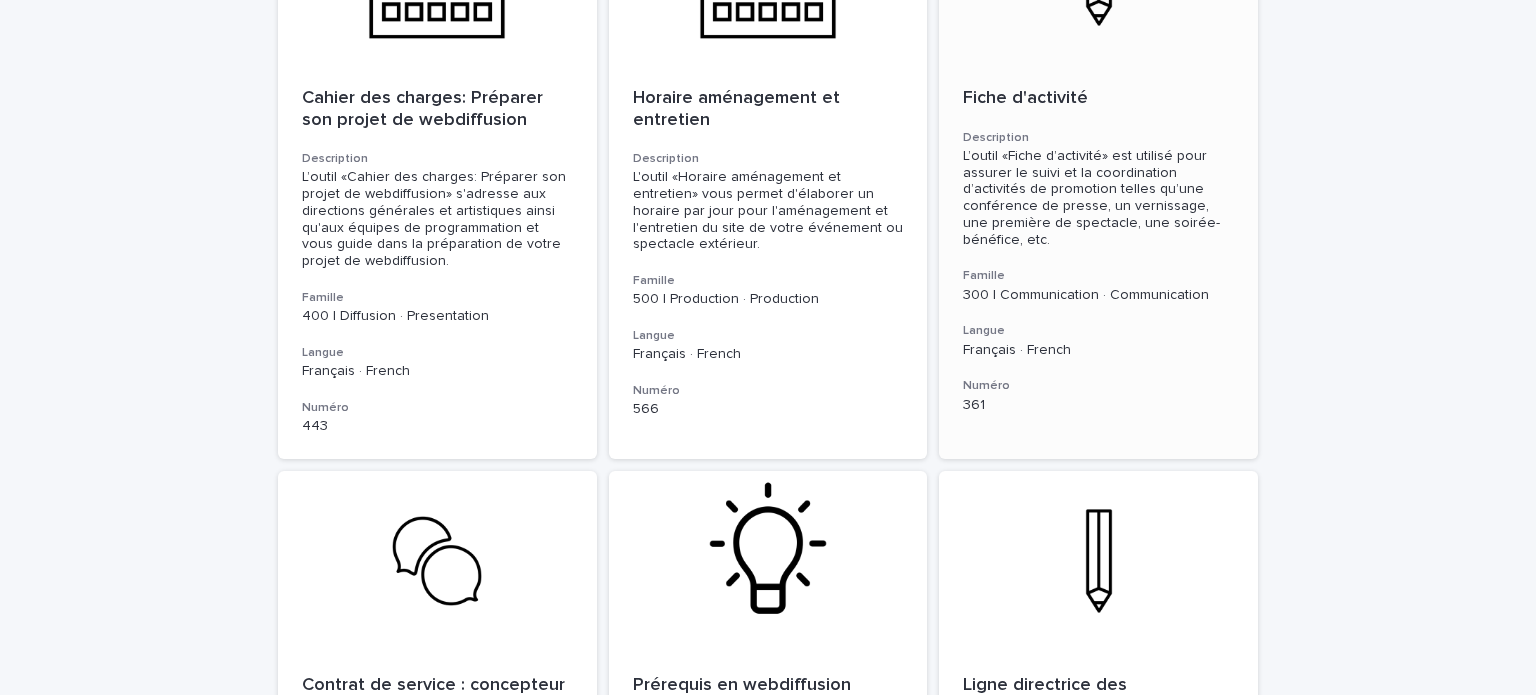 click on "Fiche d'activité" at bounding box center [1098, 99] 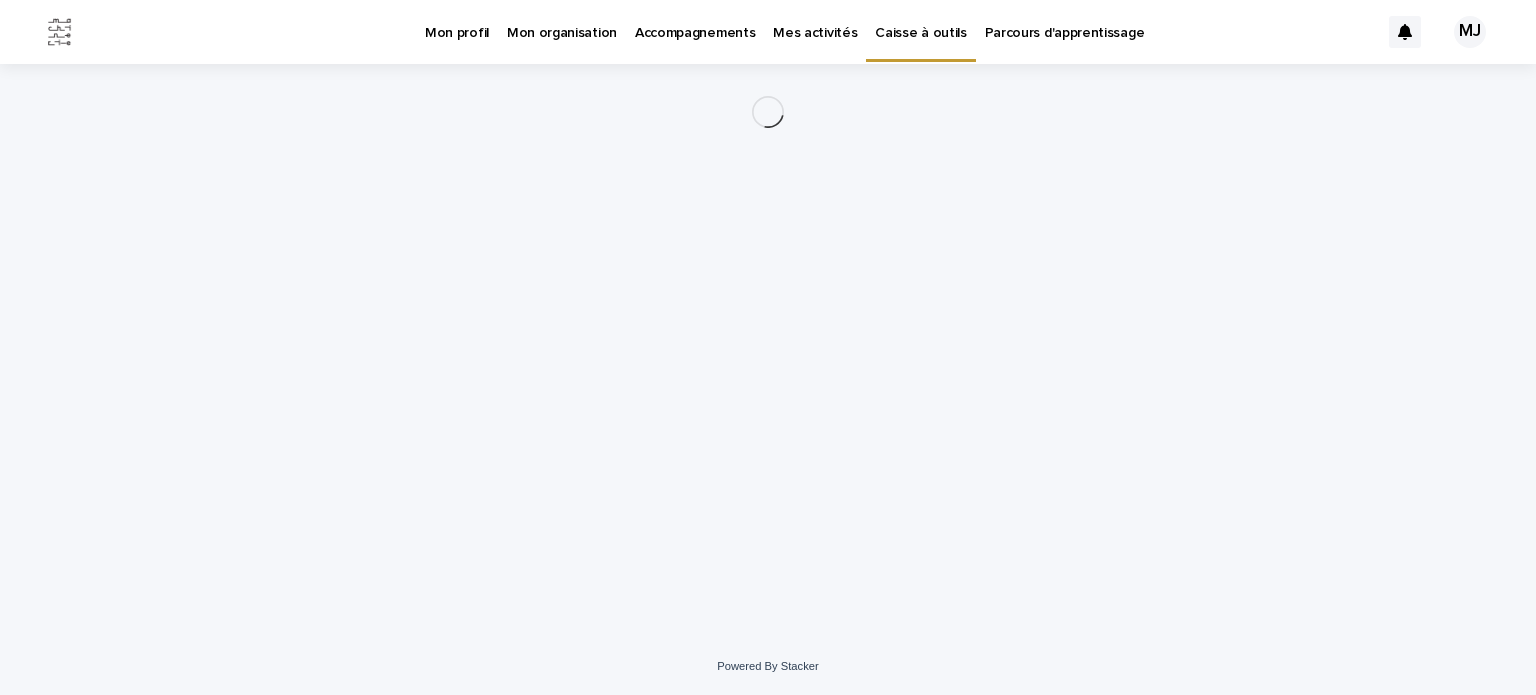 scroll, scrollTop: 0, scrollLeft: 0, axis: both 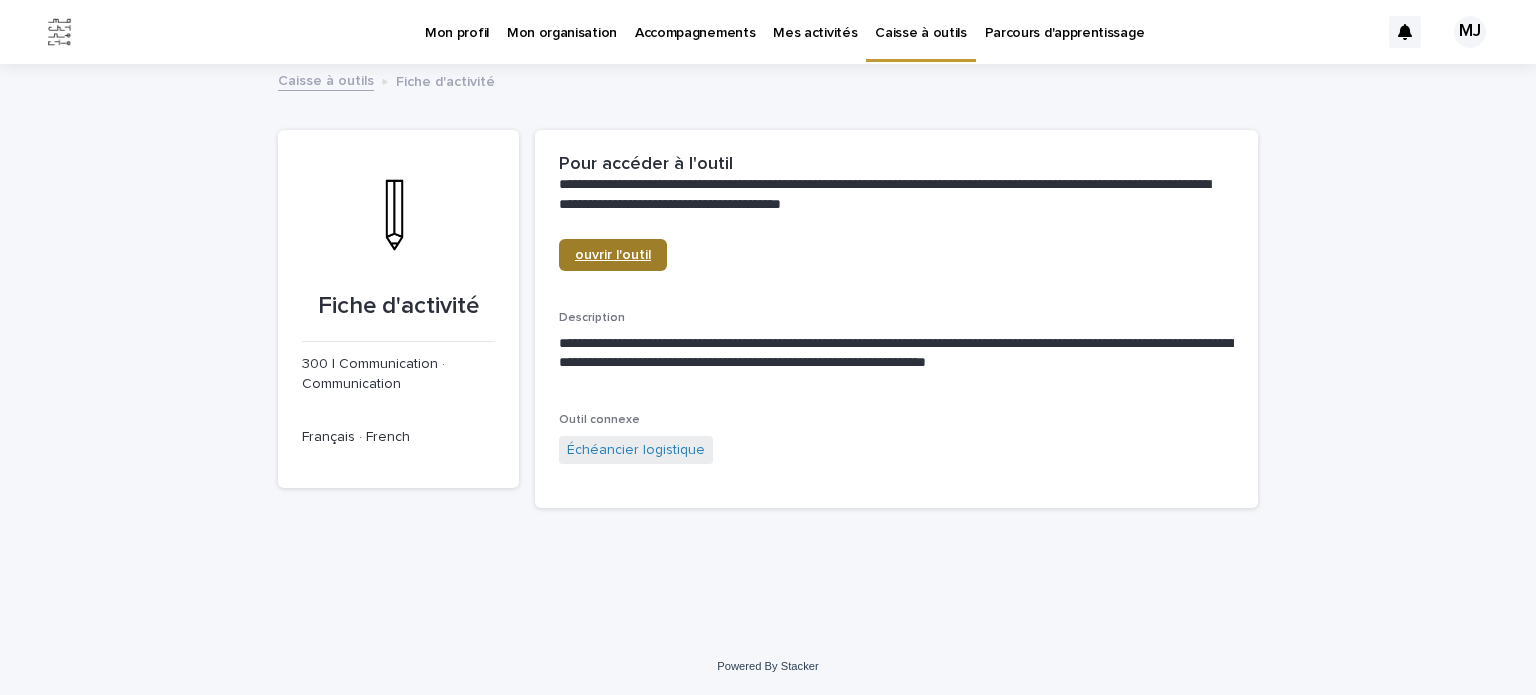 click on "ouvrir l'outil" at bounding box center [613, 255] 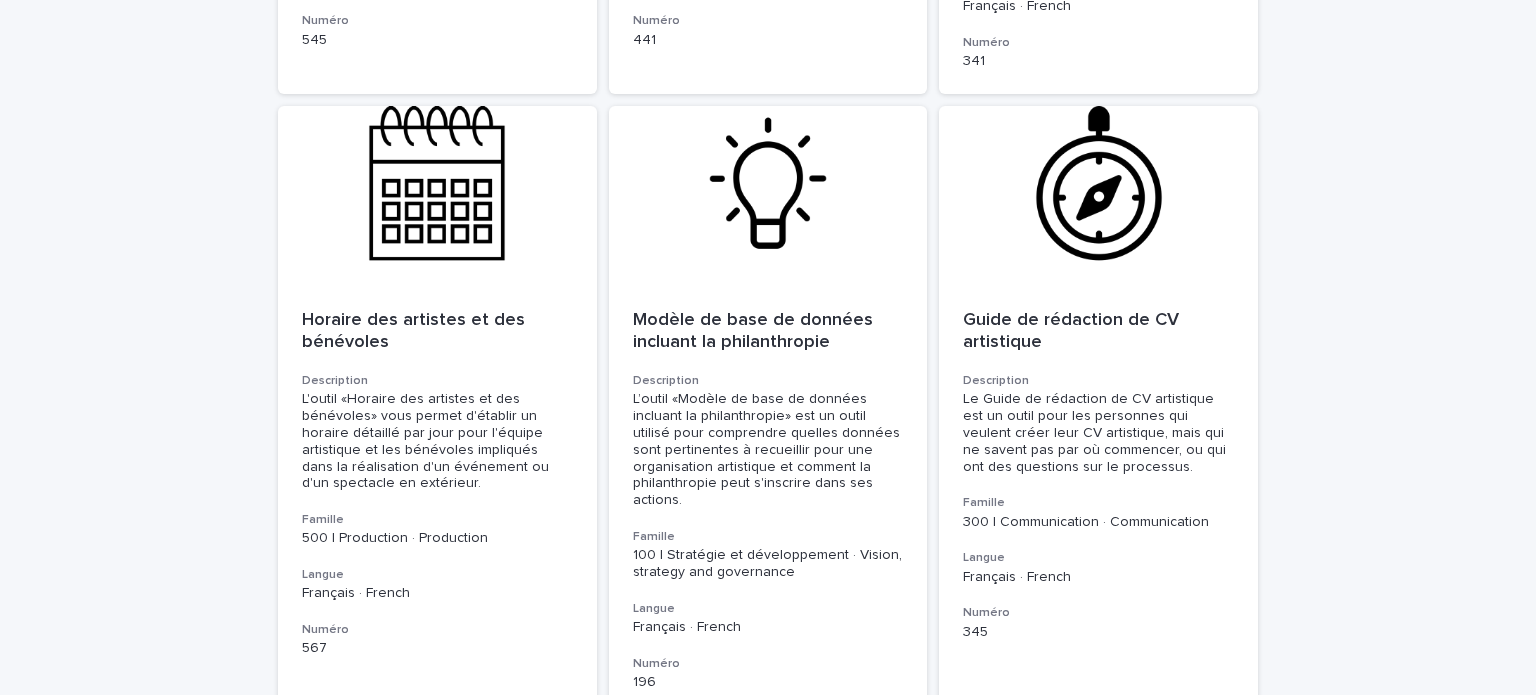 scroll, scrollTop: 7020, scrollLeft: 0, axis: vertical 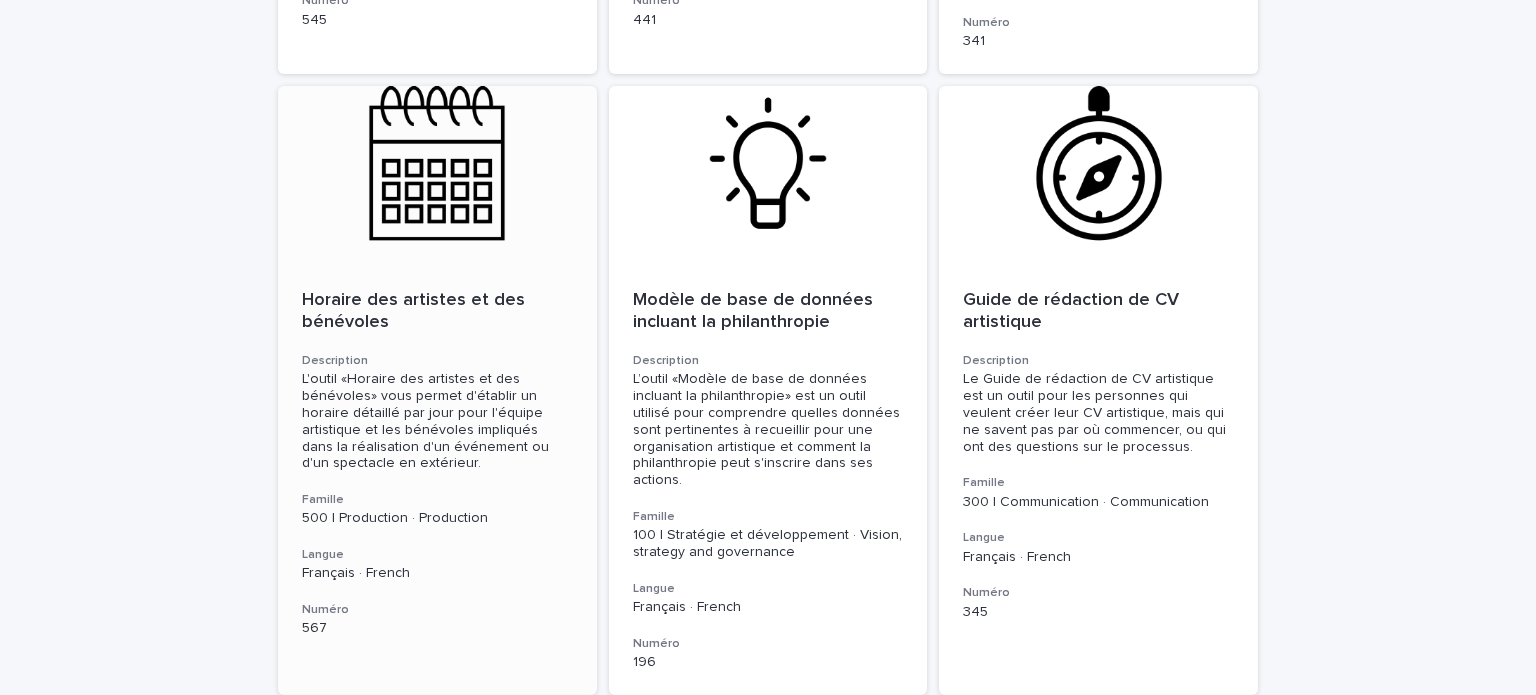 click at bounding box center [437, 176] 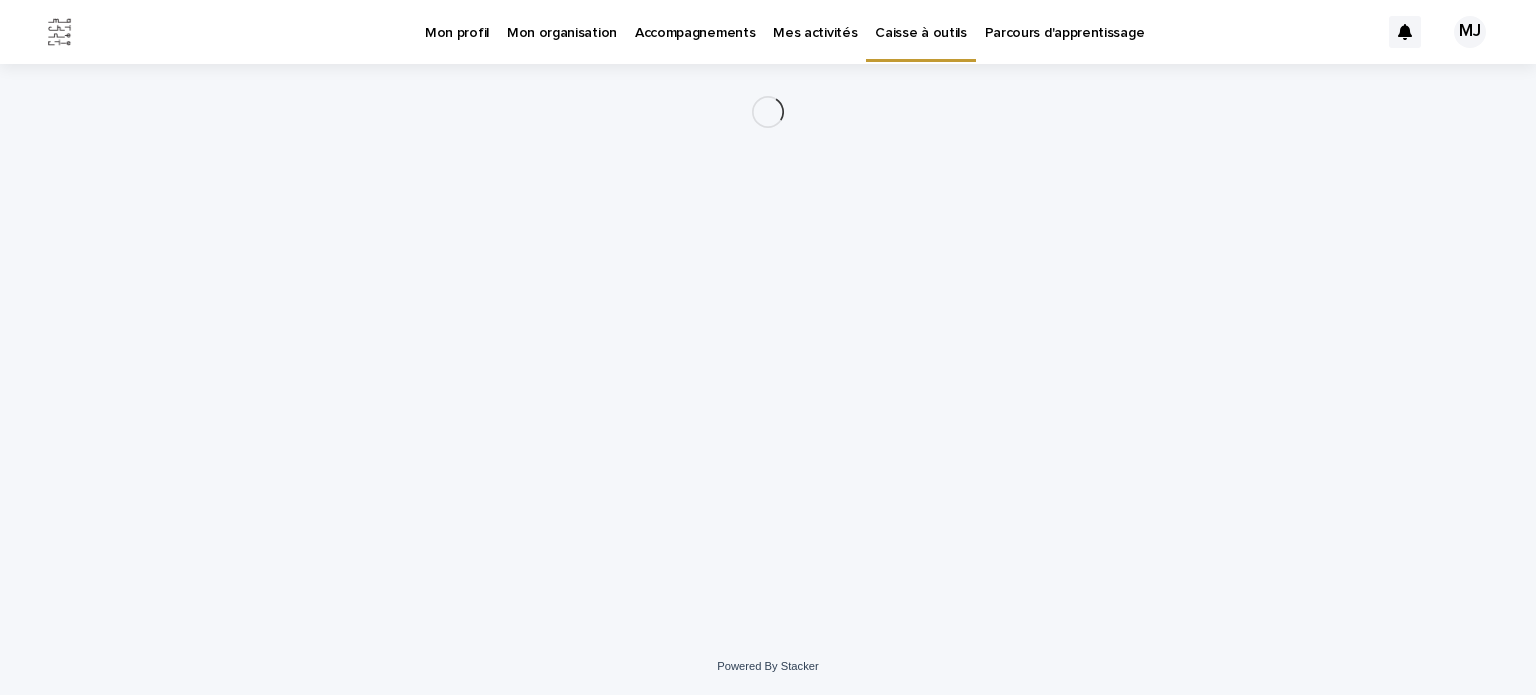 scroll, scrollTop: 0, scrollLeft: 0, axis: both 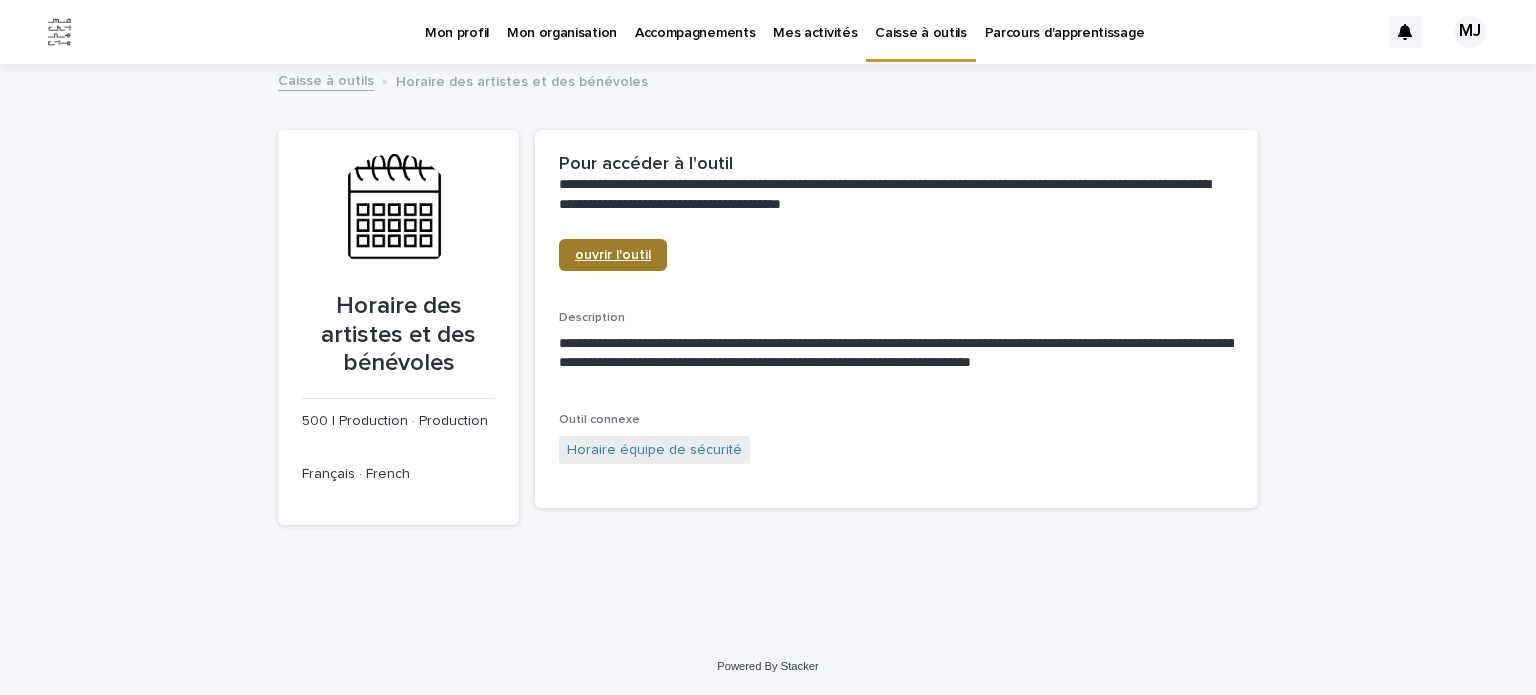 click on "ouvrir l'outil" at bounding box center (613, 255) 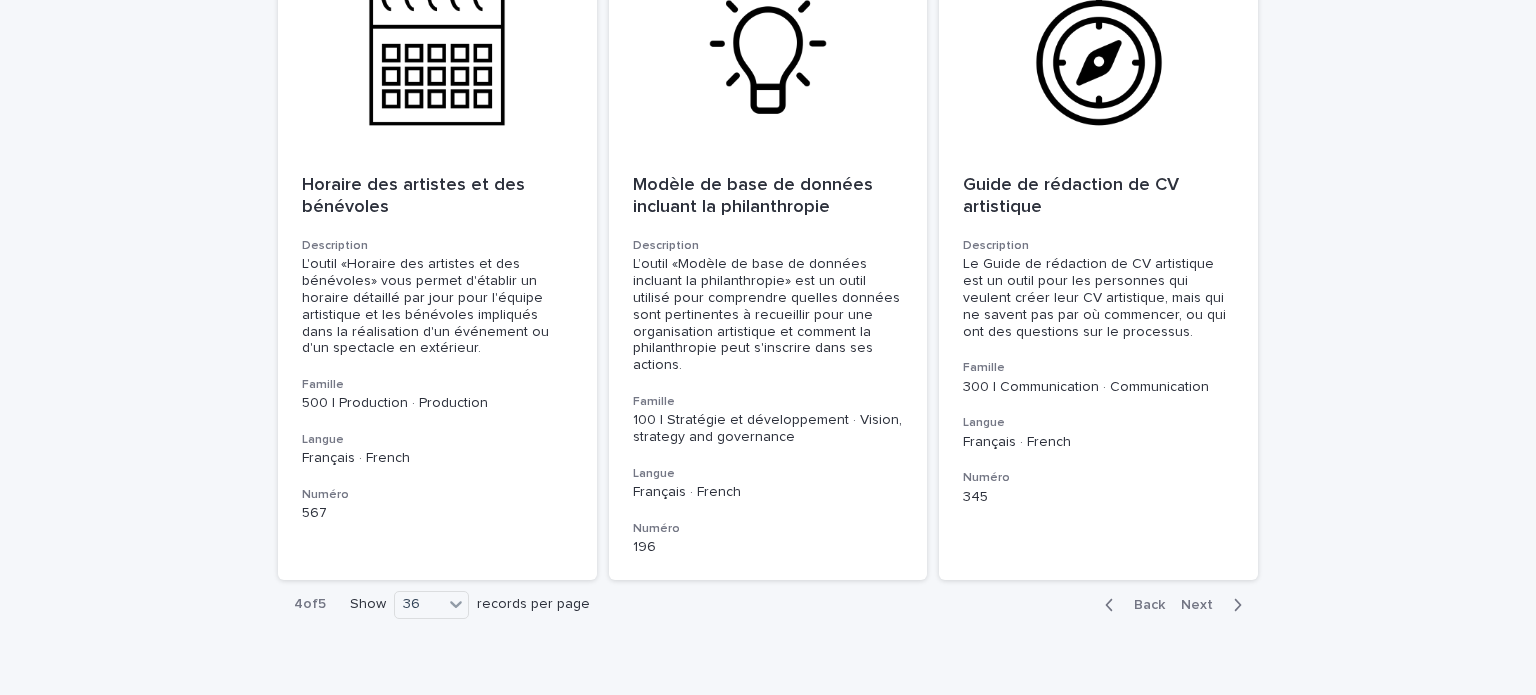 scroll, scrollTop: 7164, scrollLeft: 0, axis: vertical 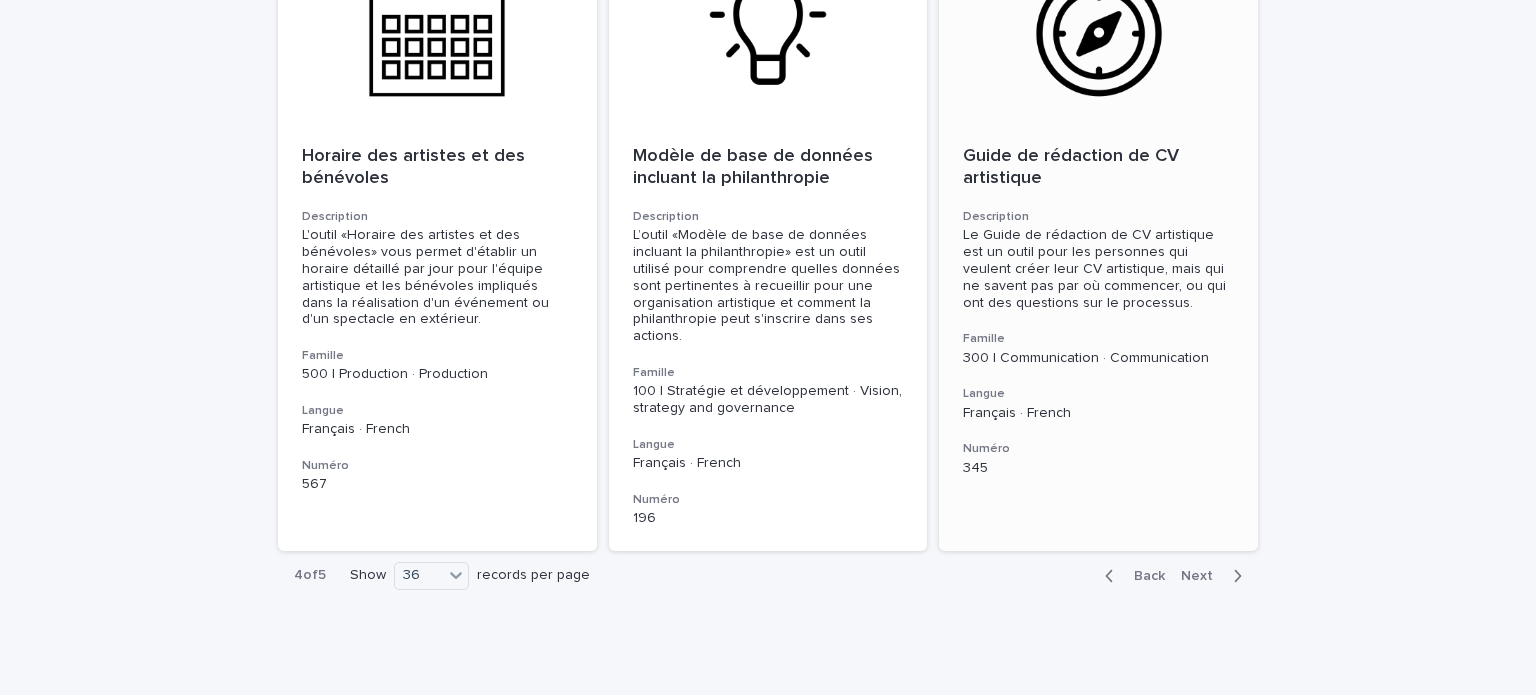 click on "Guide de rédaction de CV artistique" at bounding box center [1098, 167] 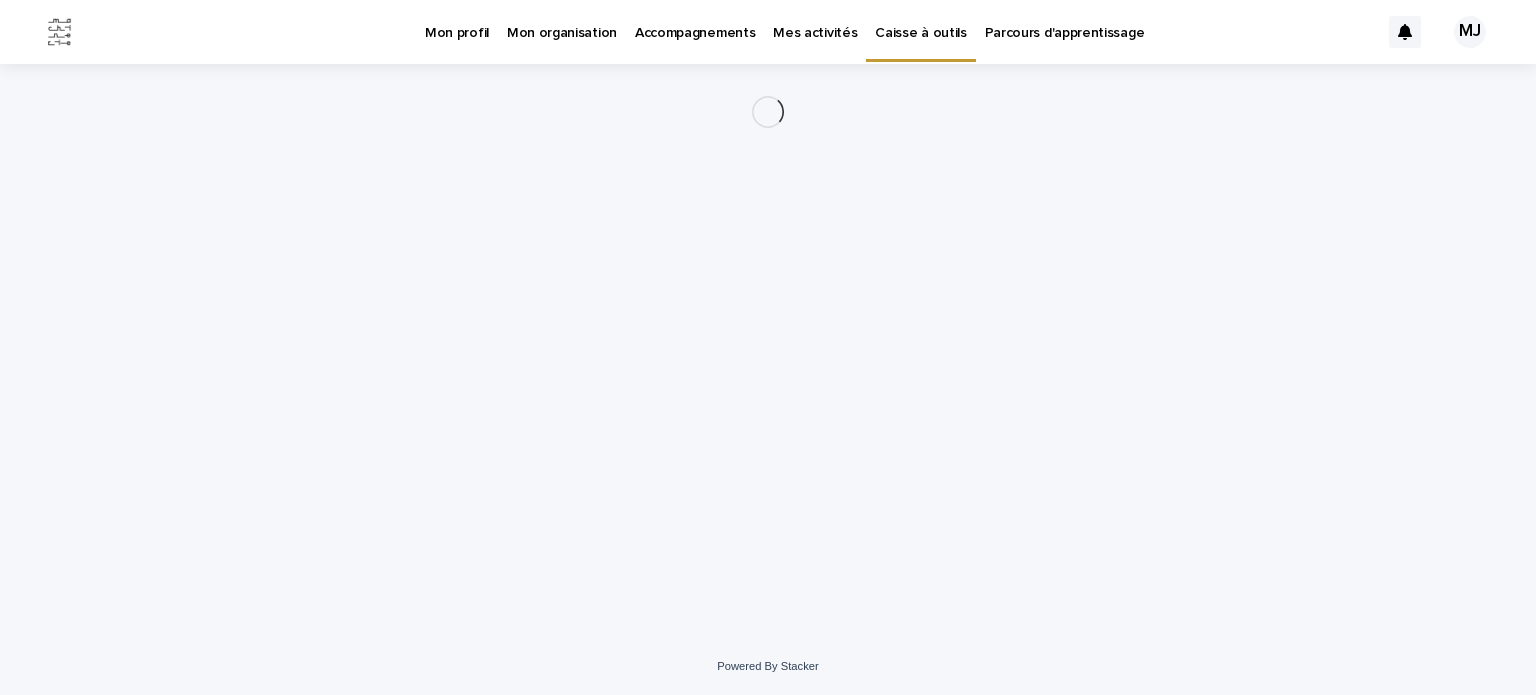 scroll, scrollTop: 0, scrollLeft: 0, axis: both 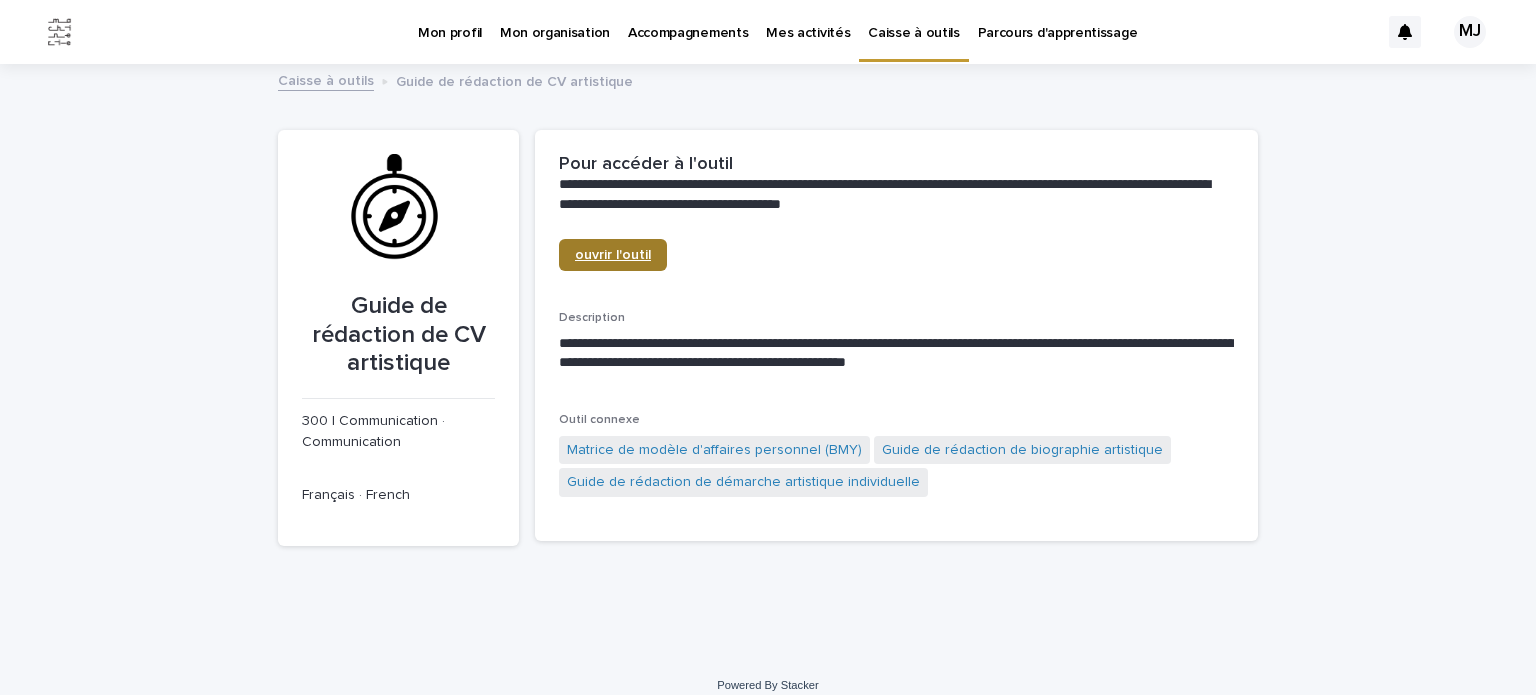 click on "ouvrir l'outil" at bounding box center (613, 255) 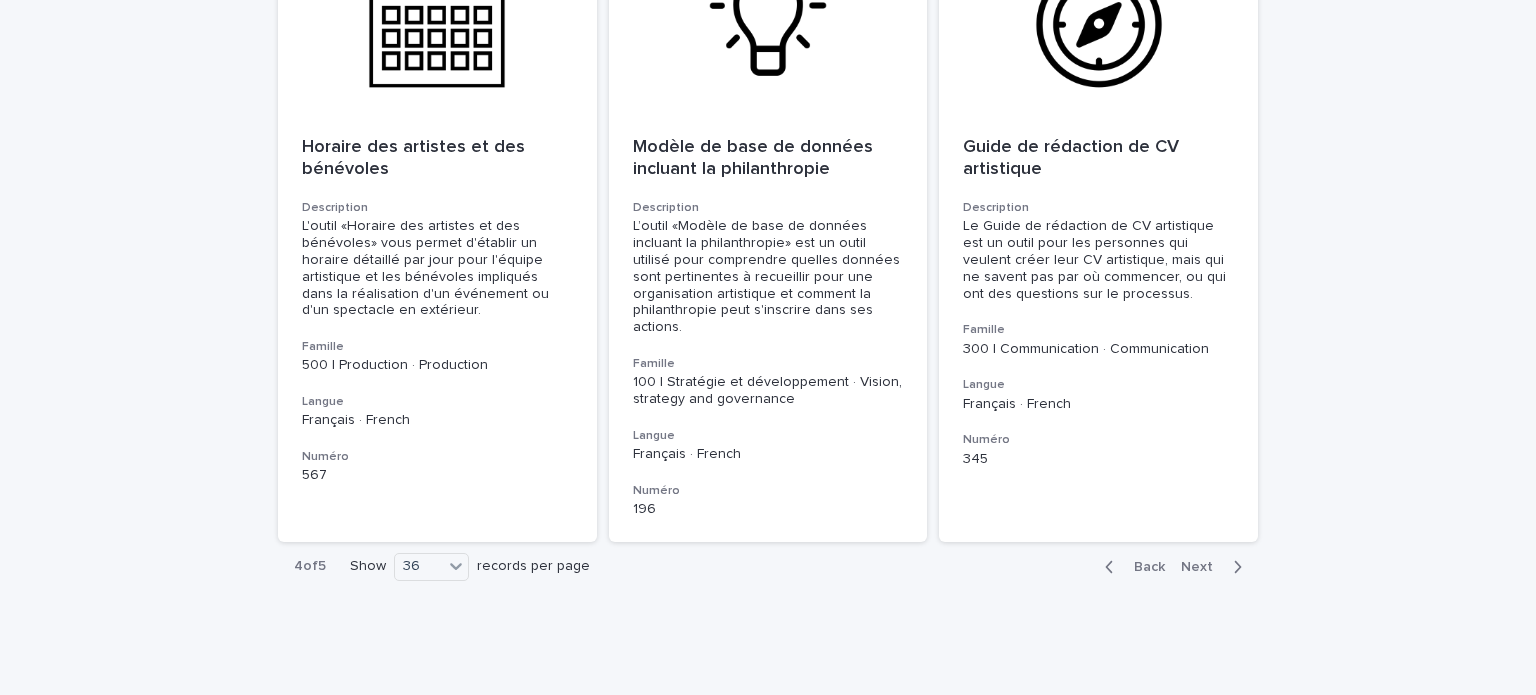 scroll, scrollTop: 7209, scrollLeft: 0, axis: vertical 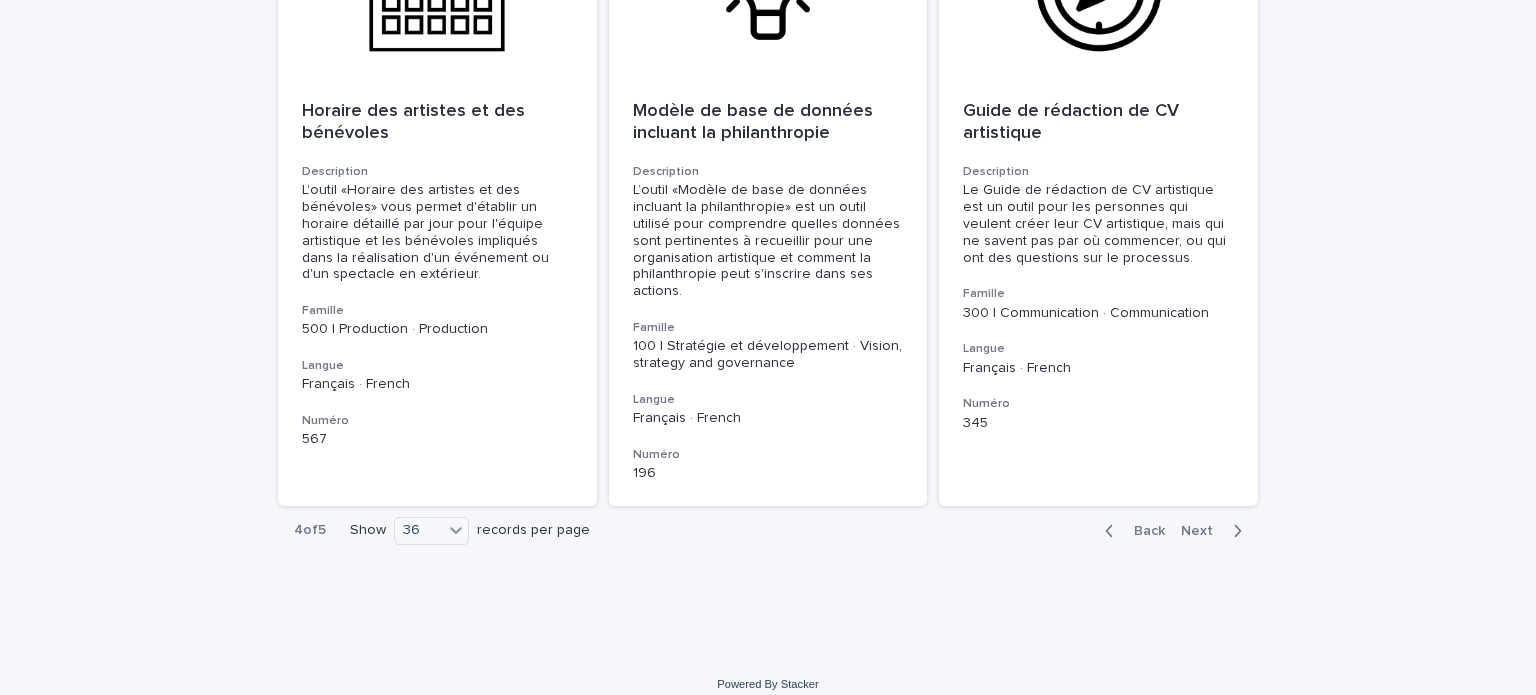 click on "Next" at bounding box center [1203, 531] 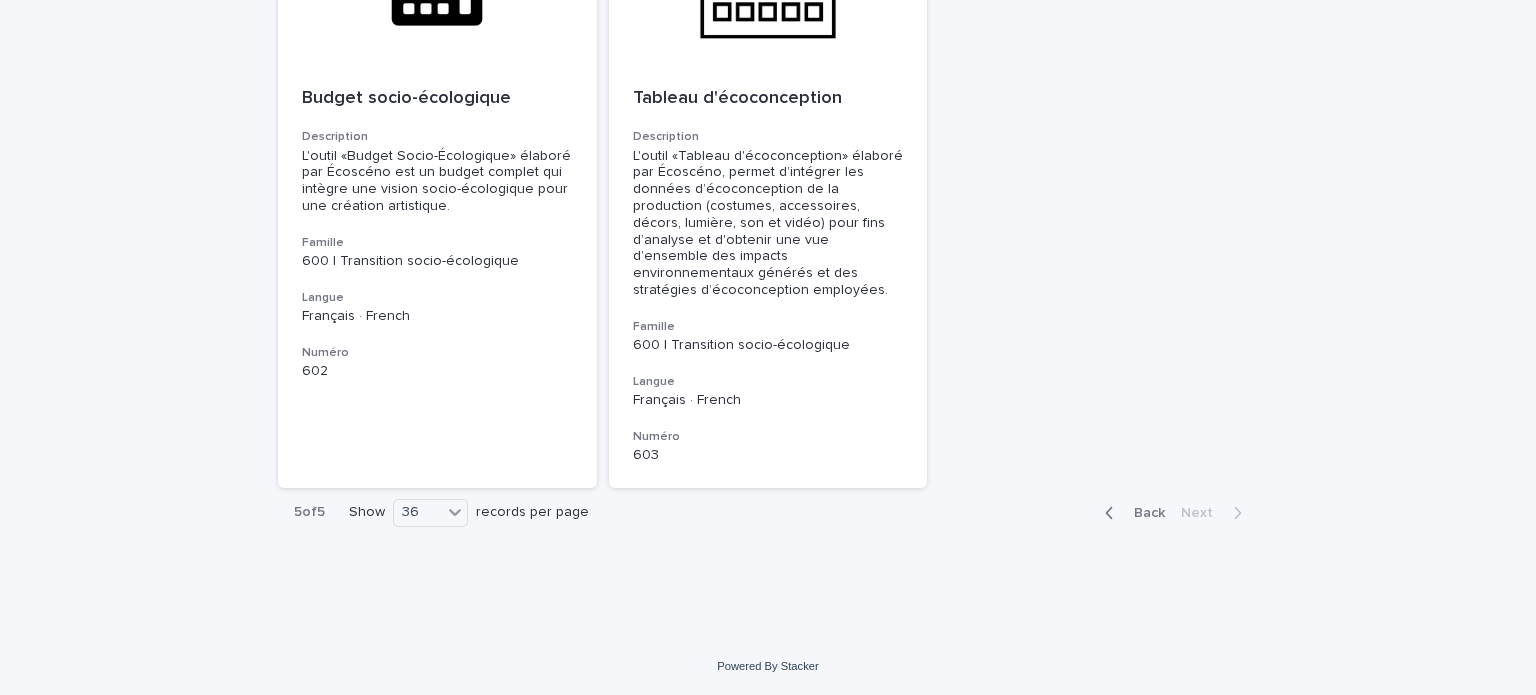 scroll, scrollTop: 5529, scrollLeft: 0, axis: vertical 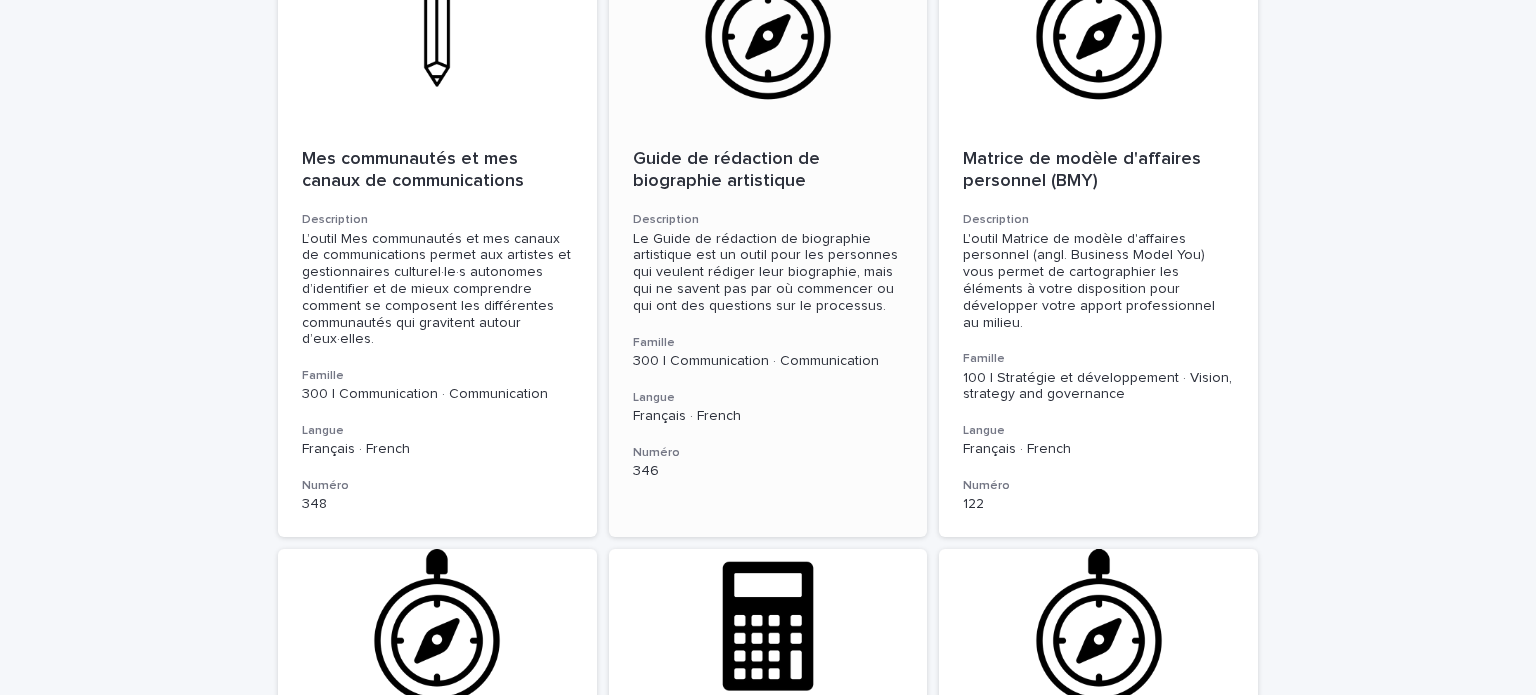 click on "Guide de rédaction de biographie artistique" at bounding box center [768, 170] 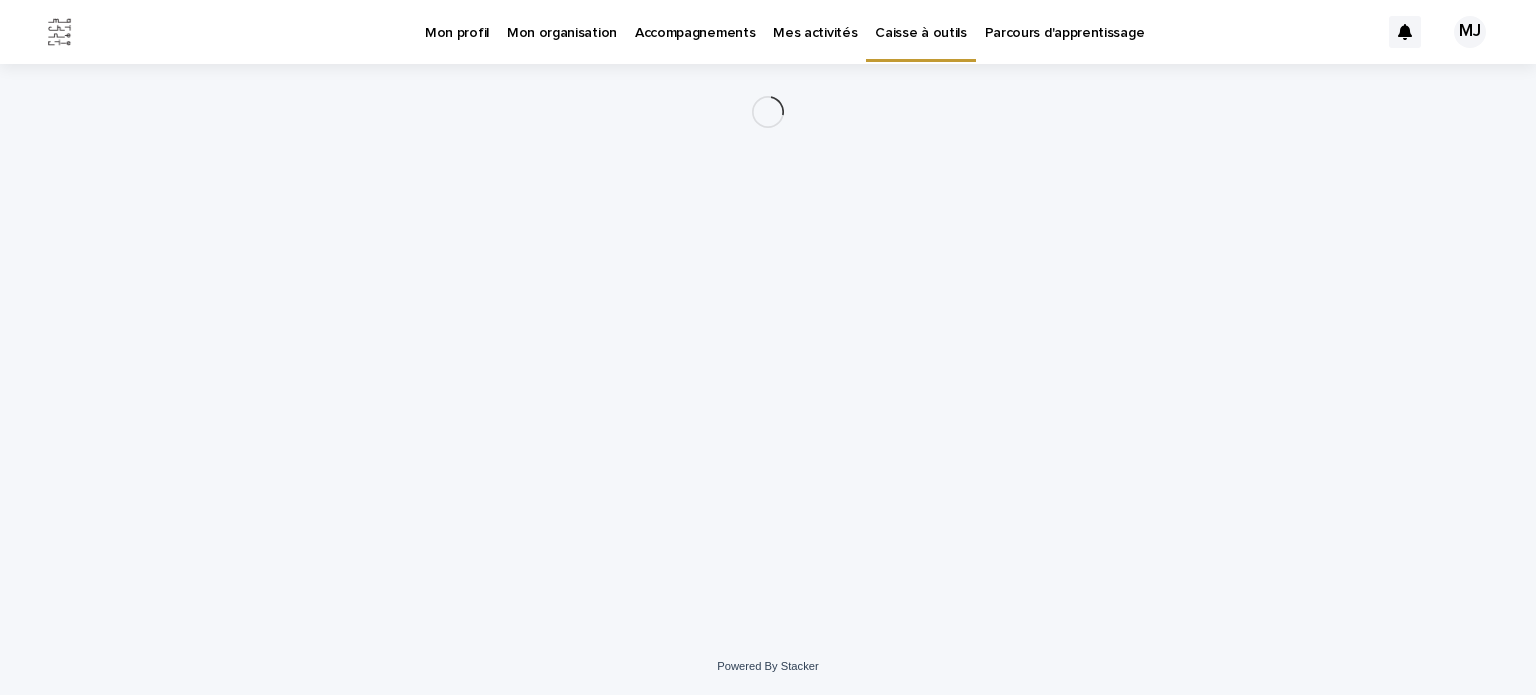 scroll, scrollTop: 0, scrollLeft: 0, axis: both 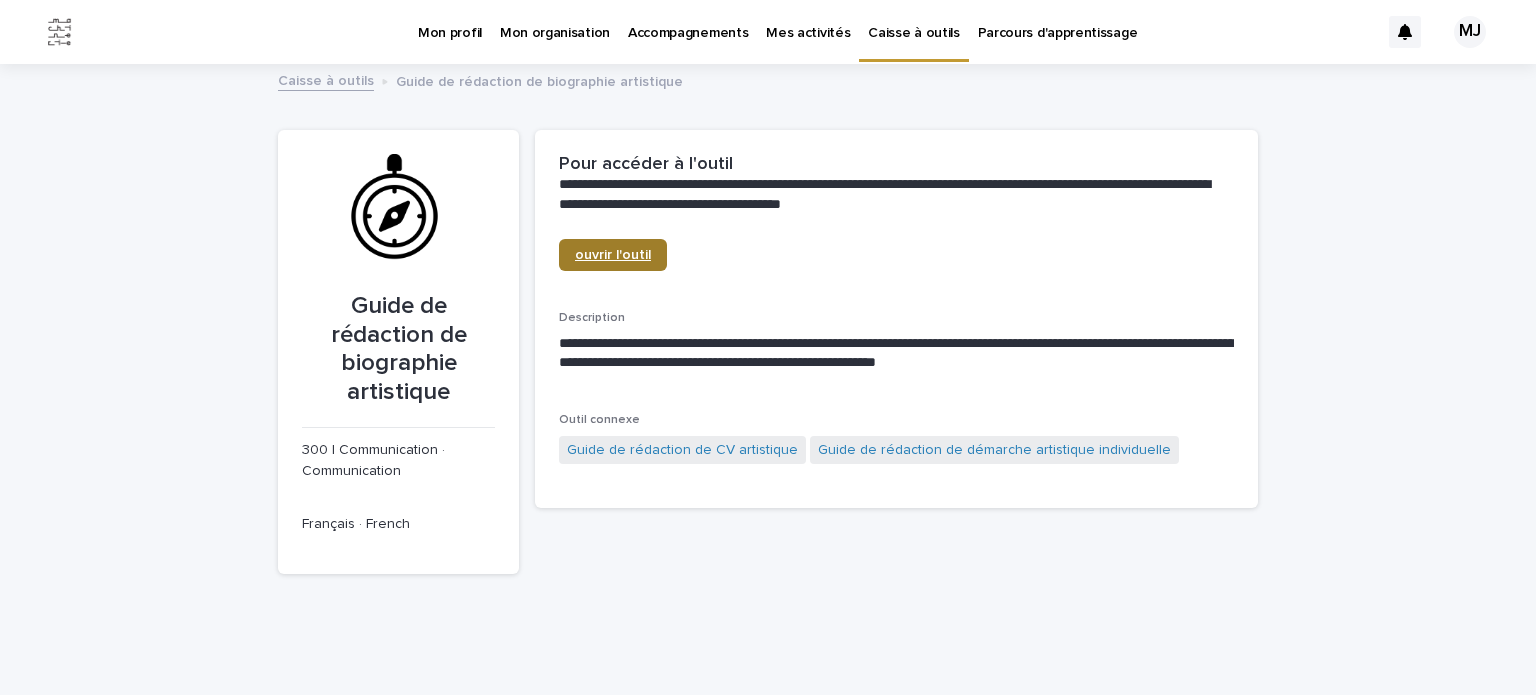 click on "ouvrir l'outil" at bounding box center (613, 255) 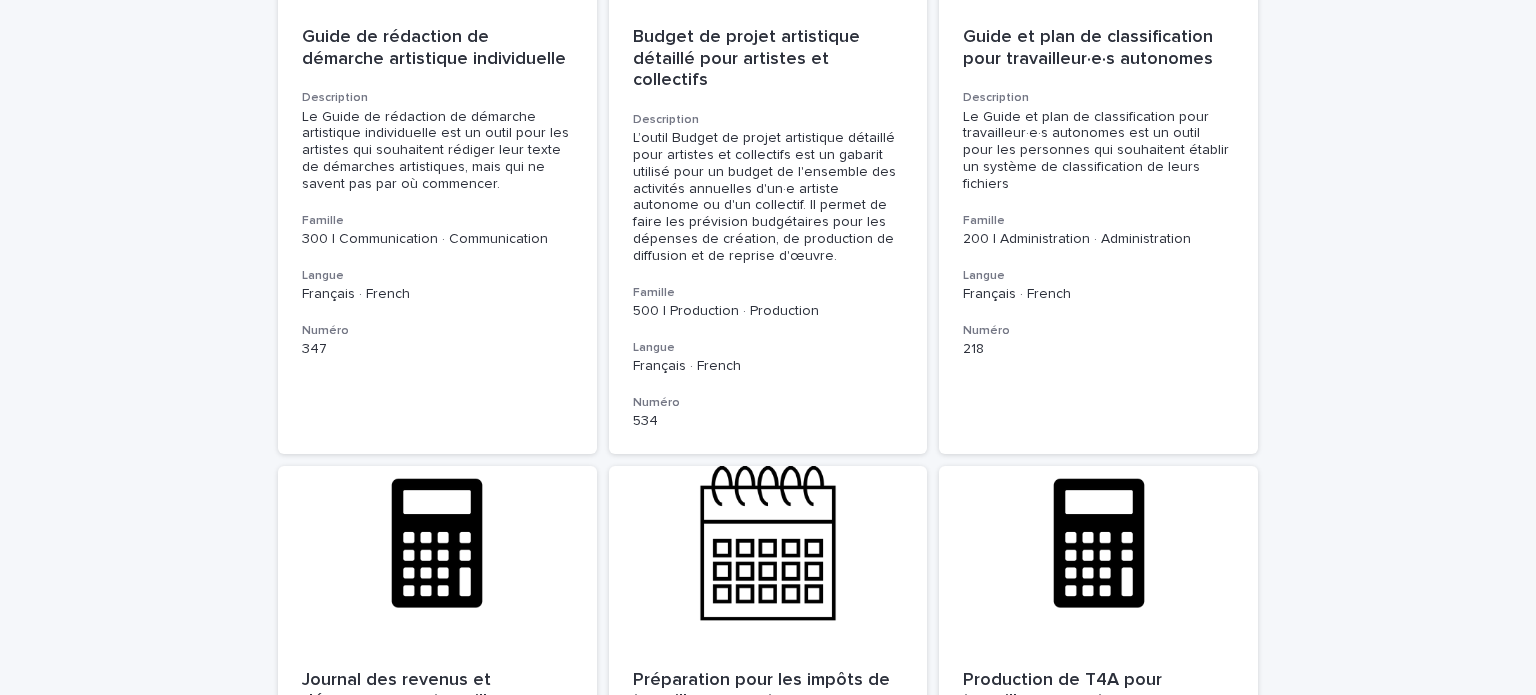 scroll, scrollTop: 1242, scrollLeft: 0, axis: vertical 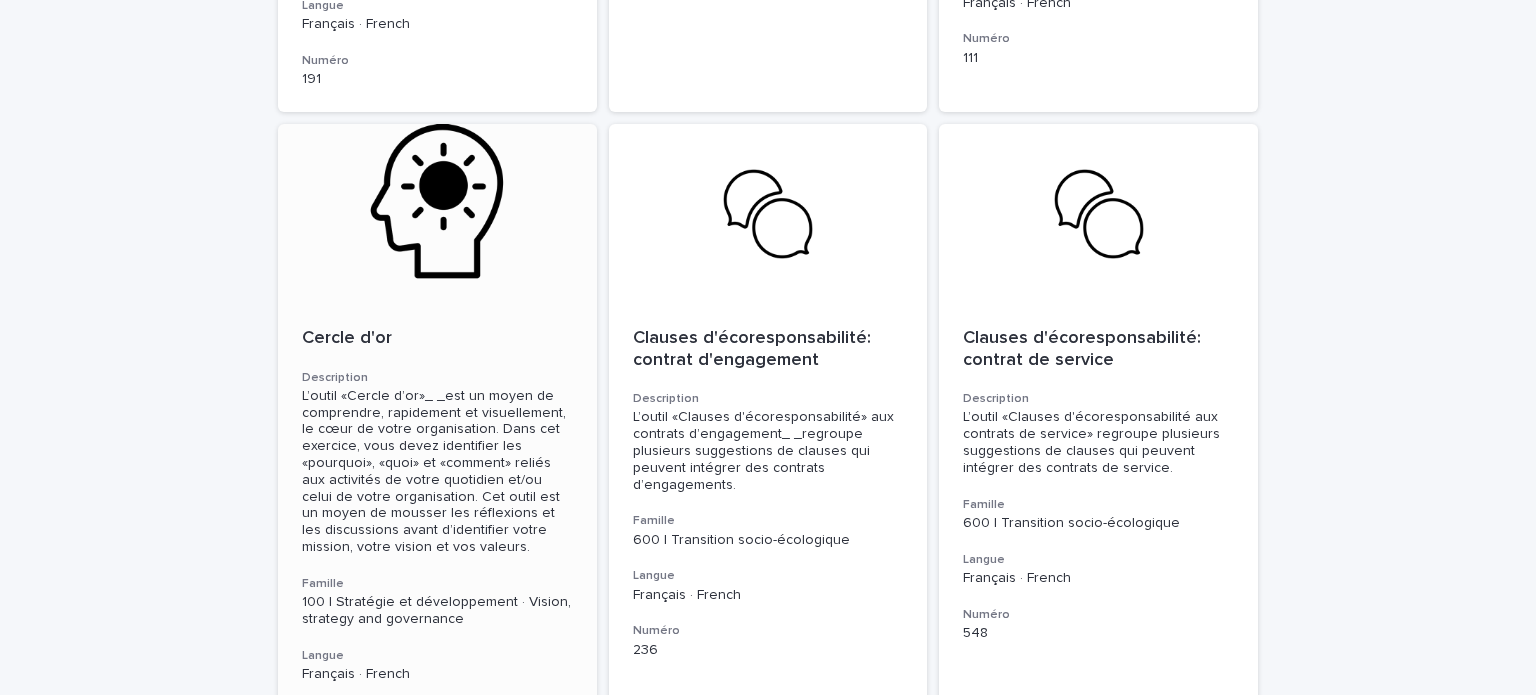 click on "L’outil «Cercle d’or»_ _est un moyen de comprendre, rapidement et visuellement, le cœur de votre organisation. Dans cet exercice, vous devez identifier les «pourquoi», «quoi» et «comment» reliés aux activités de votre quotidien et/ou celui de votre organisation. Cet outil est un moyen de mousser les réflexions et les discussions avant d’identifier votre mission, votre vision et vos valeurs." at bounding box center [437, 472] 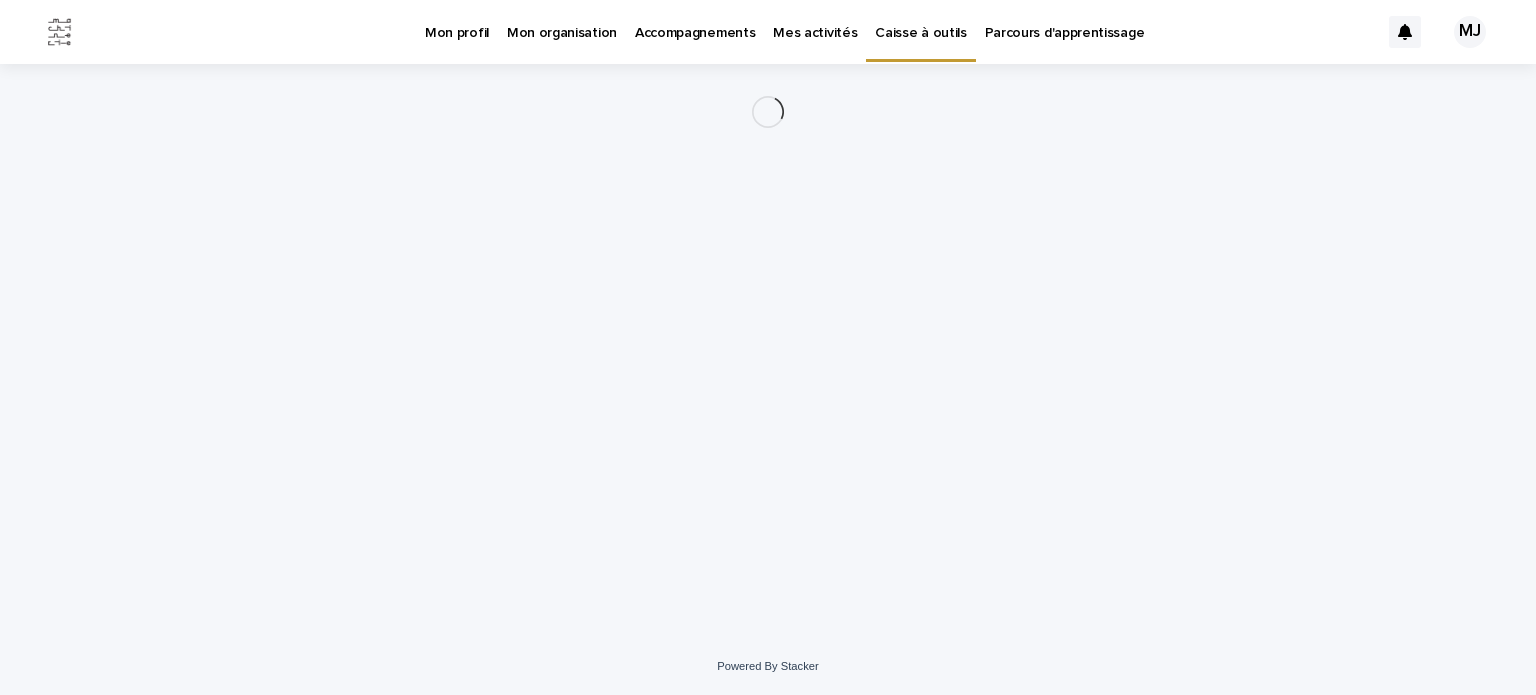 scroll, scrollTop: 0, scrollLeft: 0, axis: both 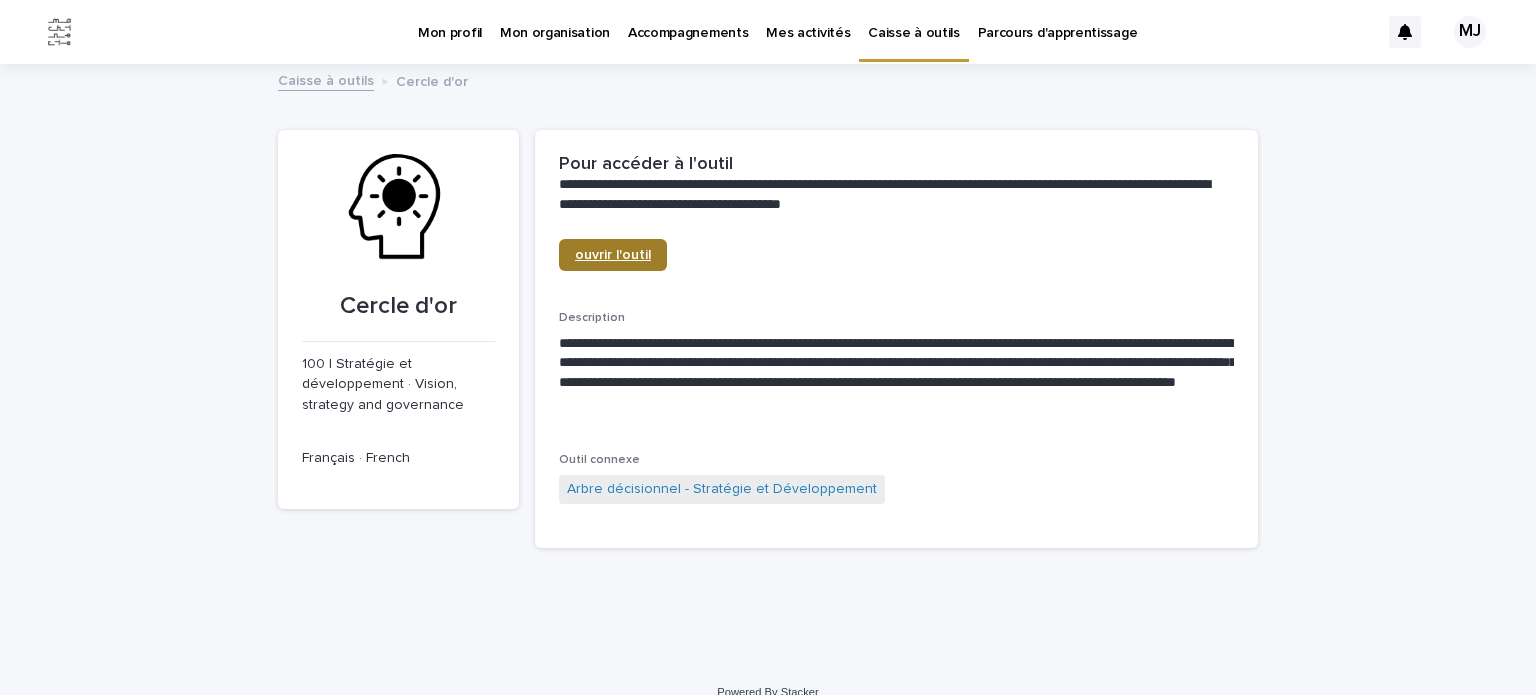 click on "ouvrir l'outil" at bounding box center (613, 255) 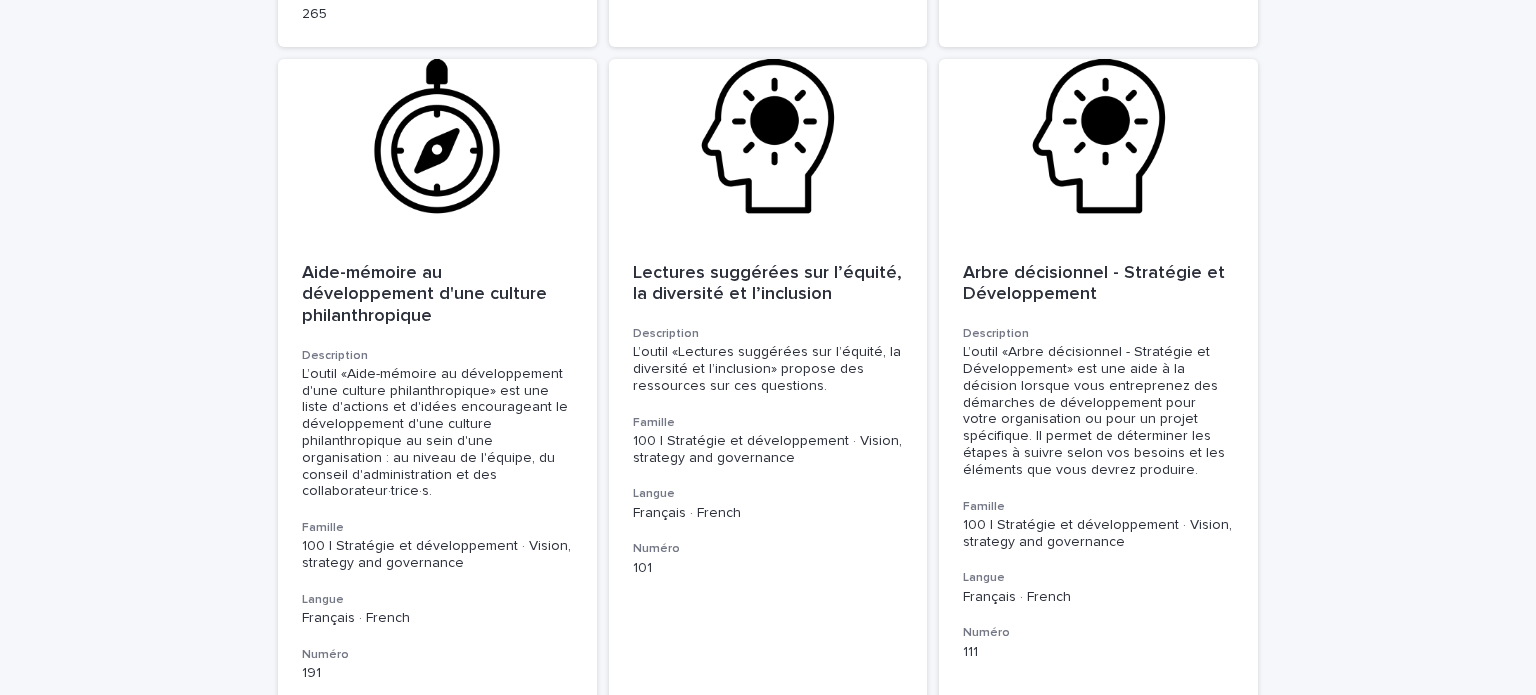 scroll, scrollTop: 2952, scrollLeft: 0, axis: vertical 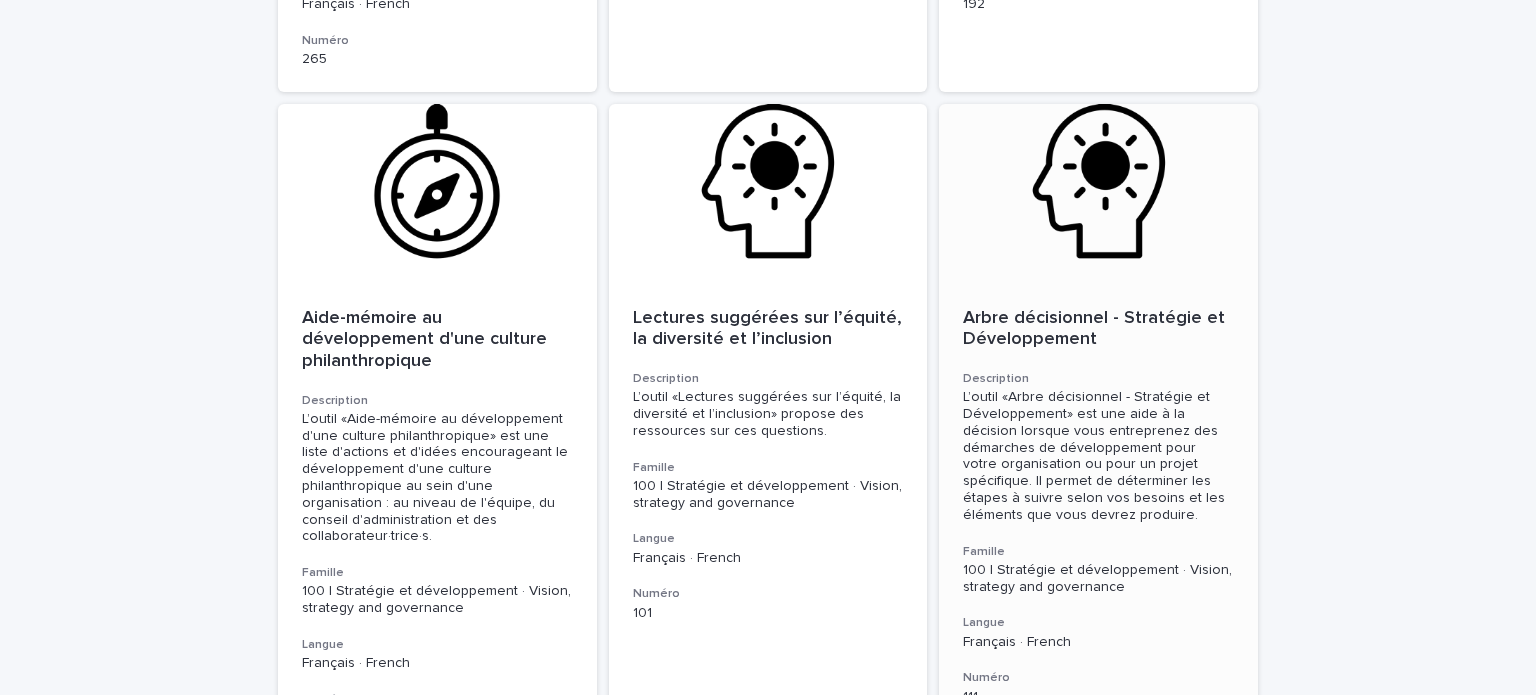 click on "Arbre décisionnel - Stratégie et Développement" at bounding box center [1098, 329] 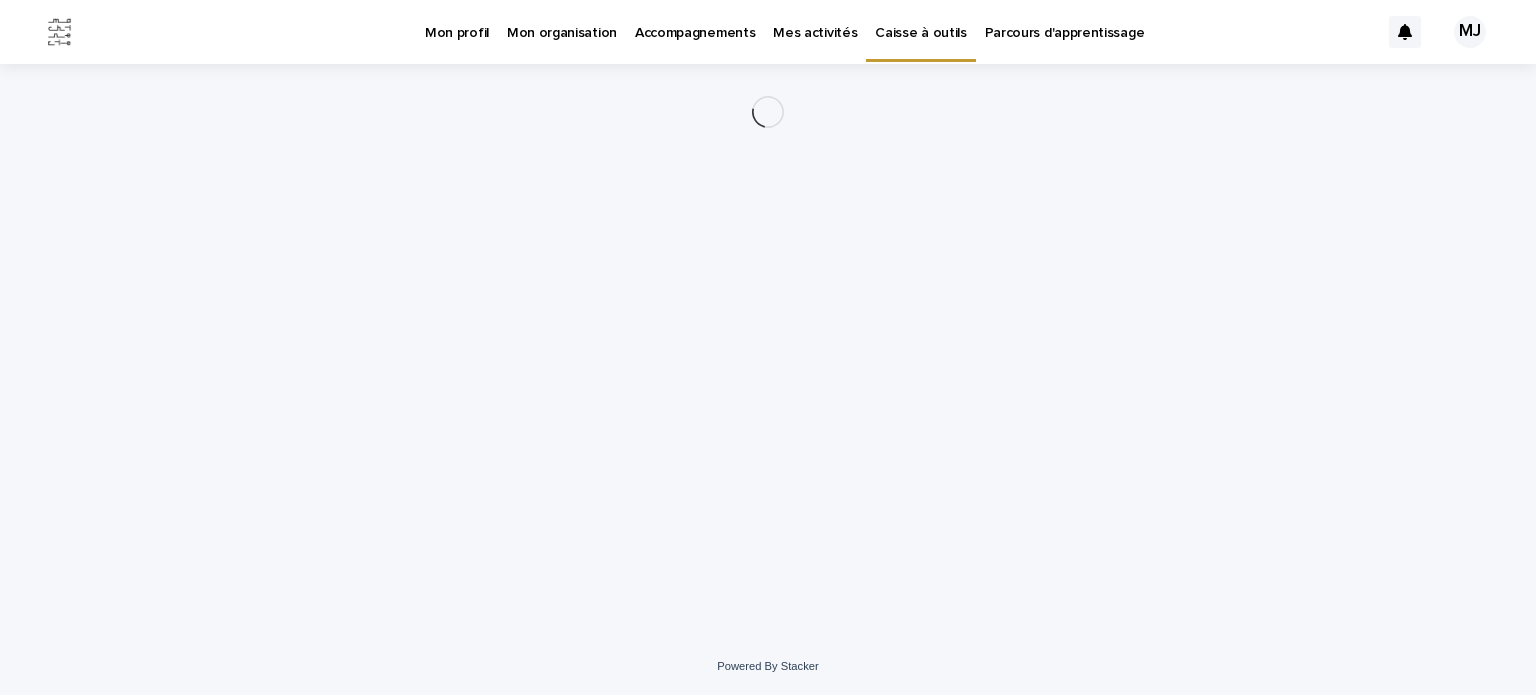 scroll, scrollTop: 0, scrollLeft: 0, axis: both 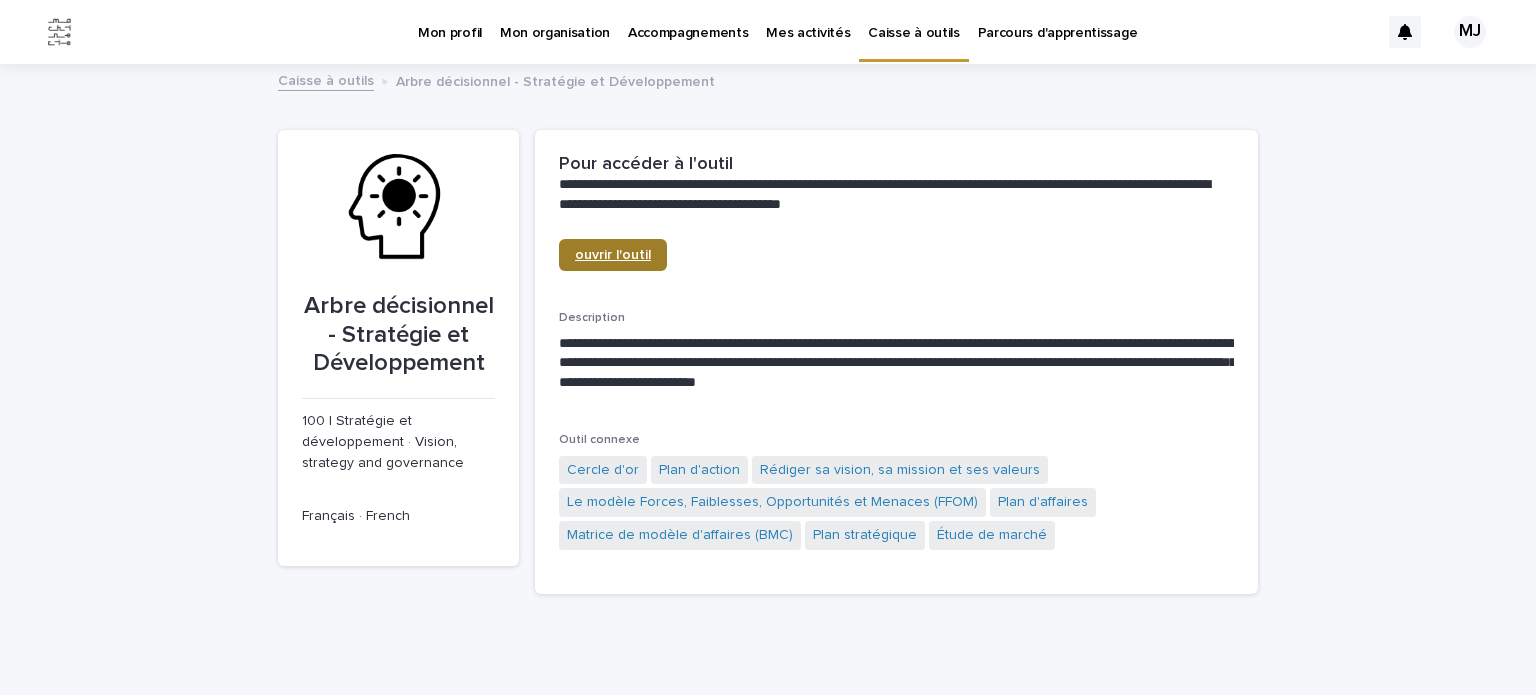 click on "ouvrir l'outil" at bounding box center (613, 255) 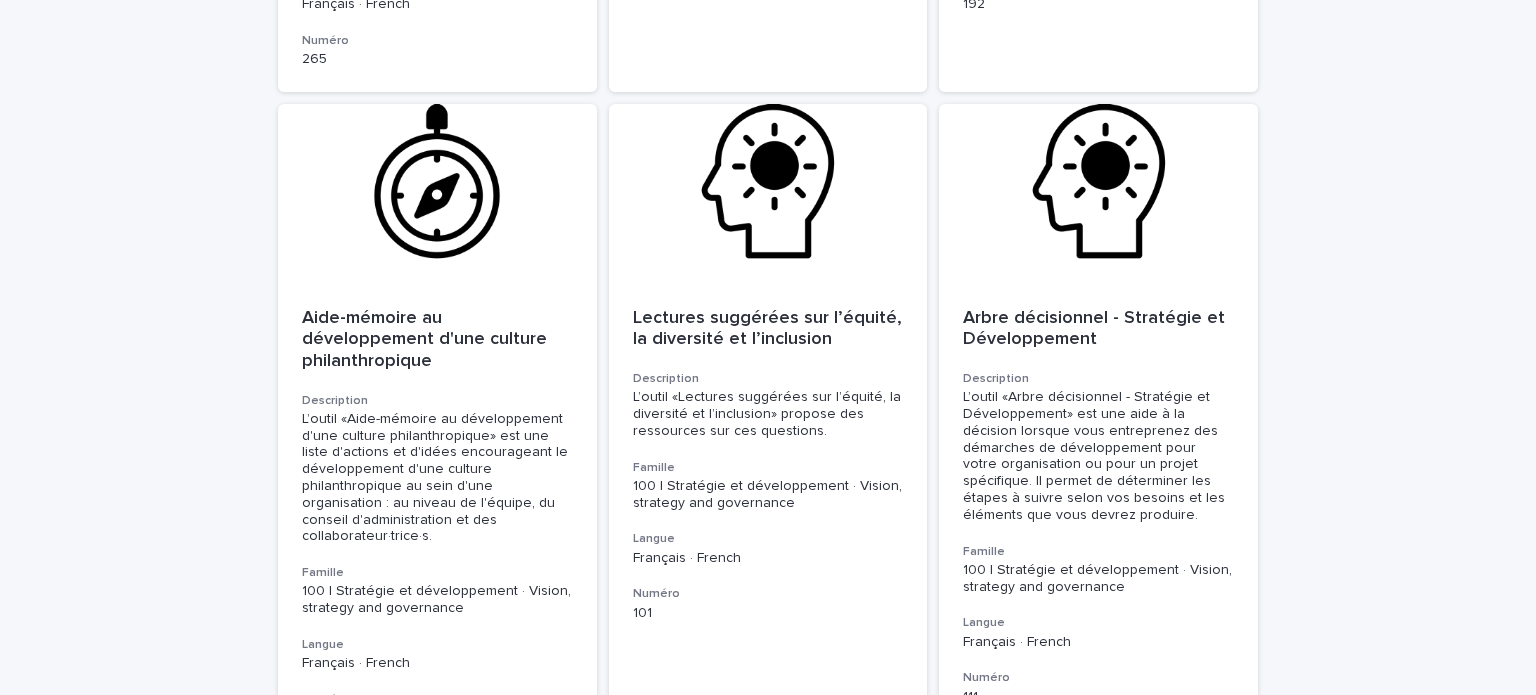 scroll, scrollTop: 2959, scrollLeft: 0, axis: vertical 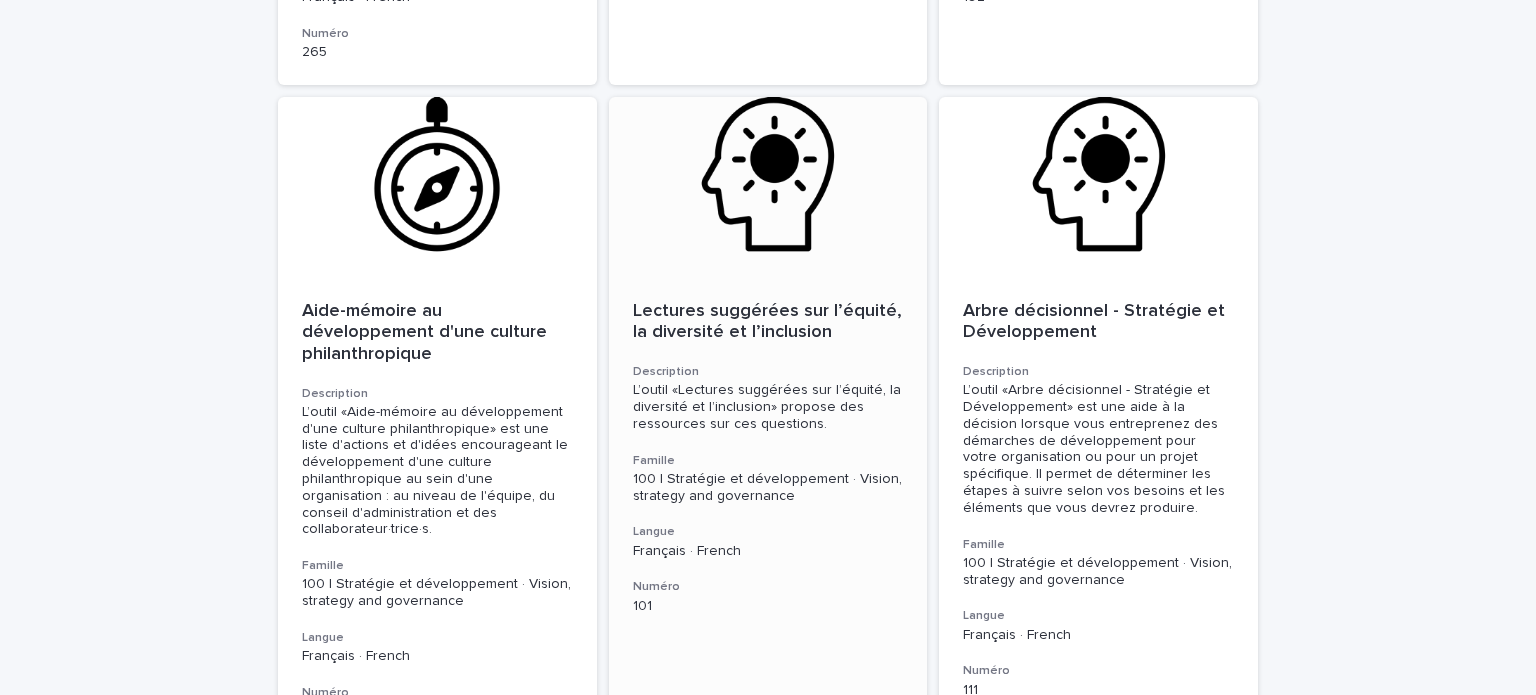 click on "Lectures suggérées sur l’équité, la diversité et l’inclusion" at bounding box center (768, 322) 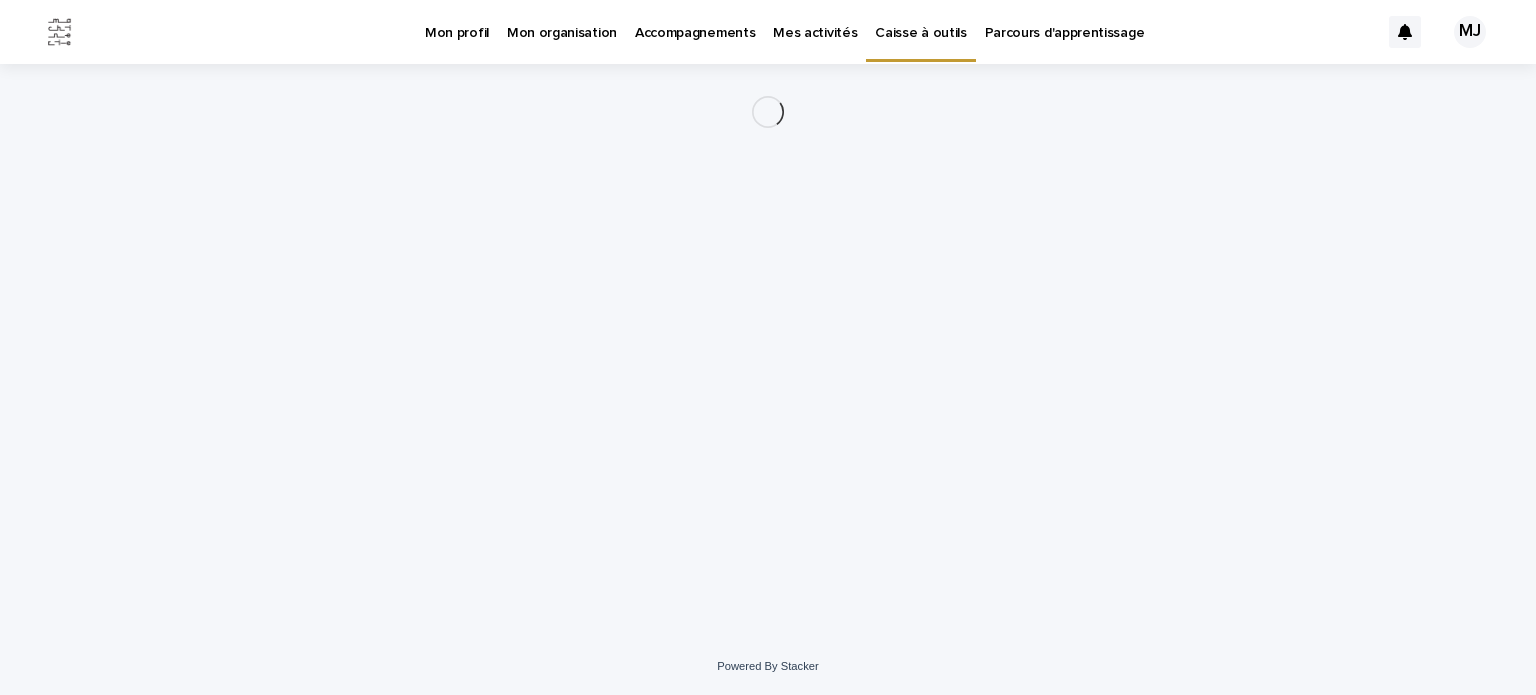 scroll, scrollTop: 0, scrollLeft: 0, axis: both 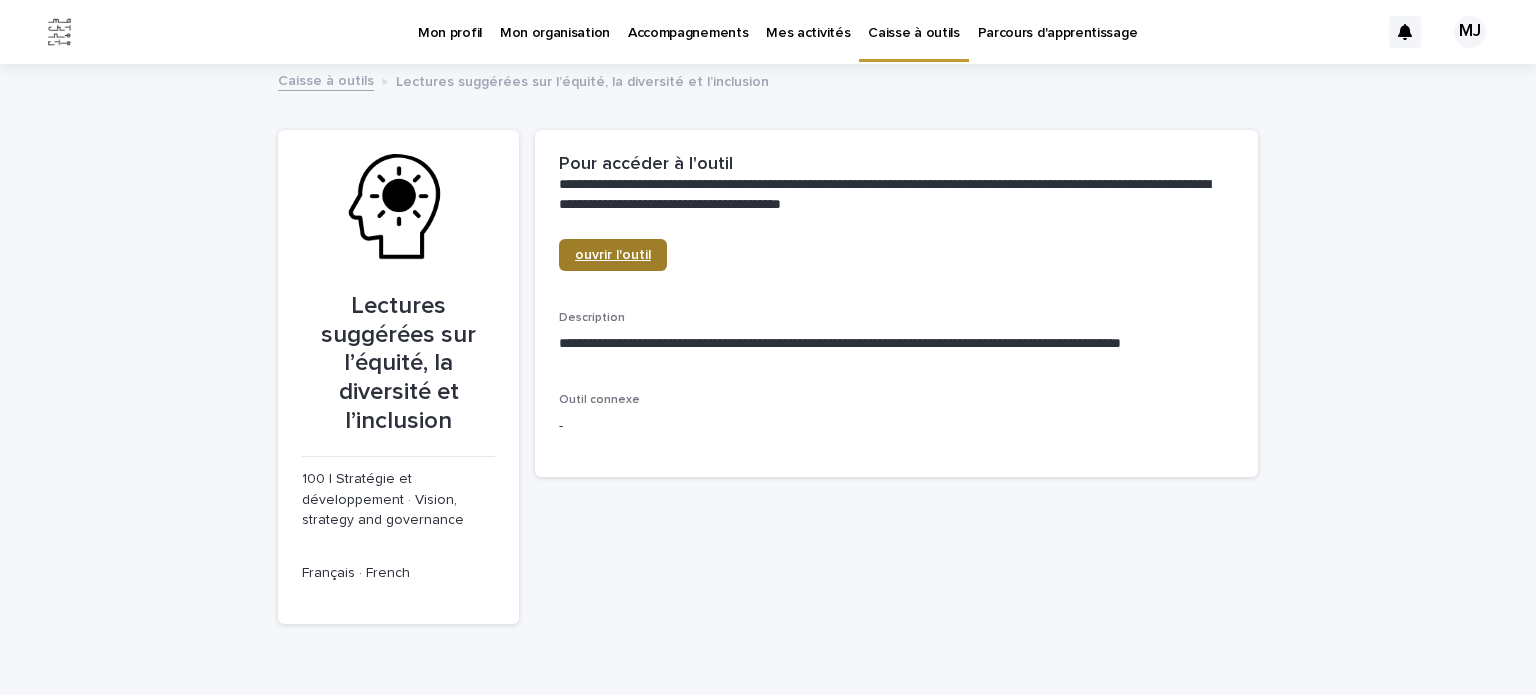 click on "ouvrir l'outil" at bounding box center [613, 255] 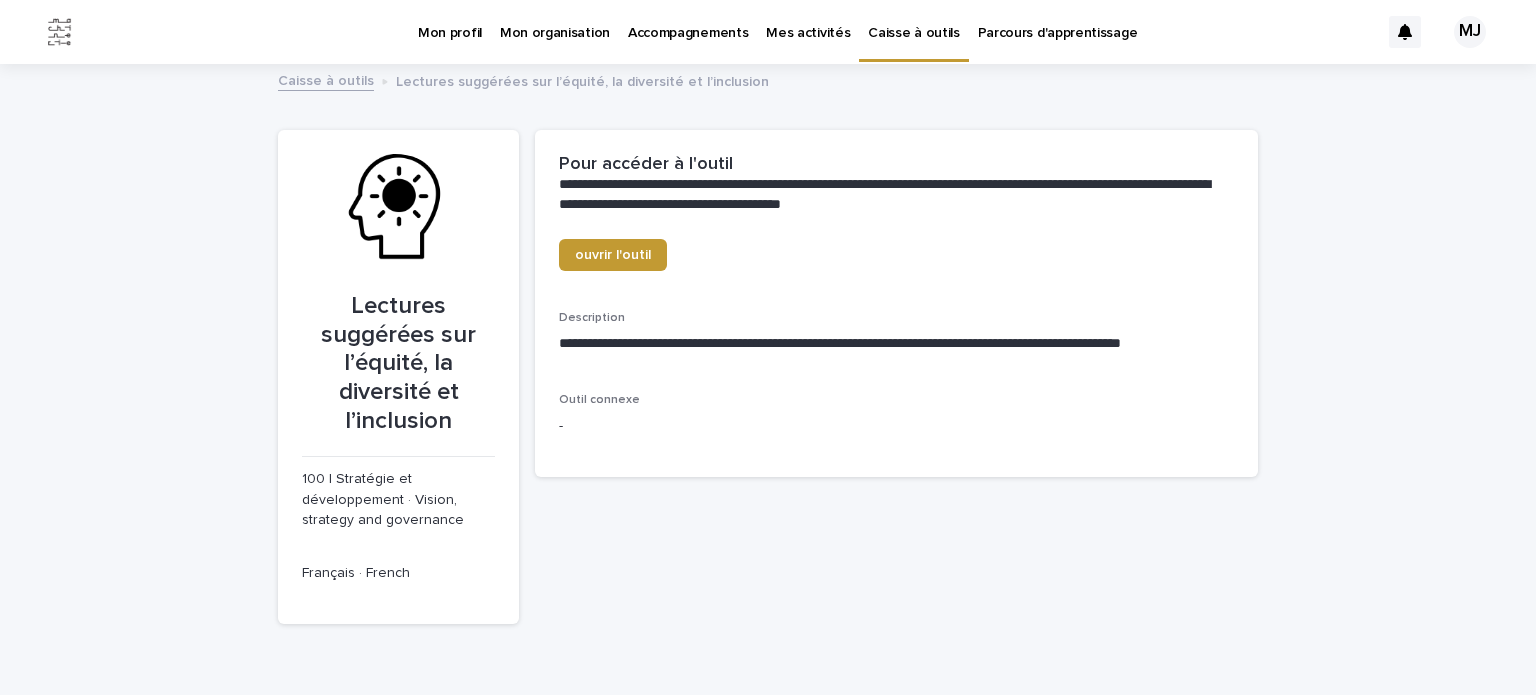 click on "Parcours d'apprentissage" at bounding box center (1058, 21) 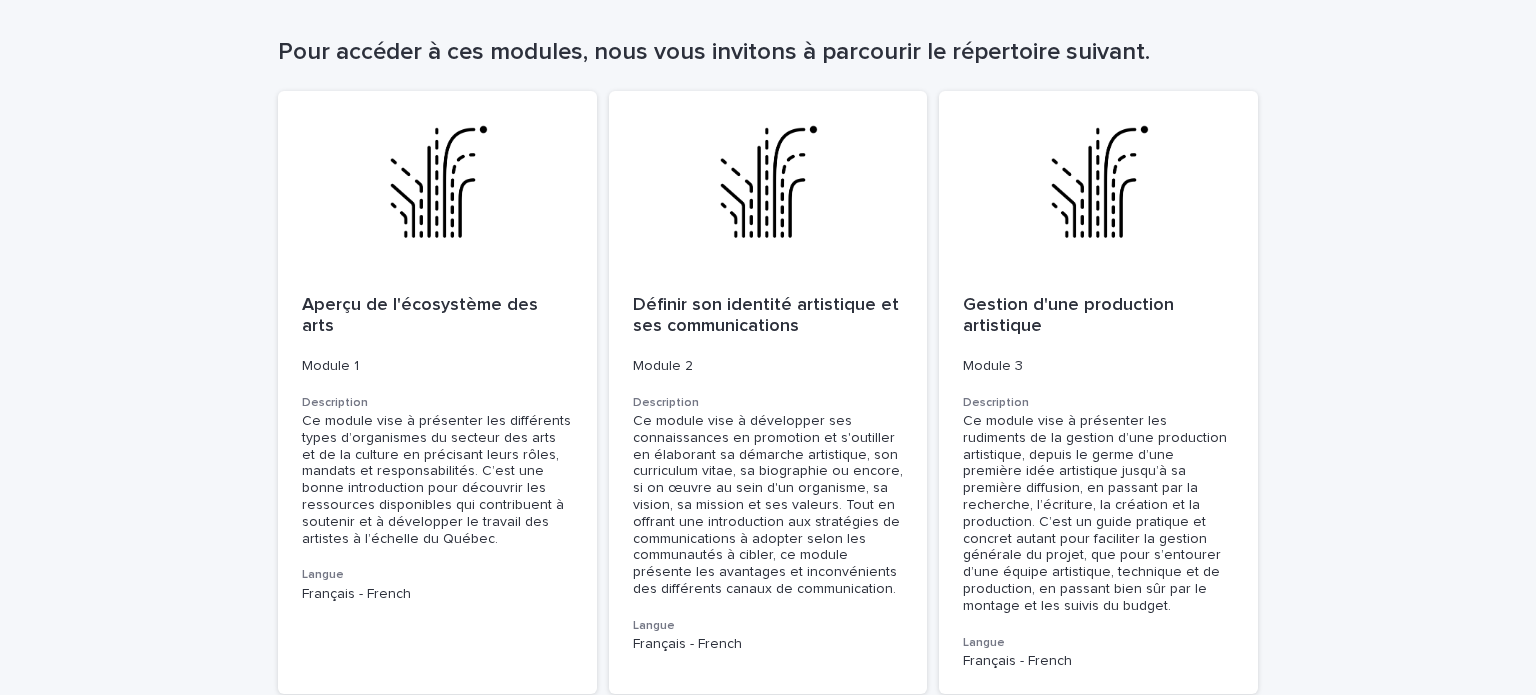 scroll, scrollTop: 0, scrollLeft: 0, axis: both 